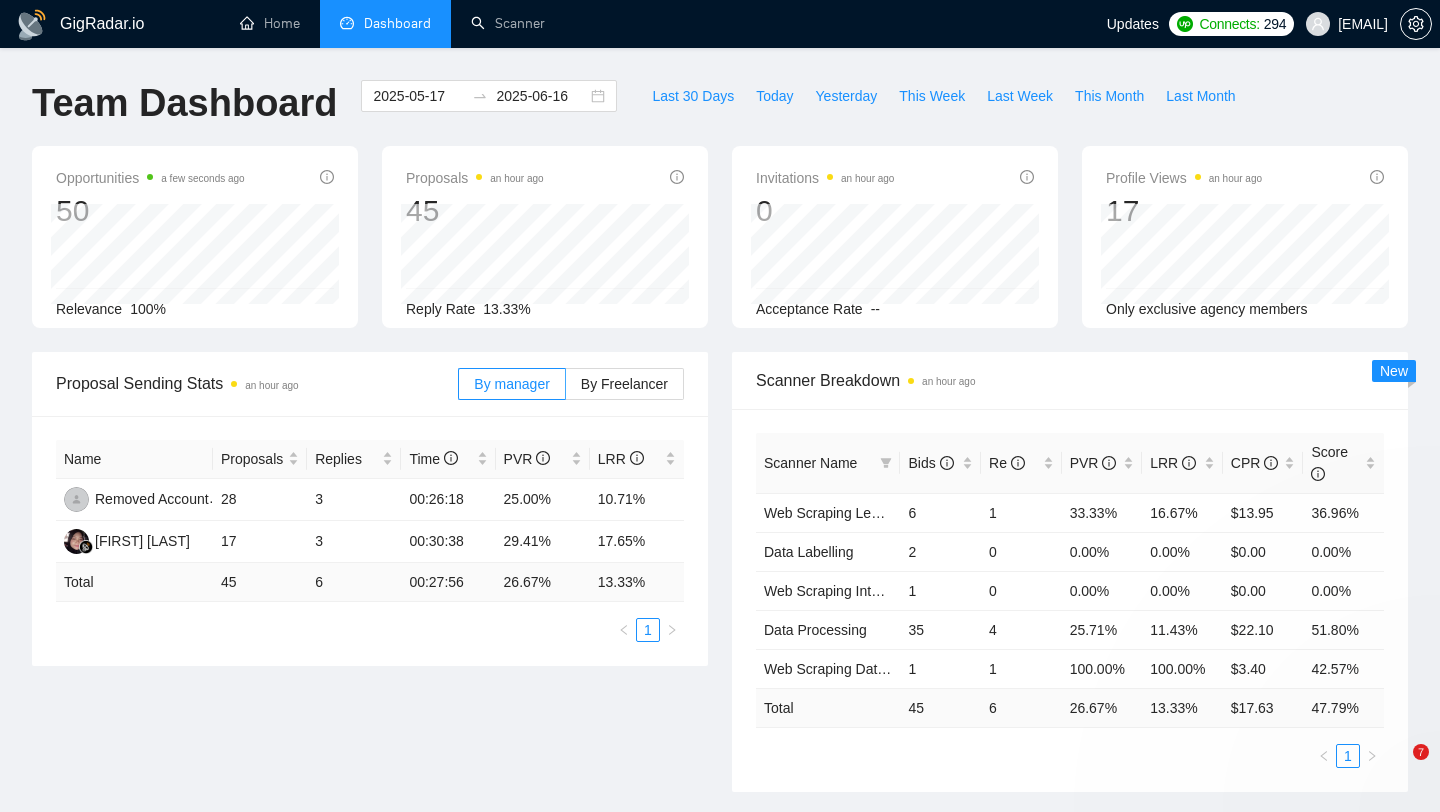 scroll, scrollTop: 0, scrollLeft: 0, axis: both 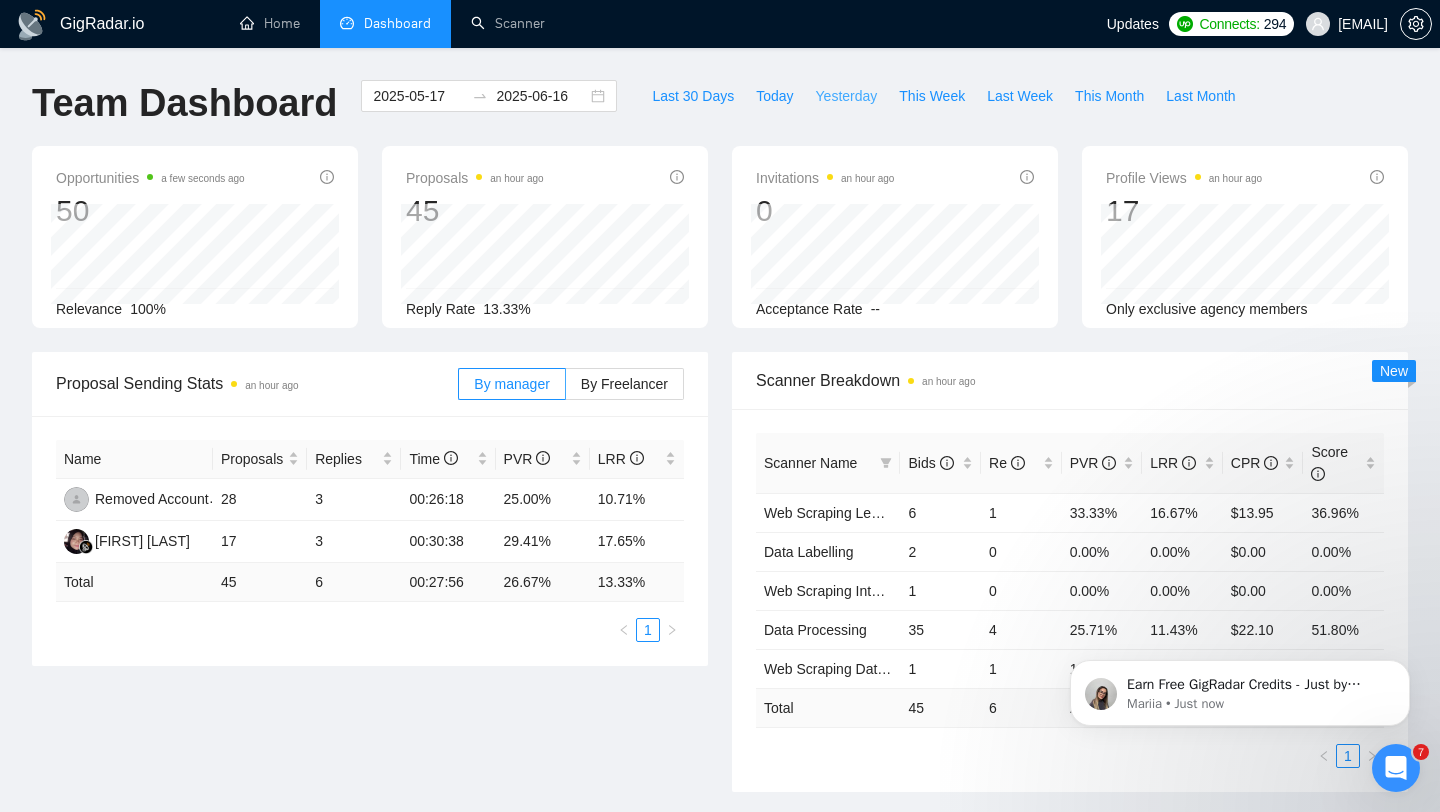 click on "Yesterday" at bounding box center [847, 96] 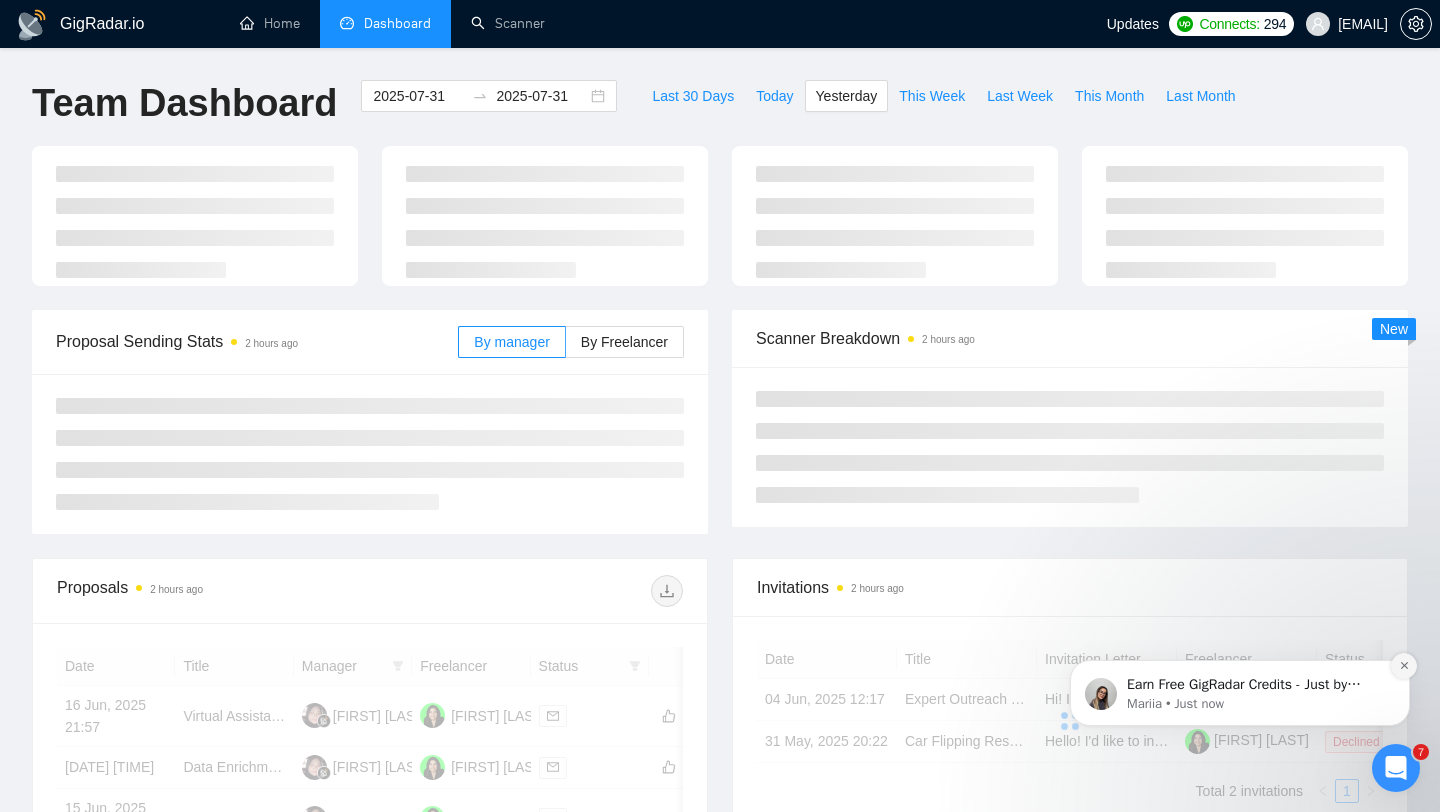 click at bounding box center (1404, 666) 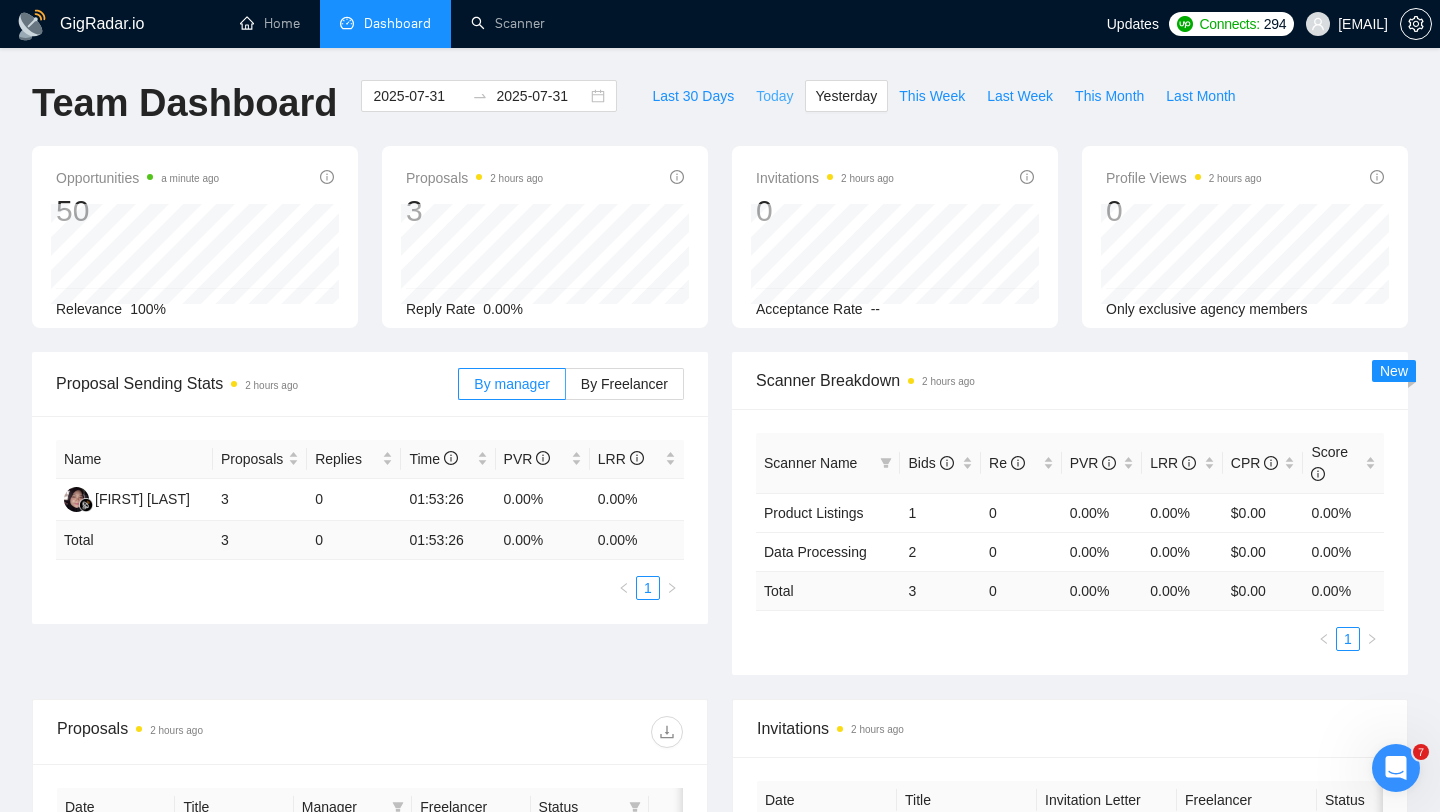 click on "Today" at bounding box center (774, 96) 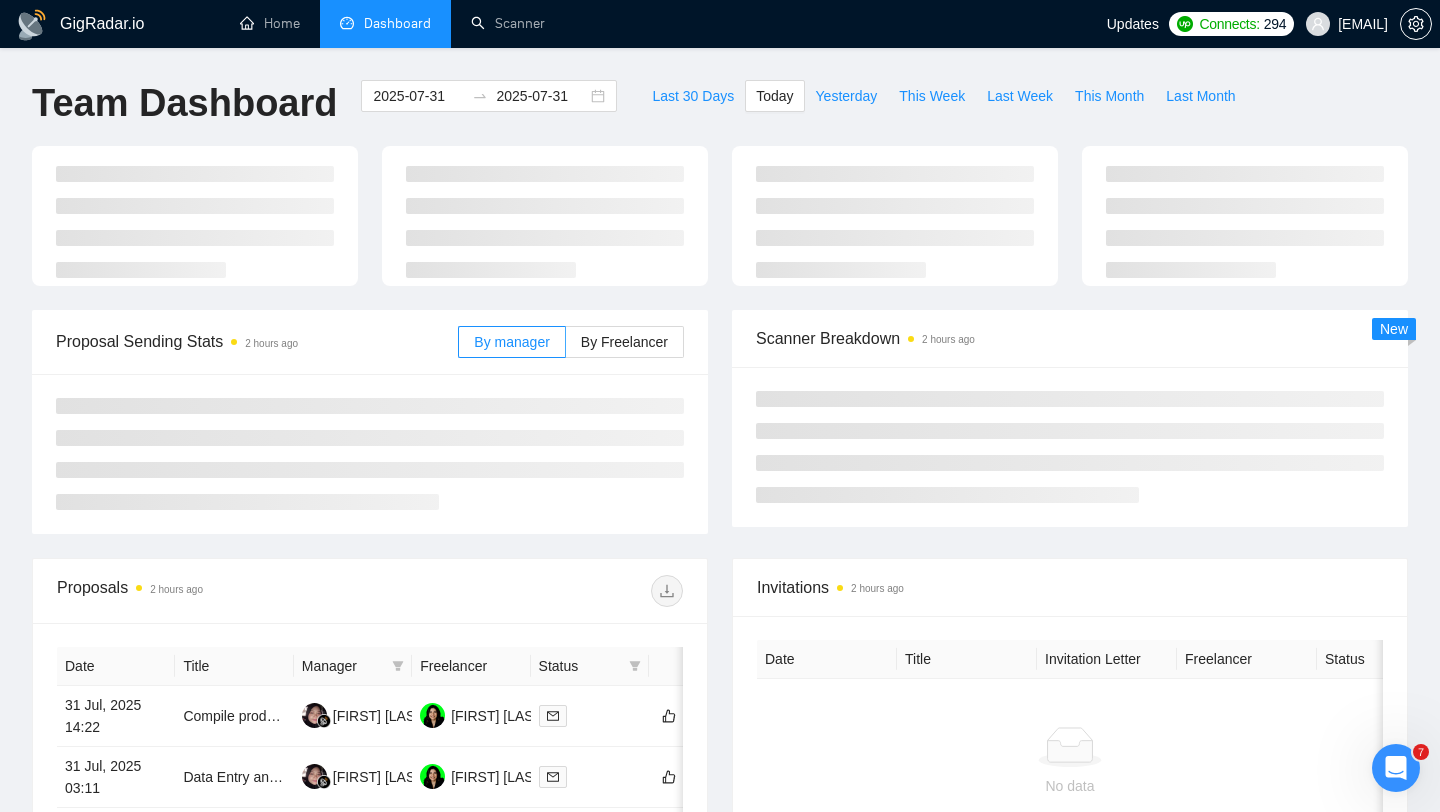 type on "2025-08-01" 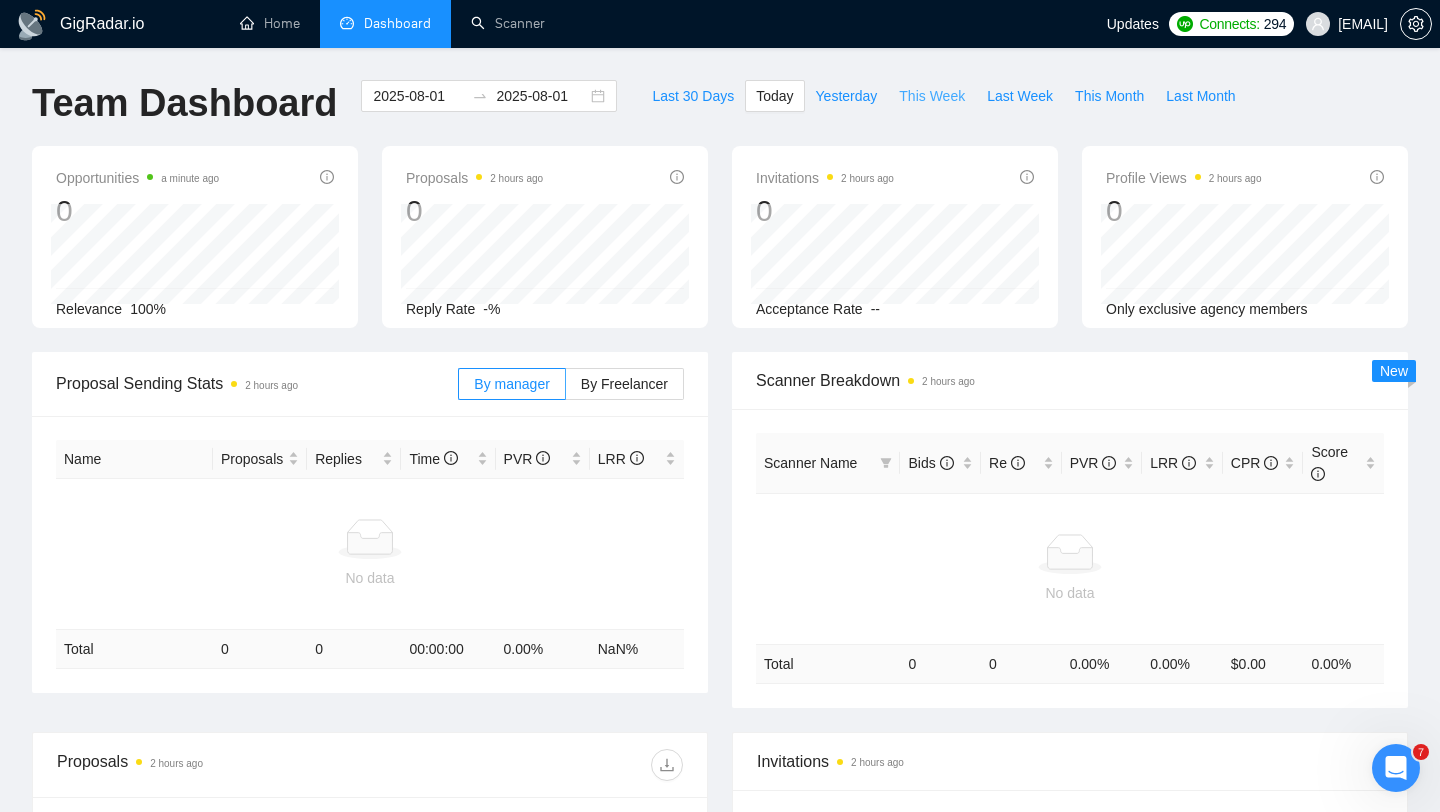 click on "This Week" at bounding box center [932, 96] 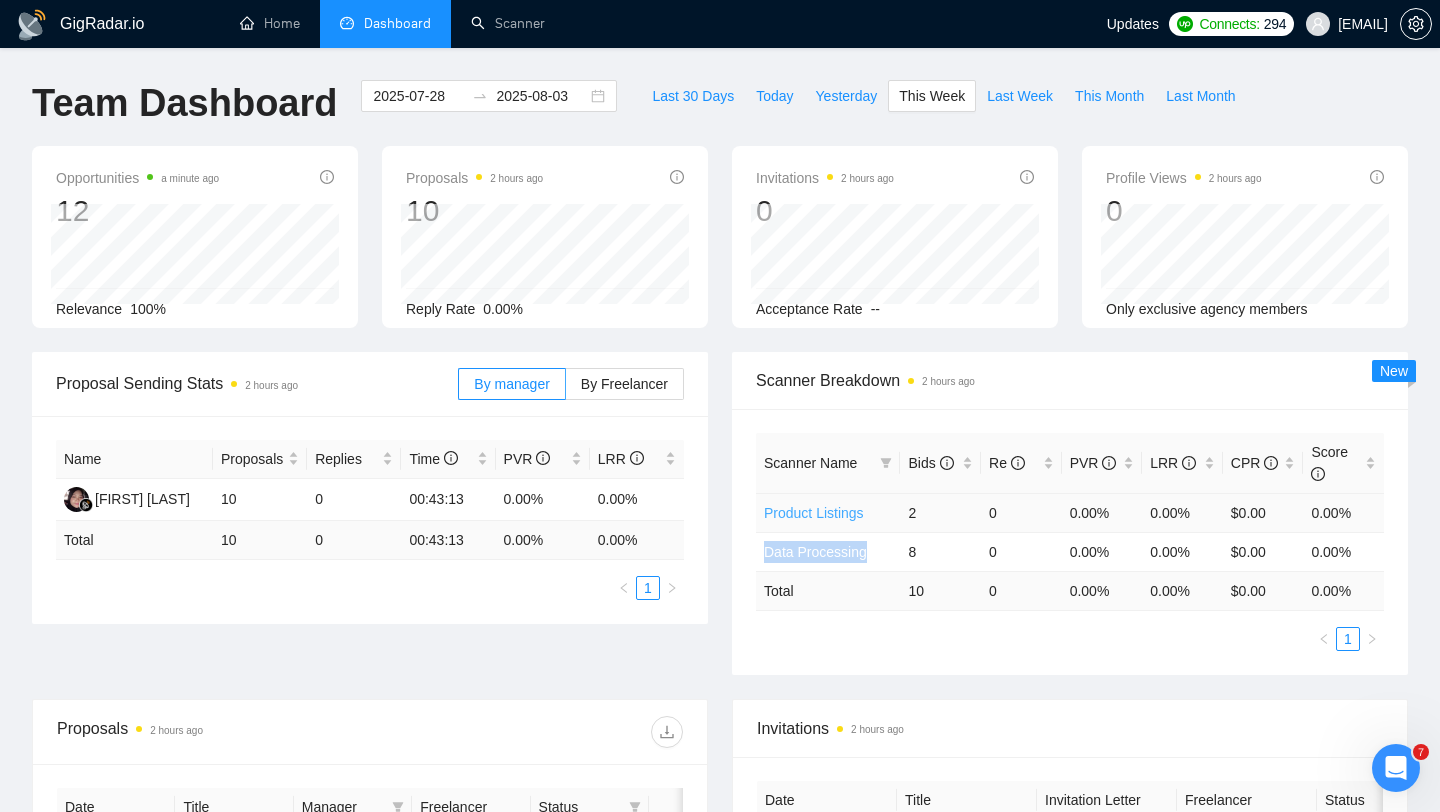 click on "Product Listings" at bounding box center (814, 513) 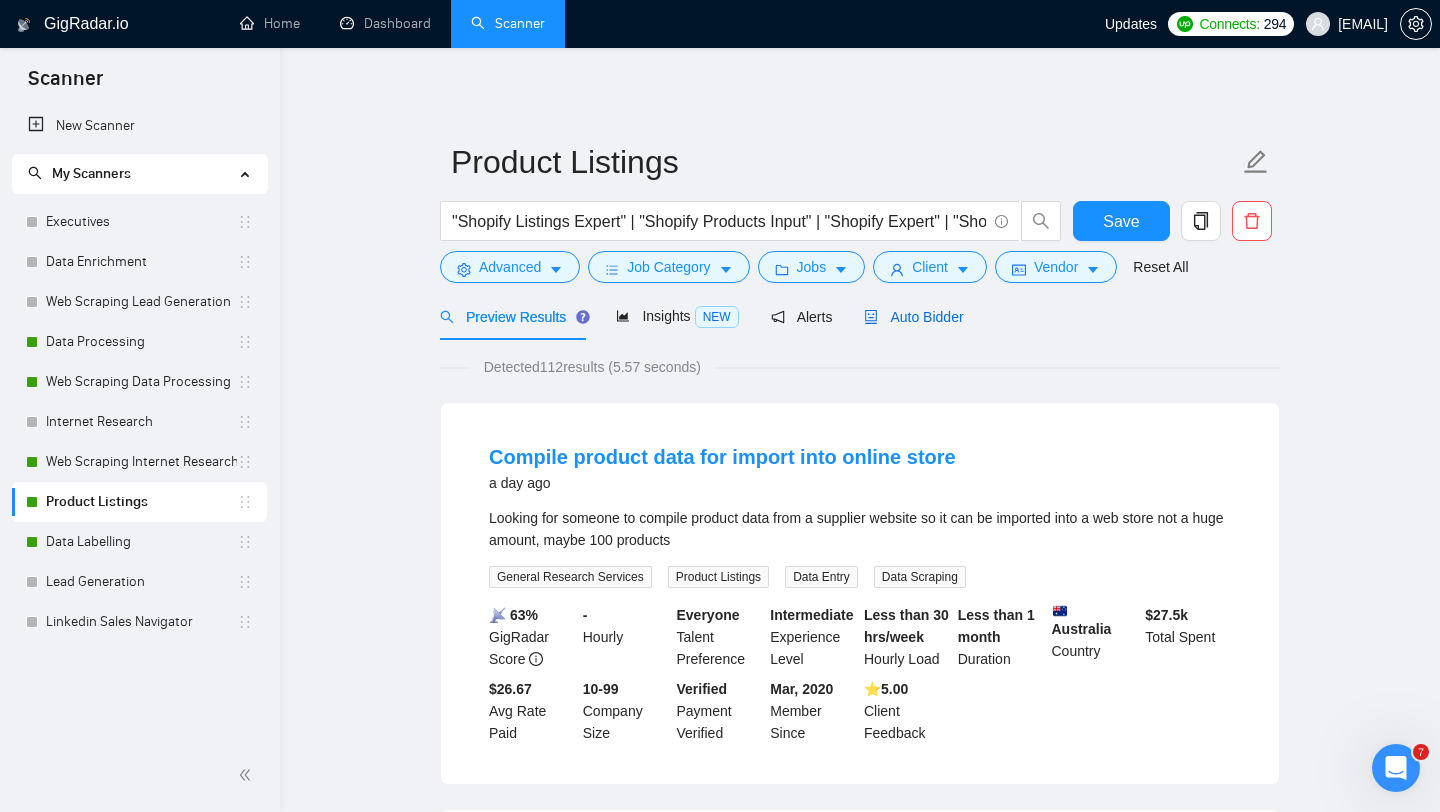 click on "Auto Bidder" at bounding box center [913, 317] 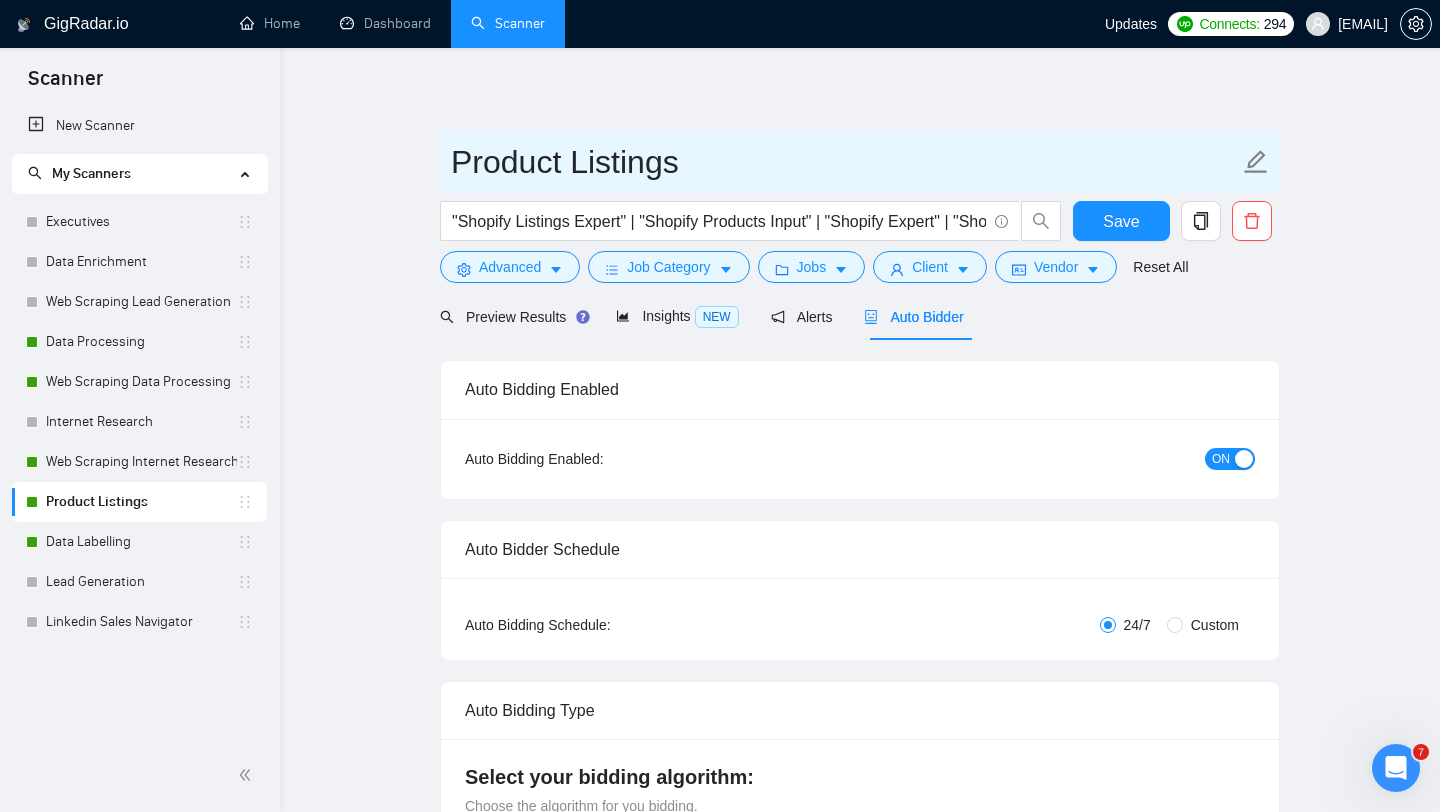 type 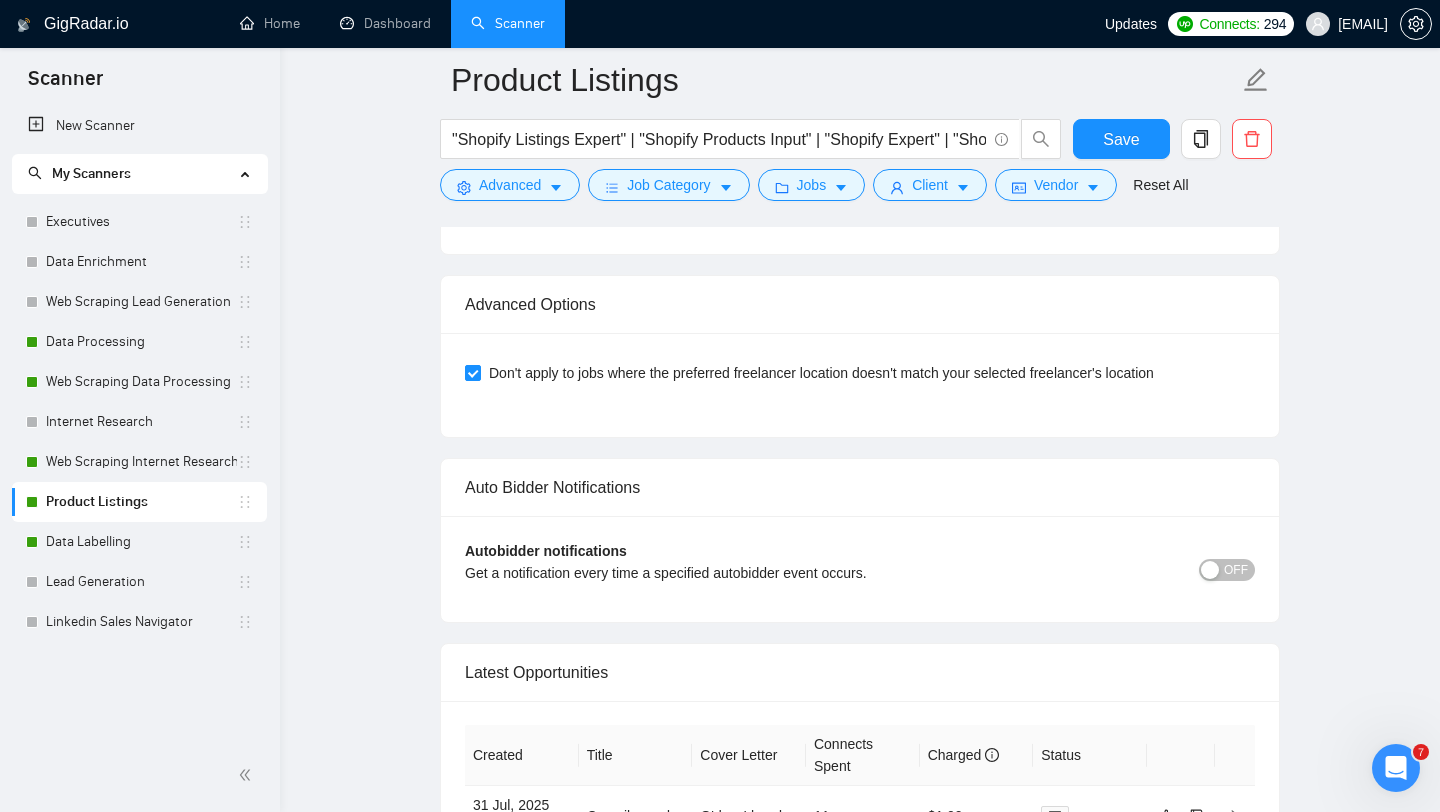 scroll, scrollTop: 4006, scrollLeft: 0, axis: vertical 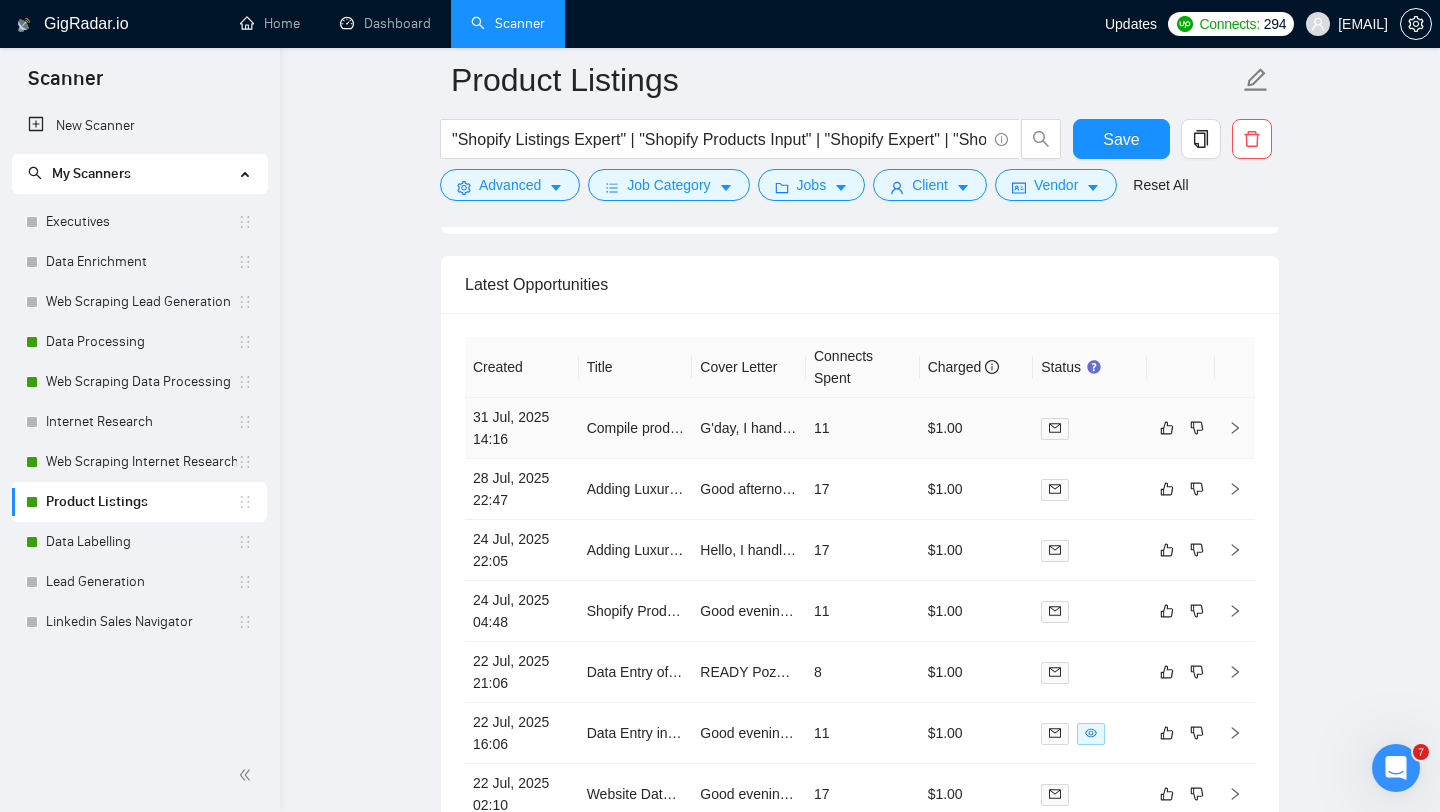 click on "Compile product data for import into online store" at bounding box center (636, 428) 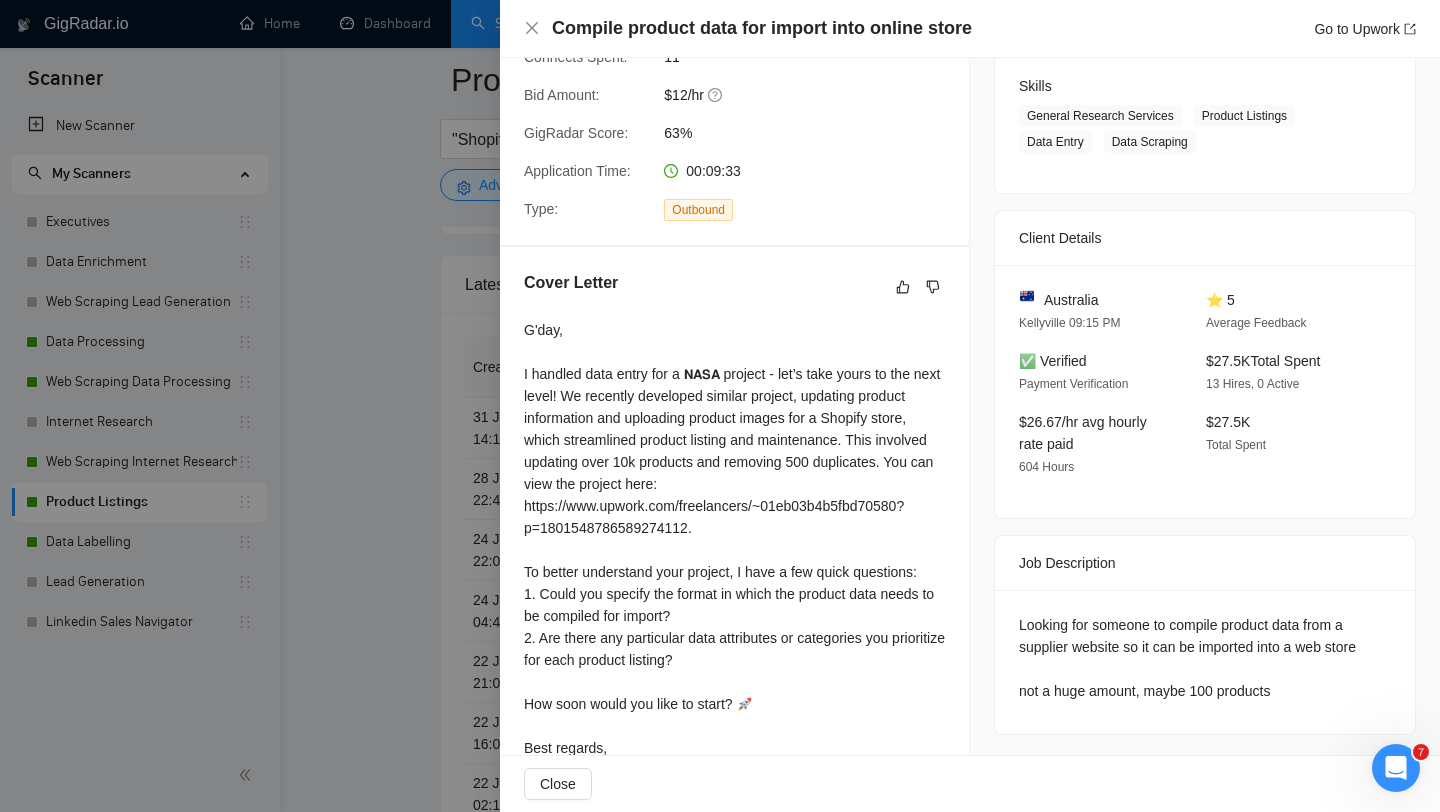 scroll, scrollTop: 370, scrollLeft: 0, axis: vertical 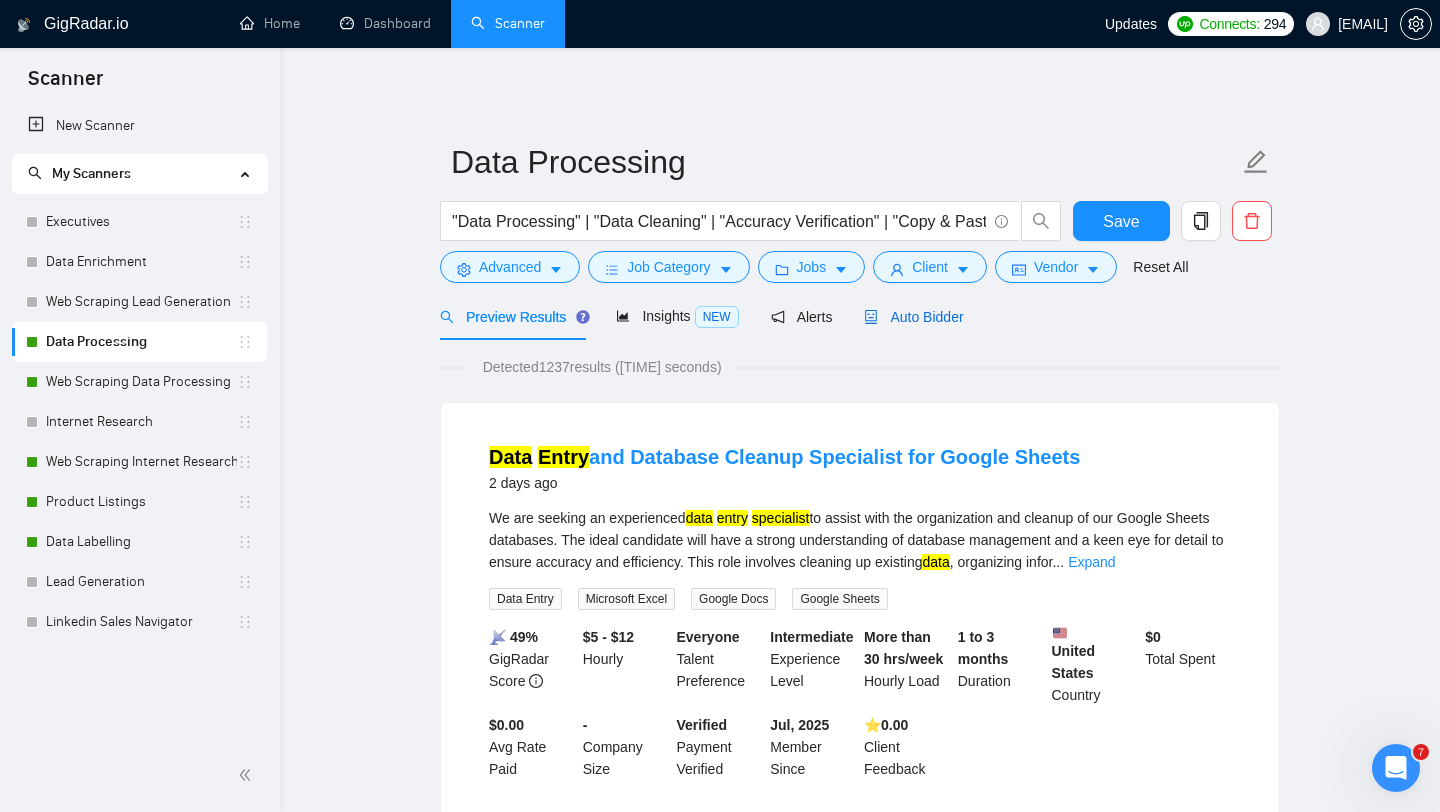 click on "Auto Bidder" at bounding box center (913, 317) 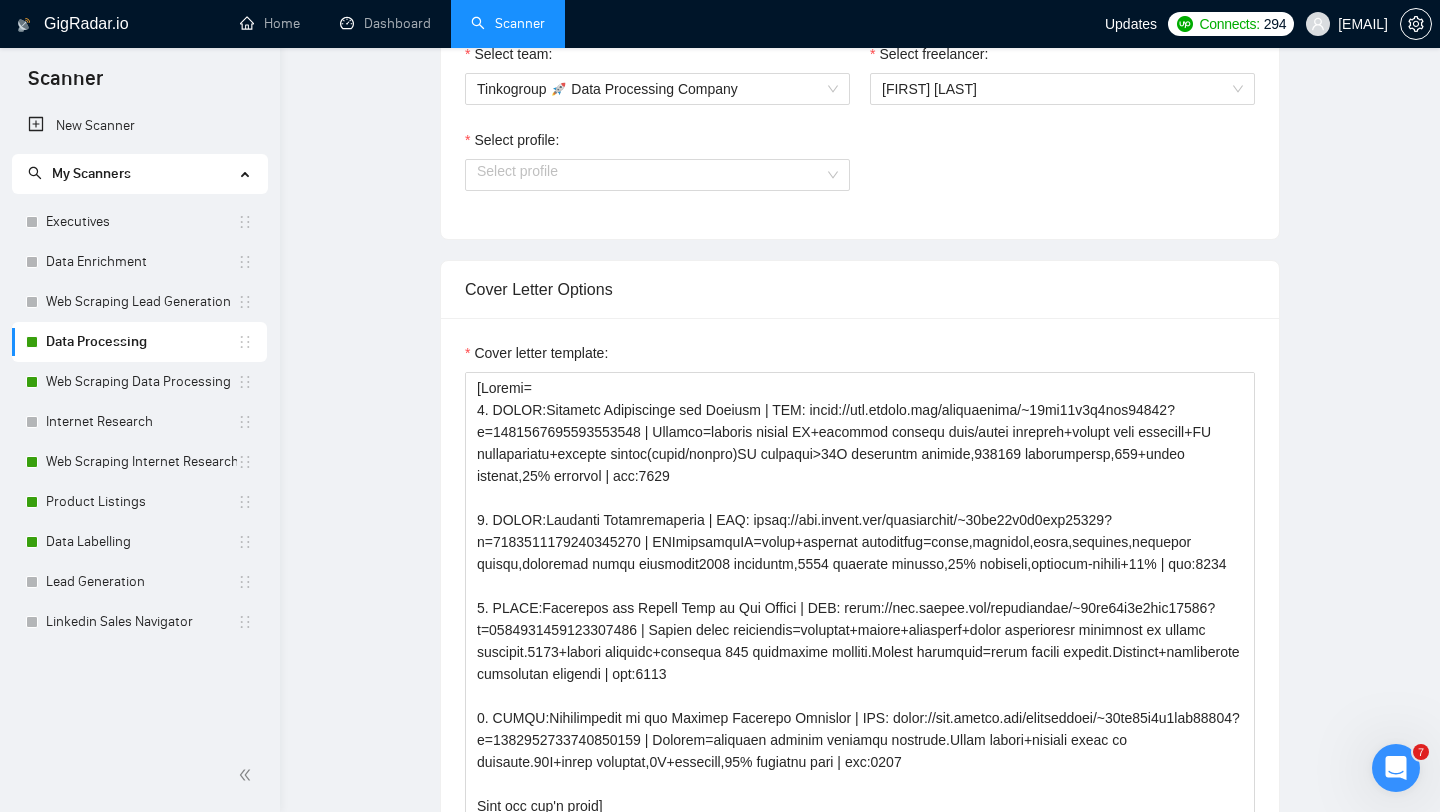 type 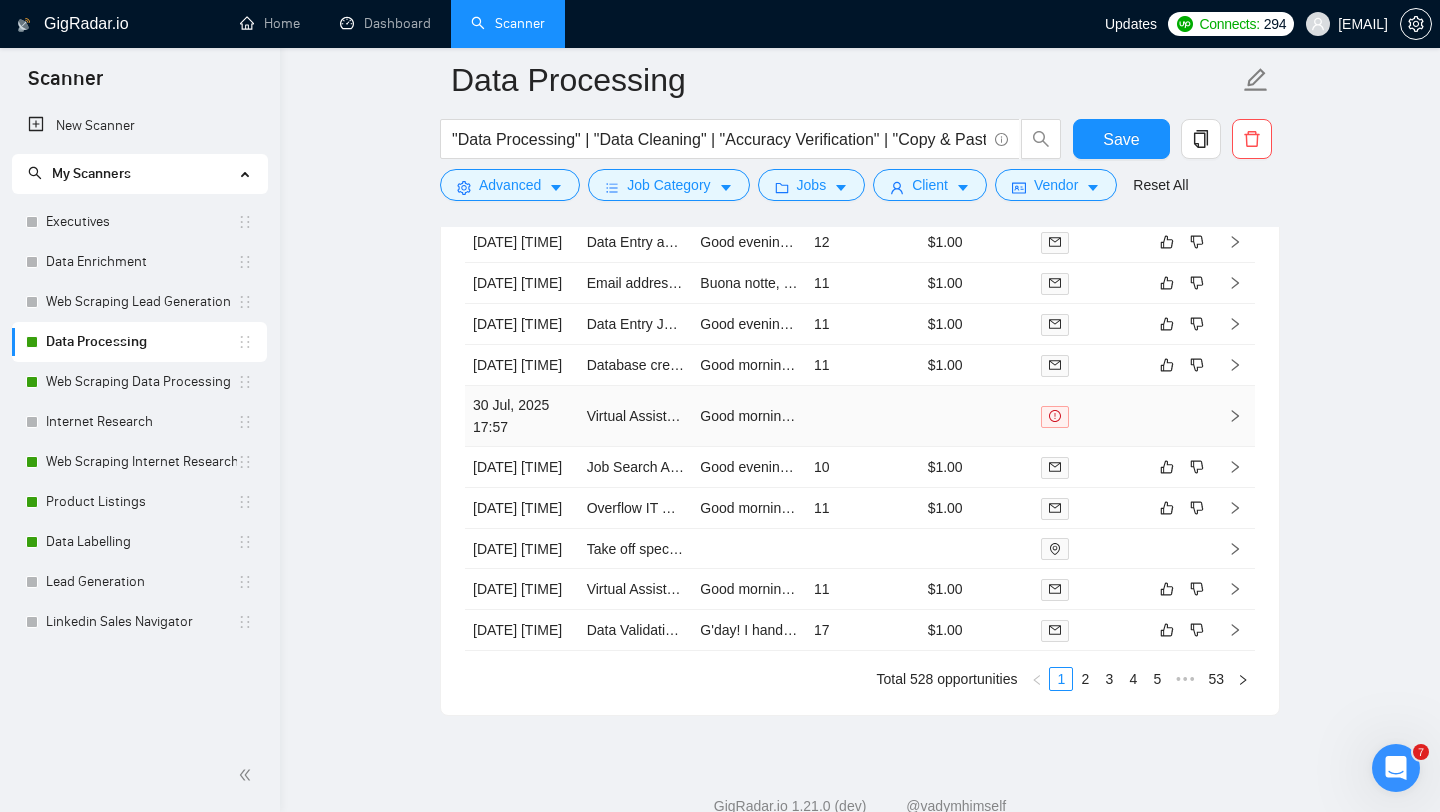 scroll, scrollTop: 4121, scrollLeft: 0, axis: vertical 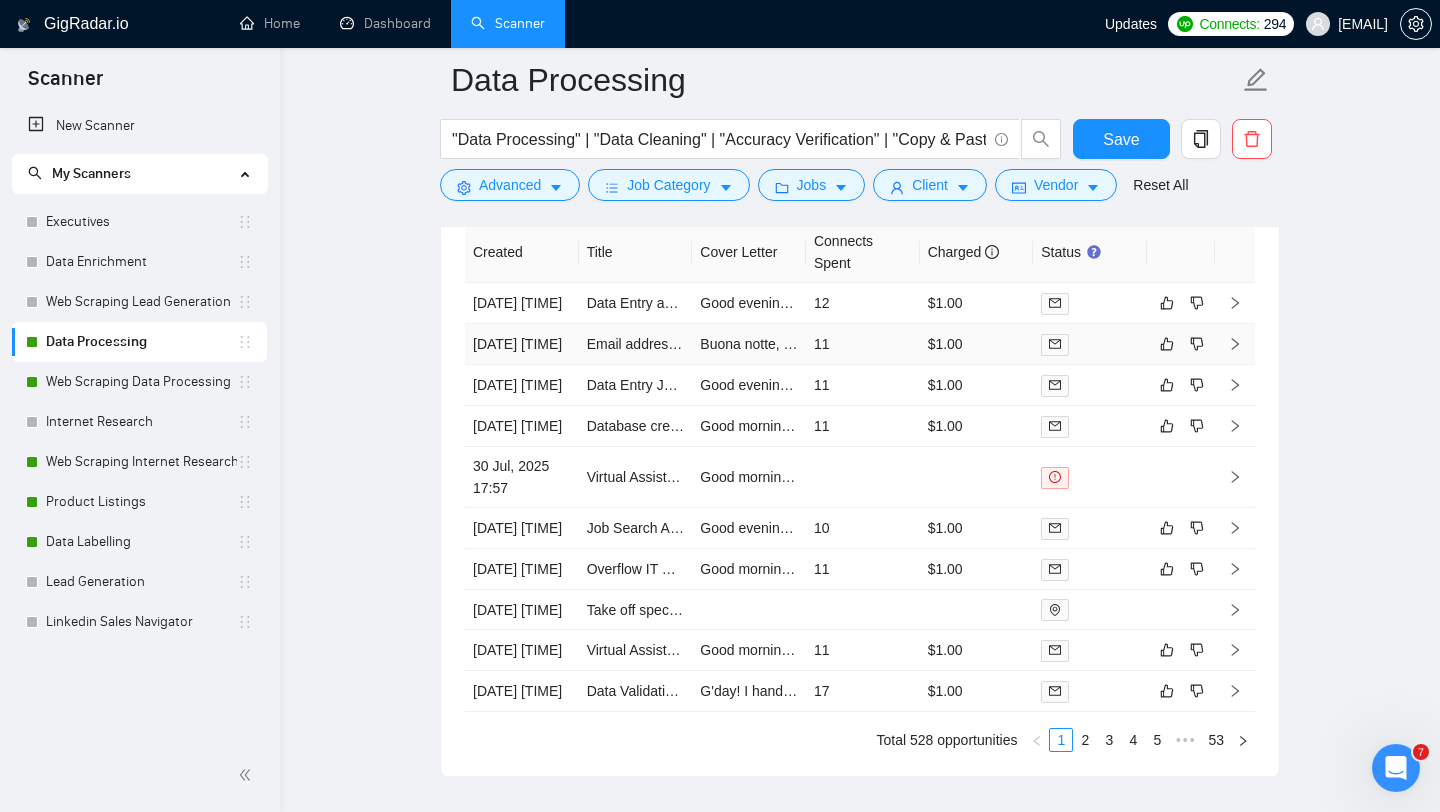 click on "[EMAIL] address and website for saved list" at bounding box center [636, 344] 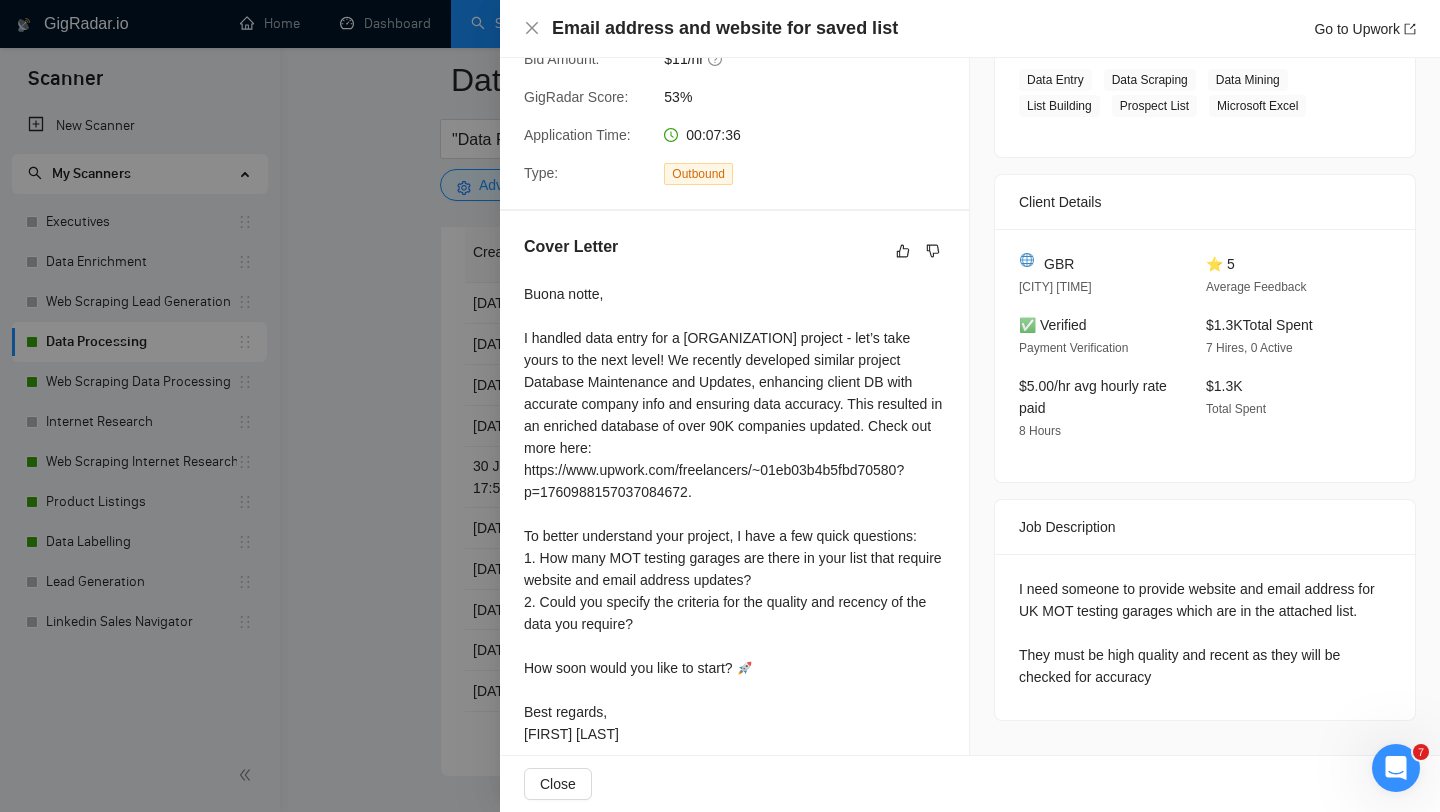 scroll, scrollTop: 354, scrollLeft: 0, axis: vertical 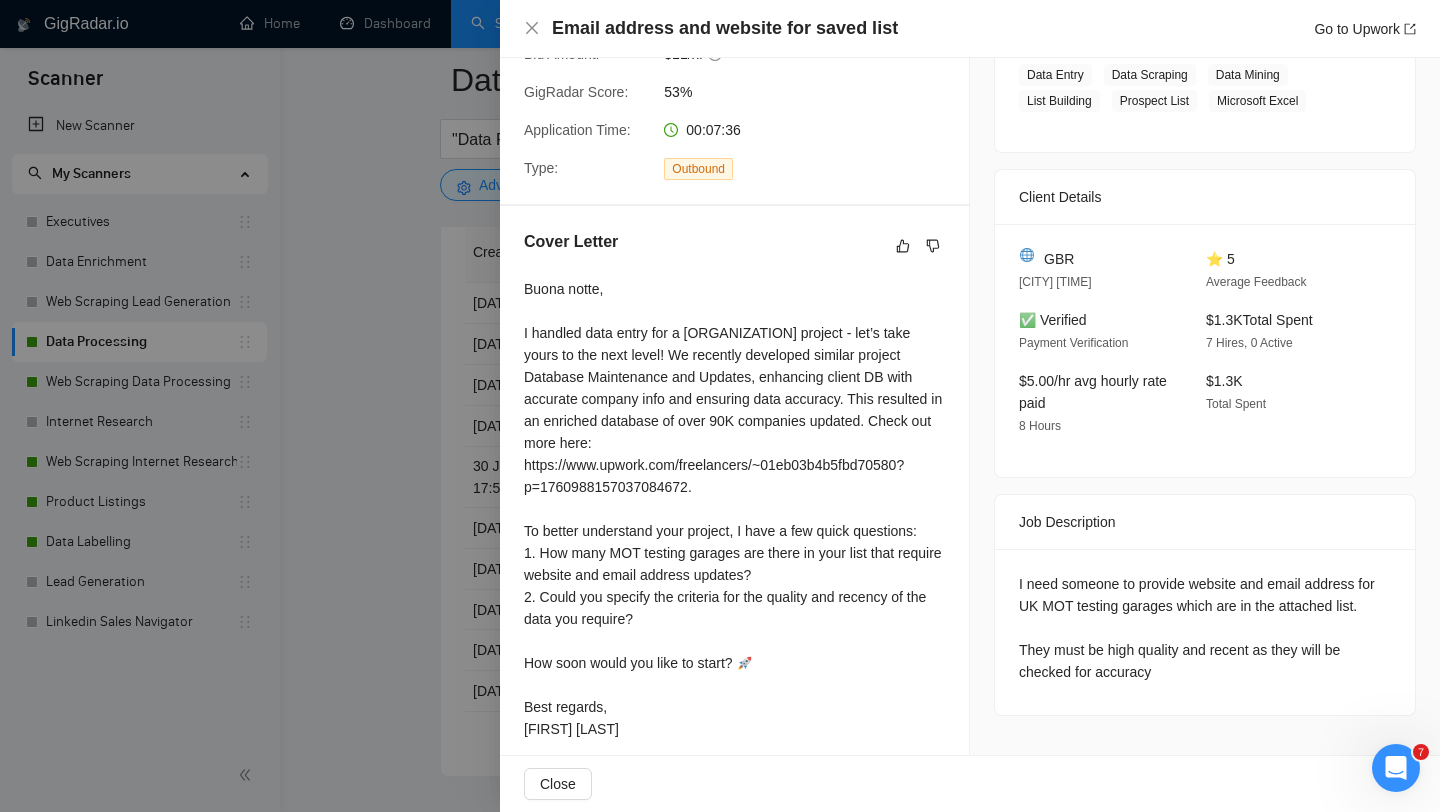 click at bounding box center [720, 406] 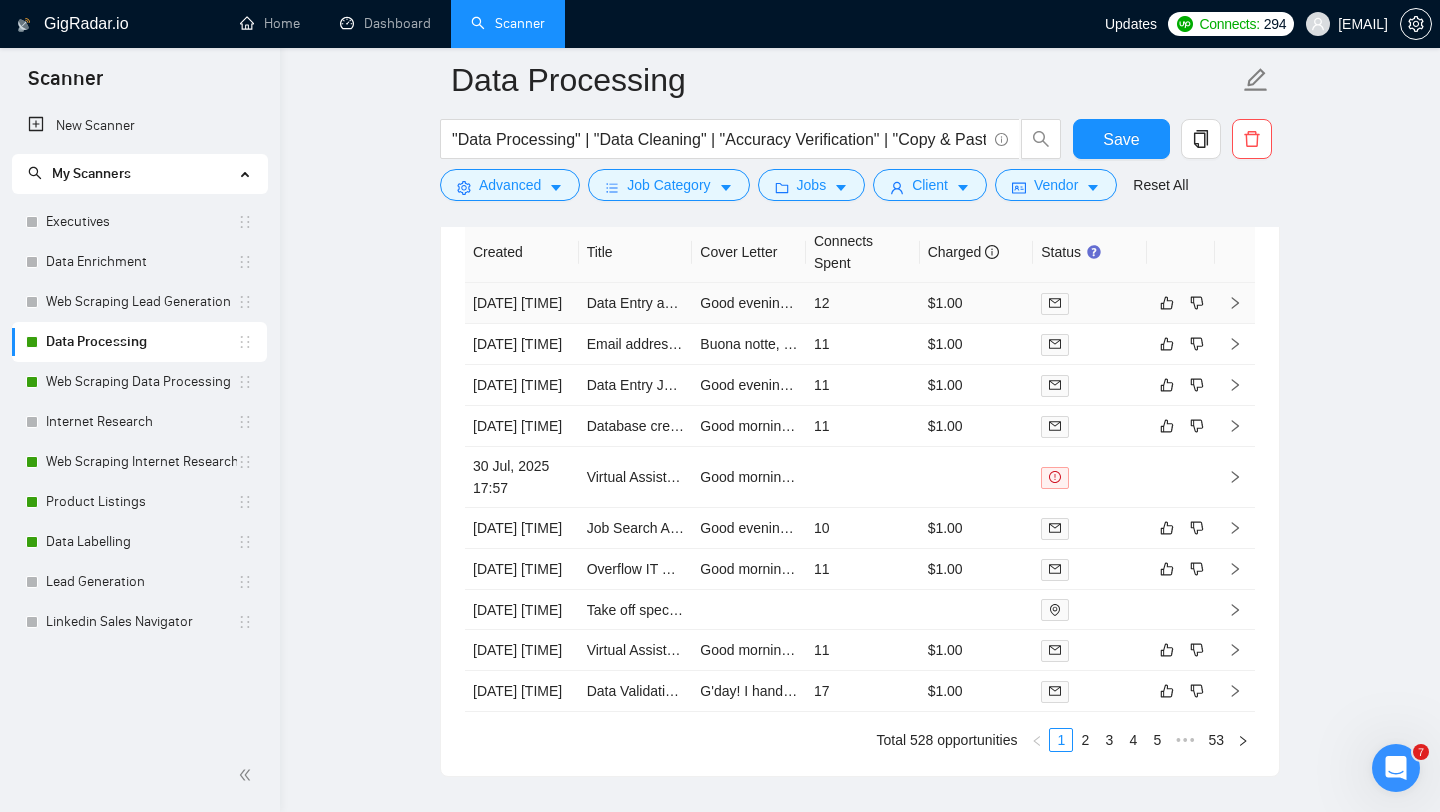 click on "Data Entry and Database Cleanup Specialist for Google Sheets" at bounding box center [636, 303] 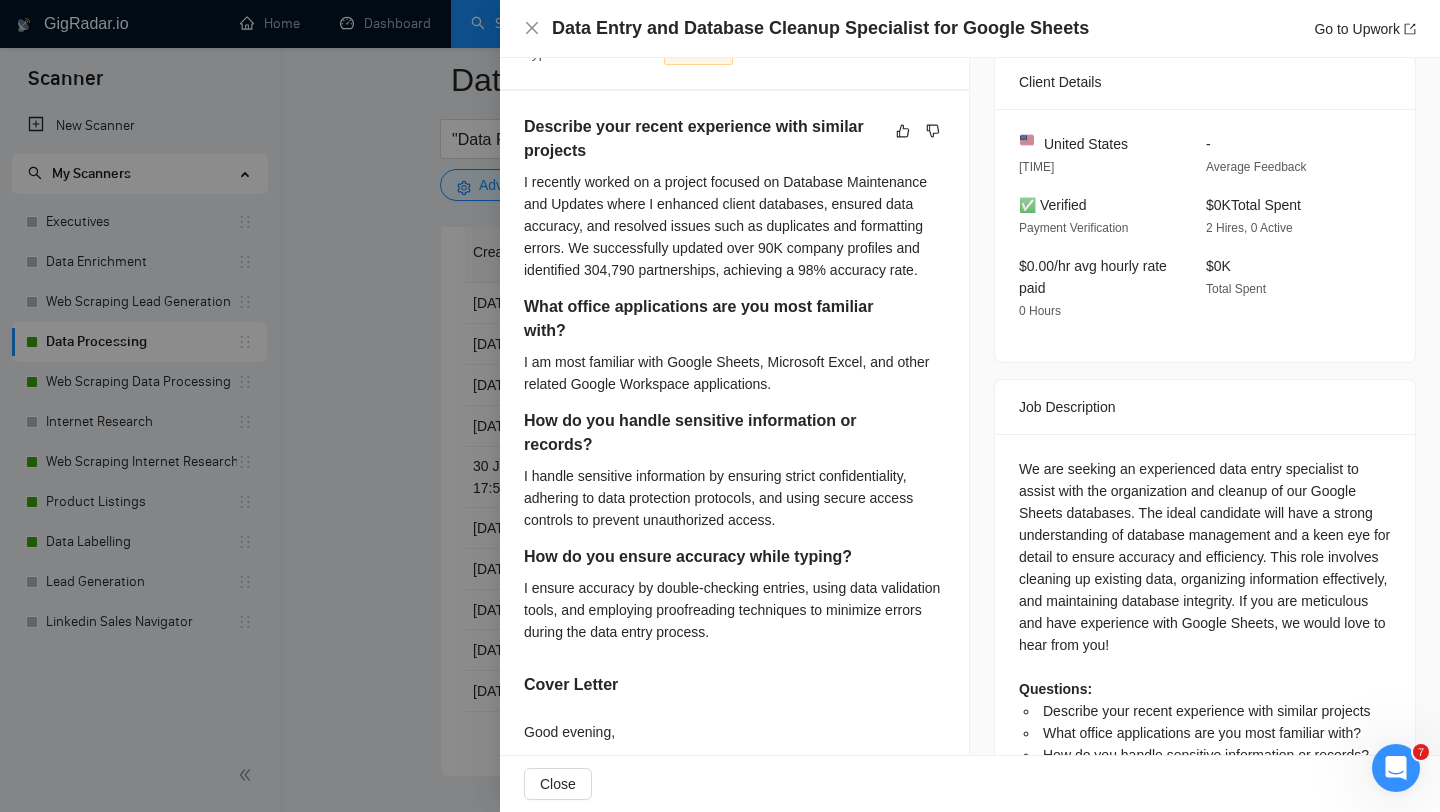 scroll, scrollTop: 483, scrollLeft: 0, axis: vertical 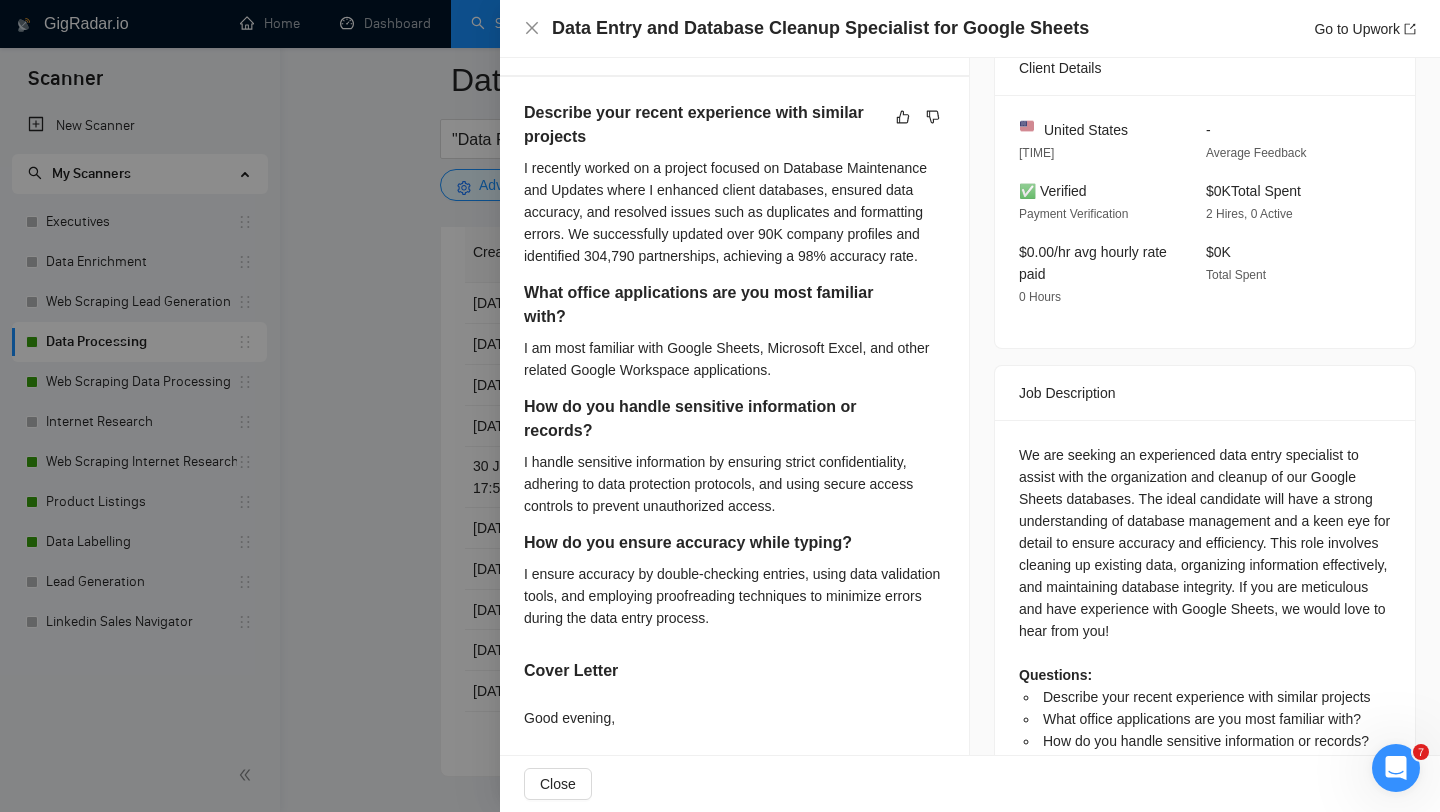 click at bounding box center (720, 406) 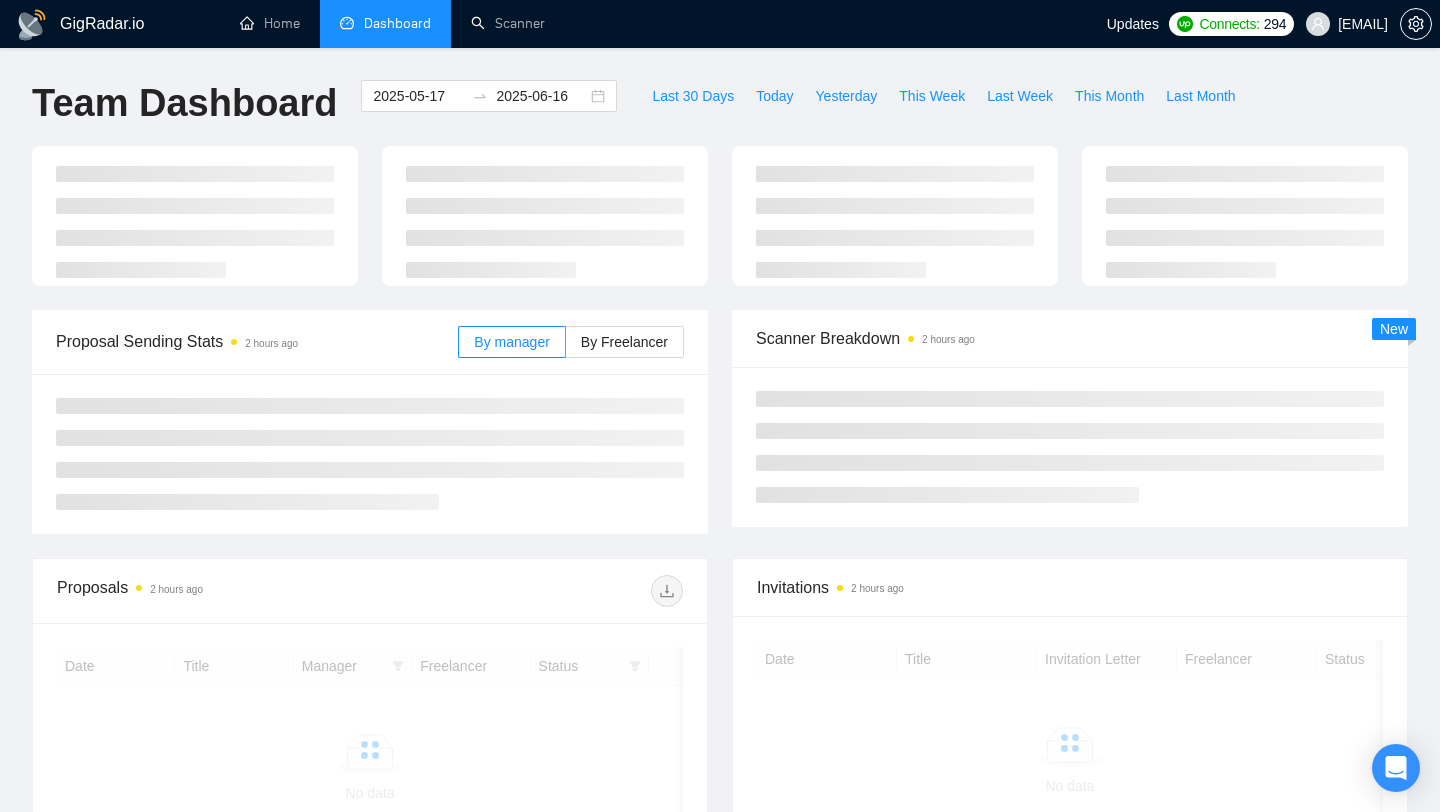 scroll, scrollTop: 0, scrollLeft: 0, axis: both 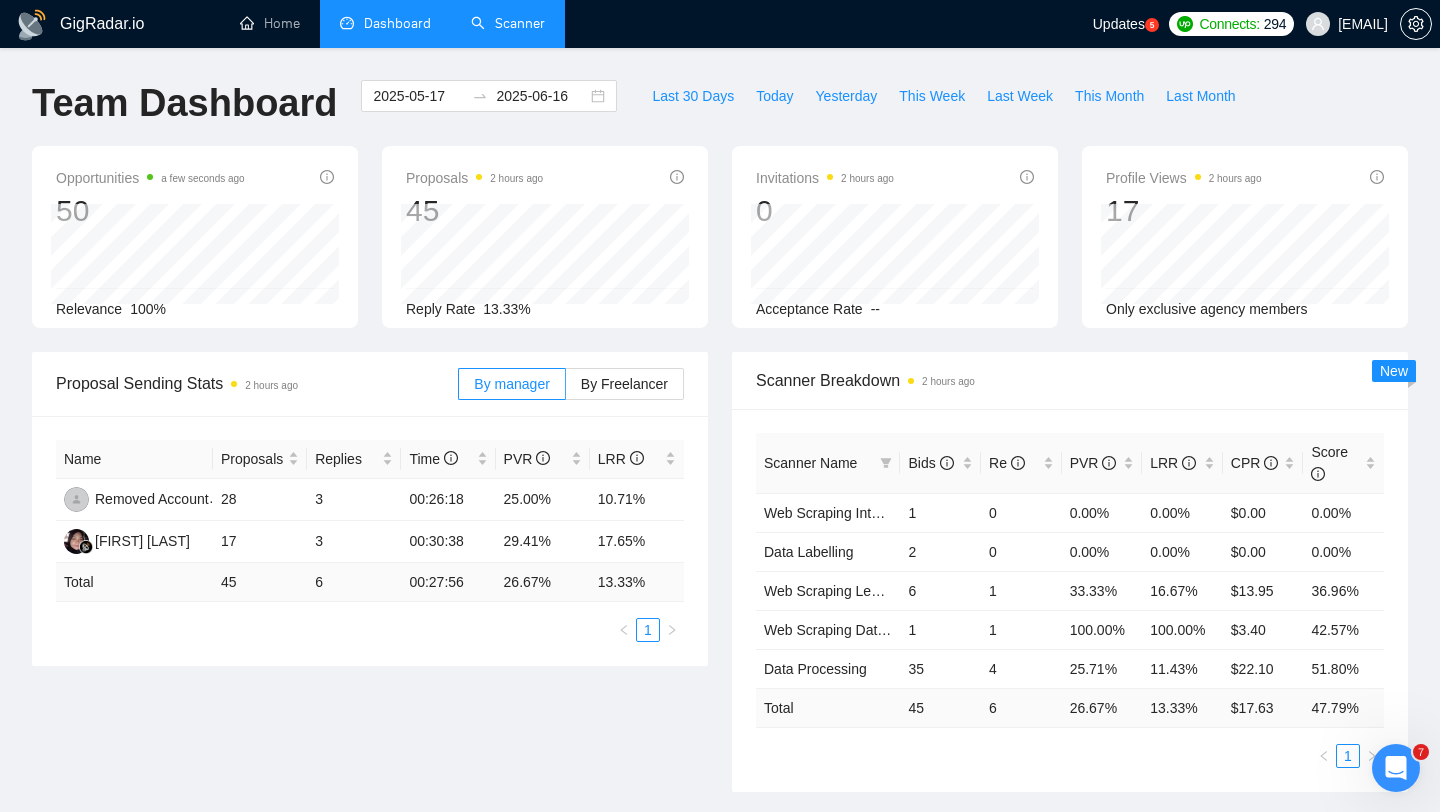 click on "Scanner" at bounding box center [508, 23] 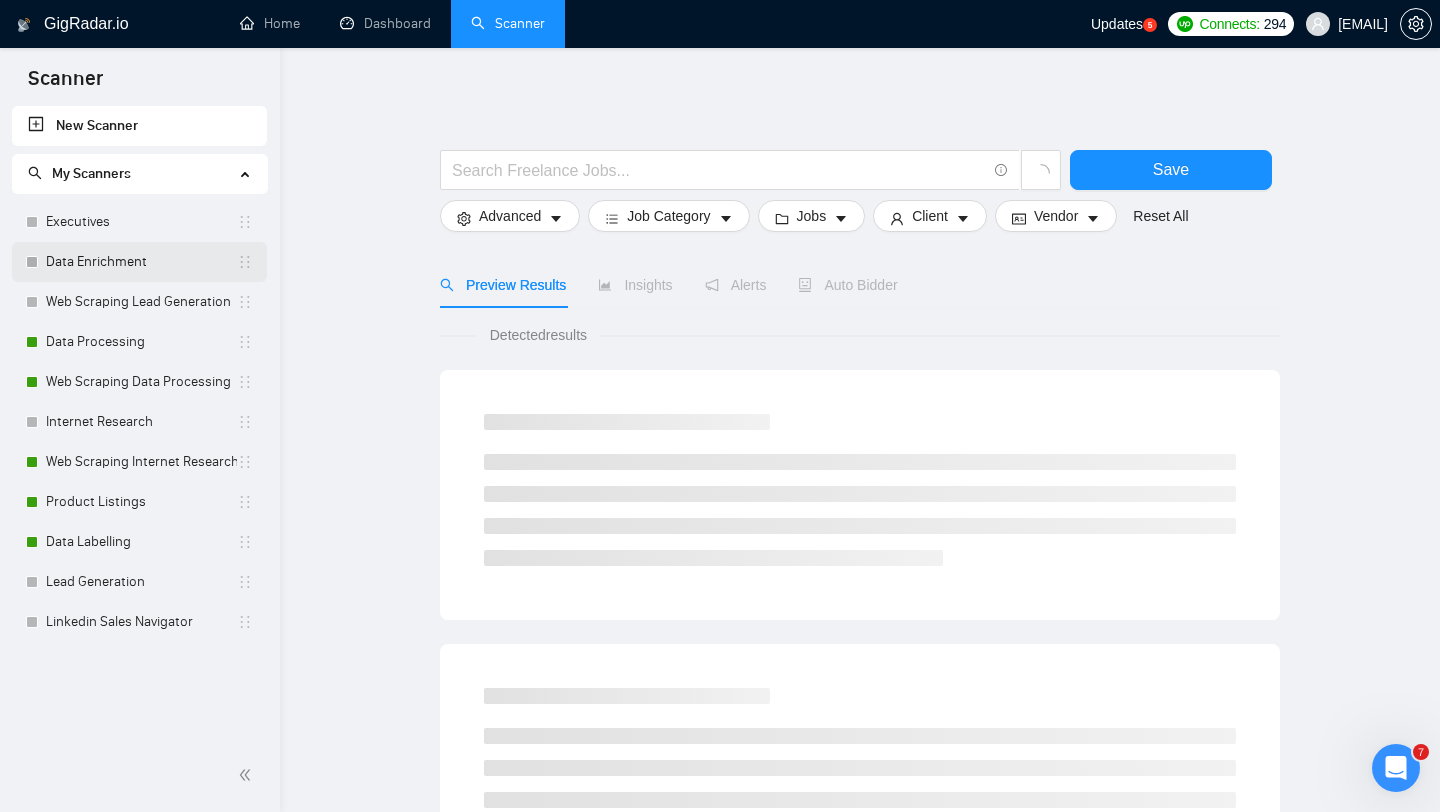 click on "Data Enrichment" at bounding box center [141, 262] 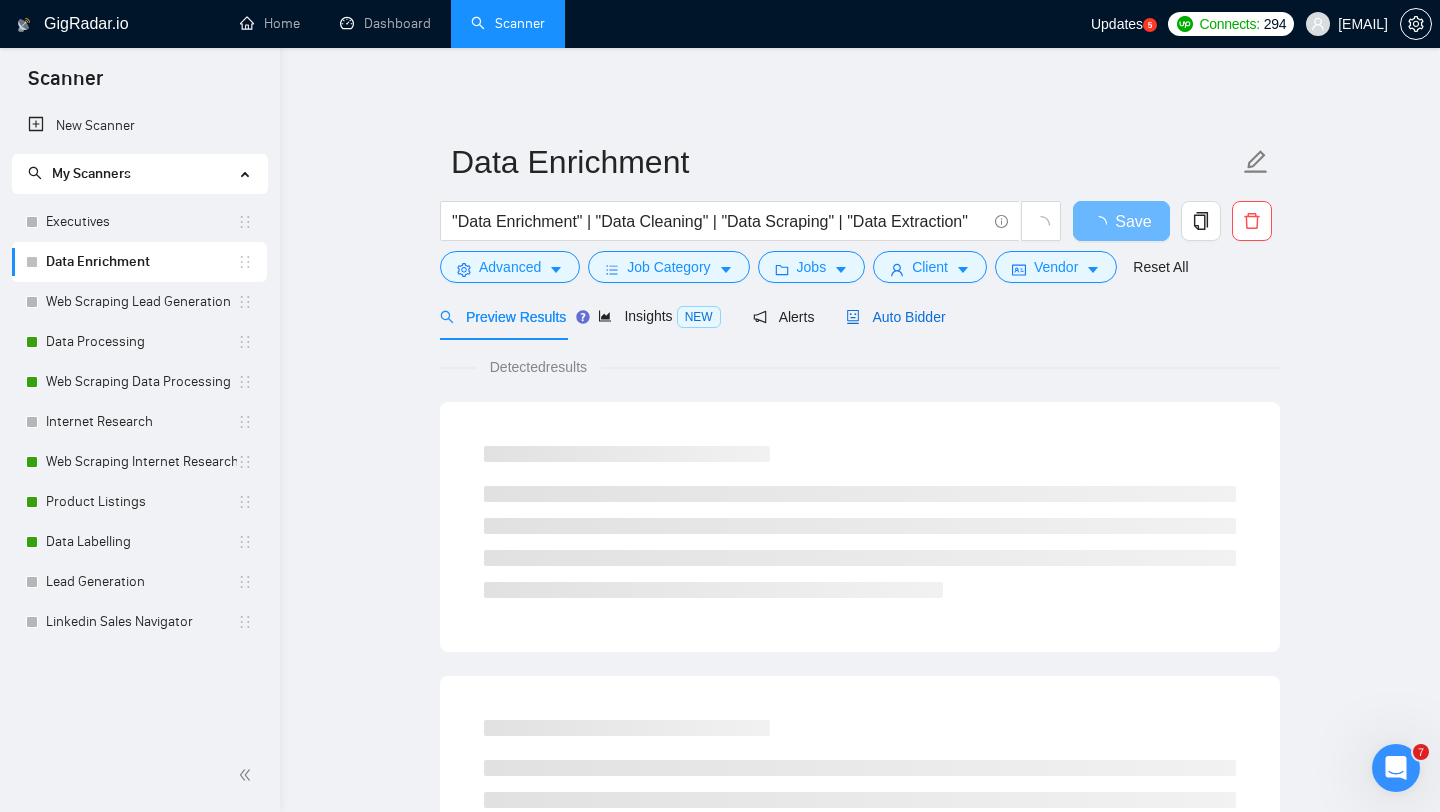 click on "Auto Bidder" at bounding box center [895, 317] 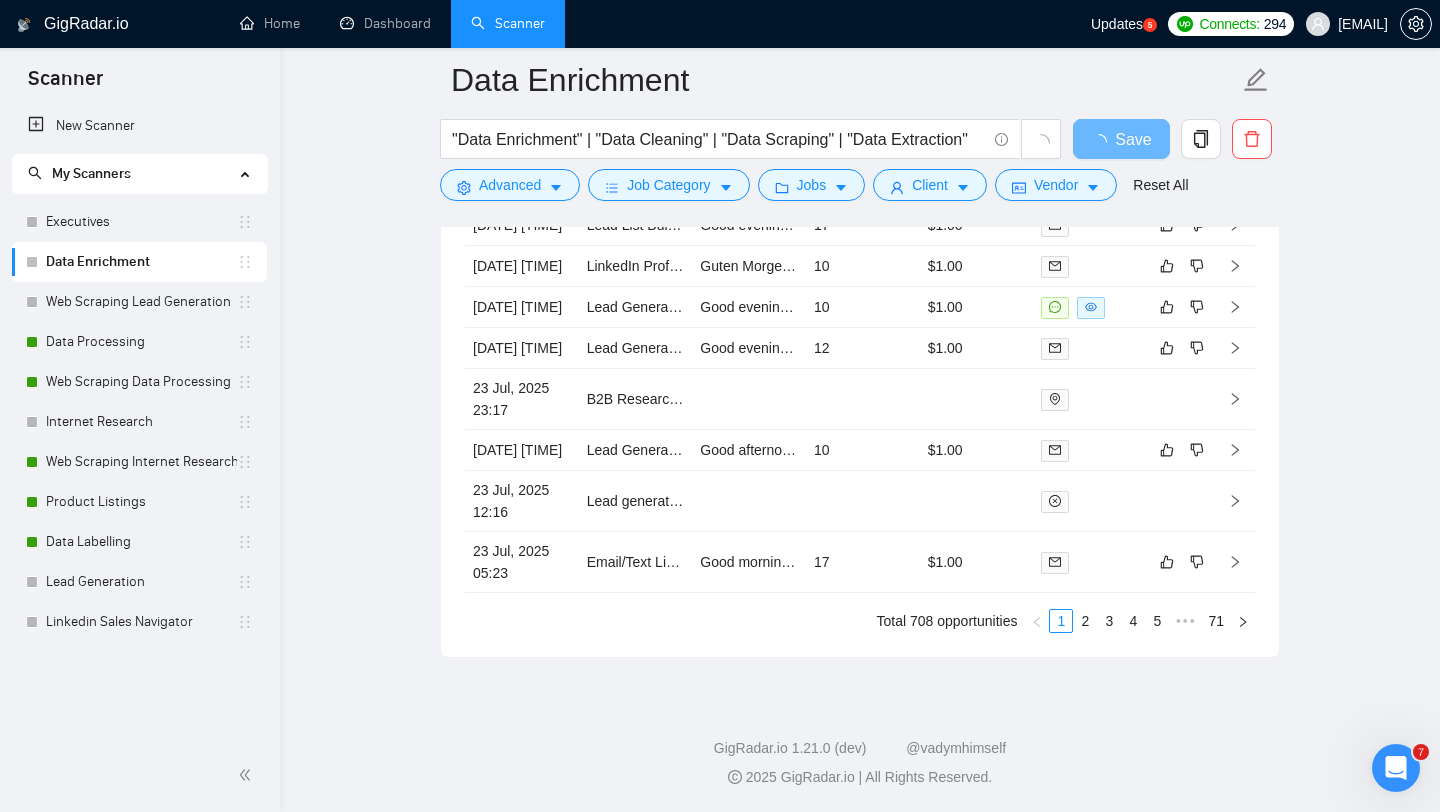scroll, scrollTop: 4267, scrollLeft: 0, axis: vertical 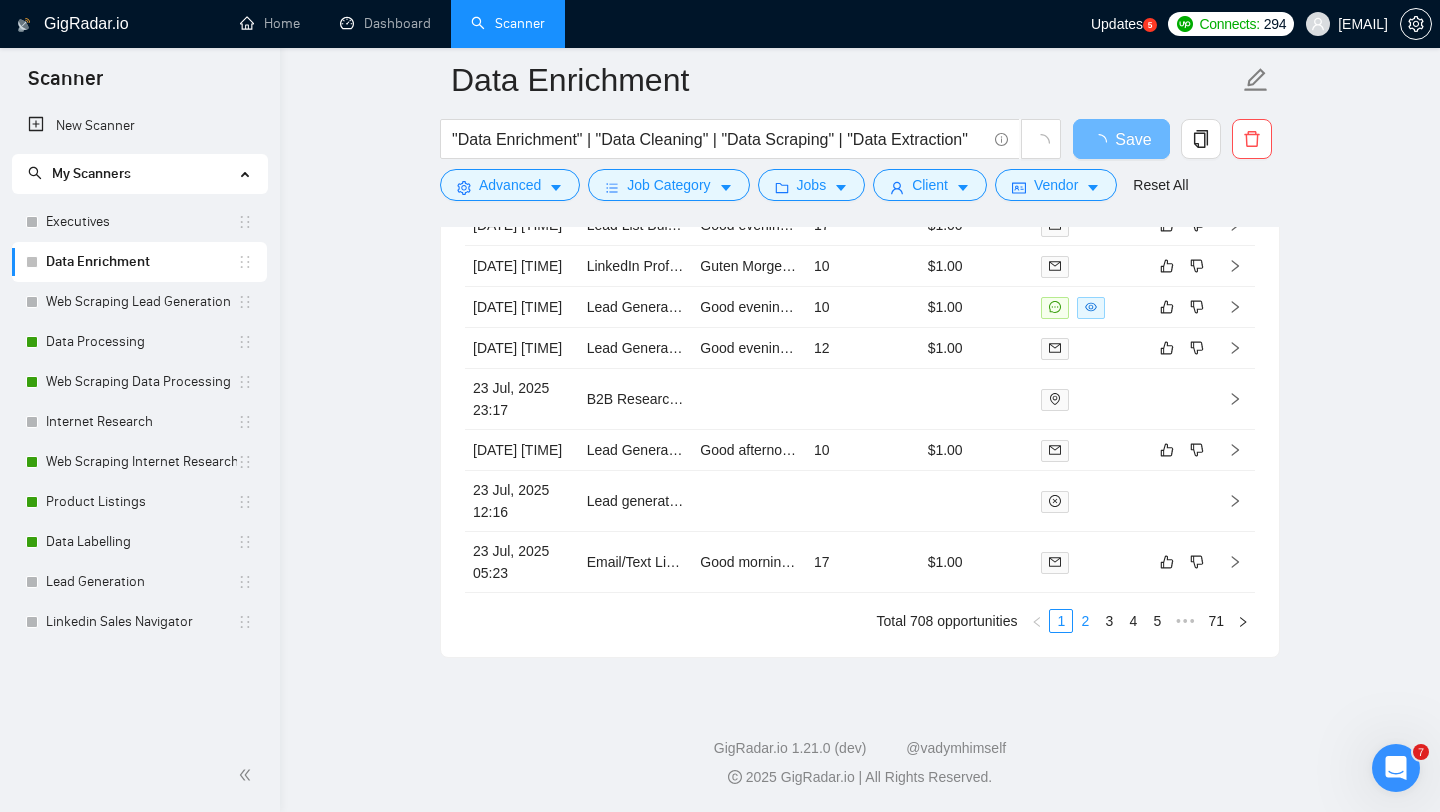 click on "2" at bounding box center (1085, 621) 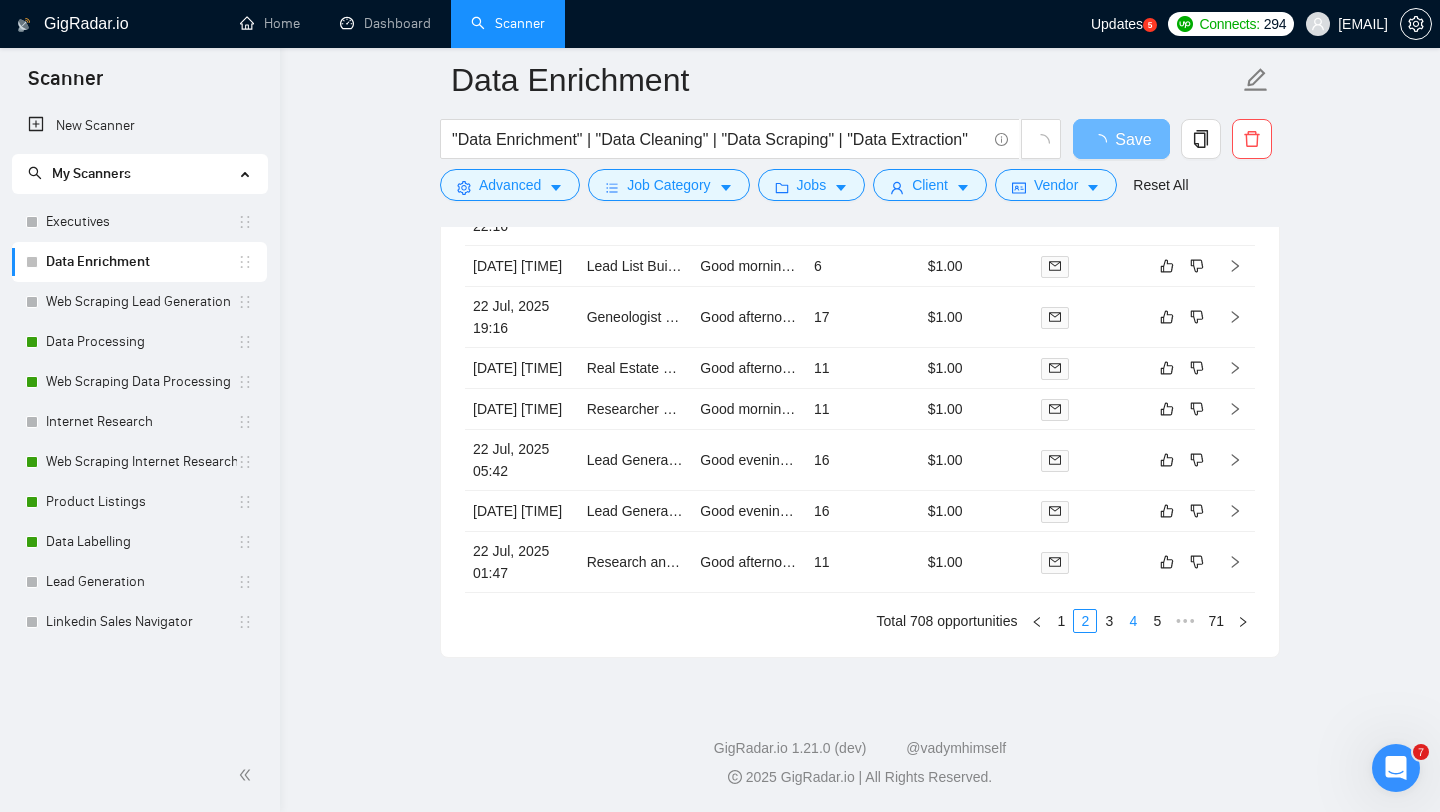 click on "4" at bounding box center [1133, 621] 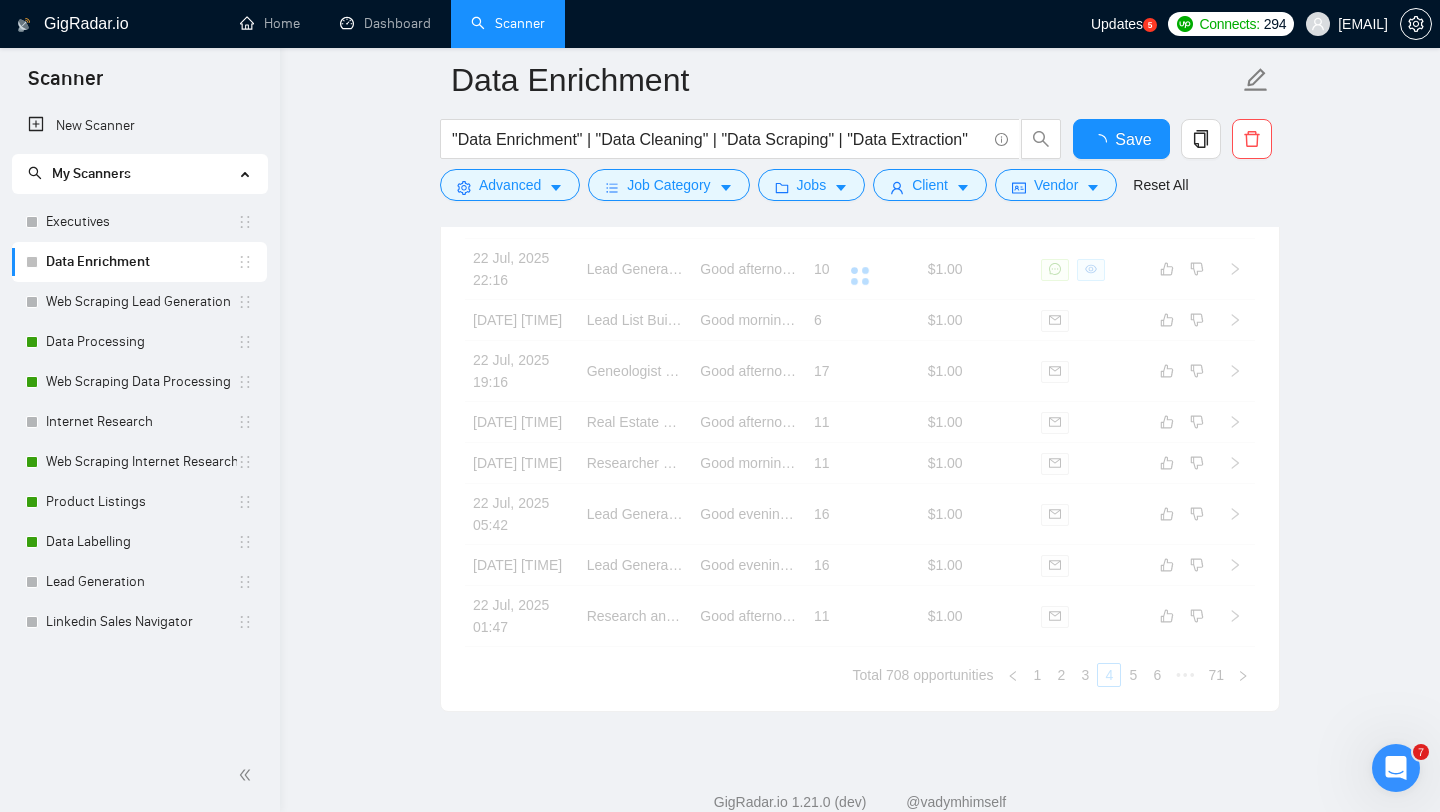 type 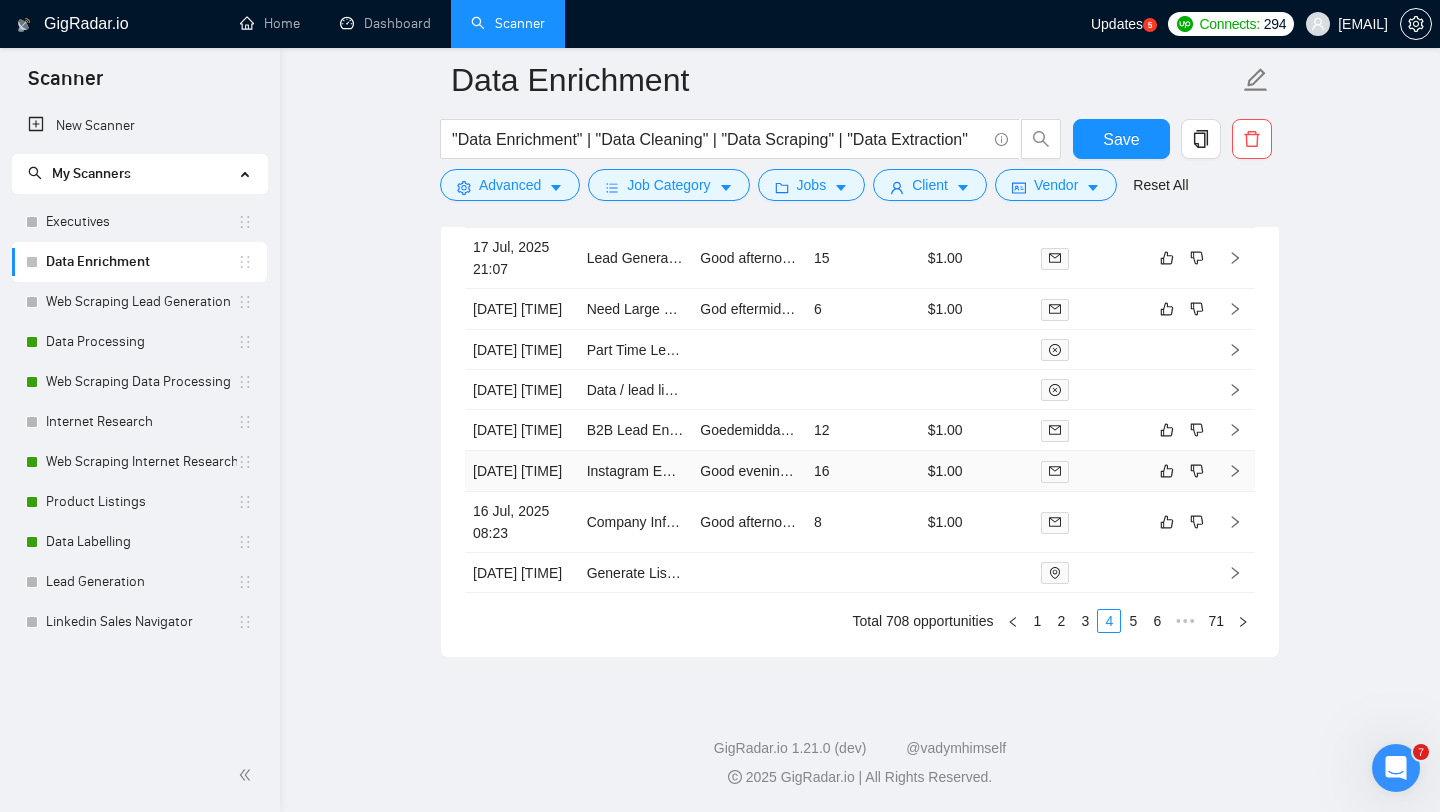 scroll, scrollTop: 4421, scrollLeft: 0, axis: vertical 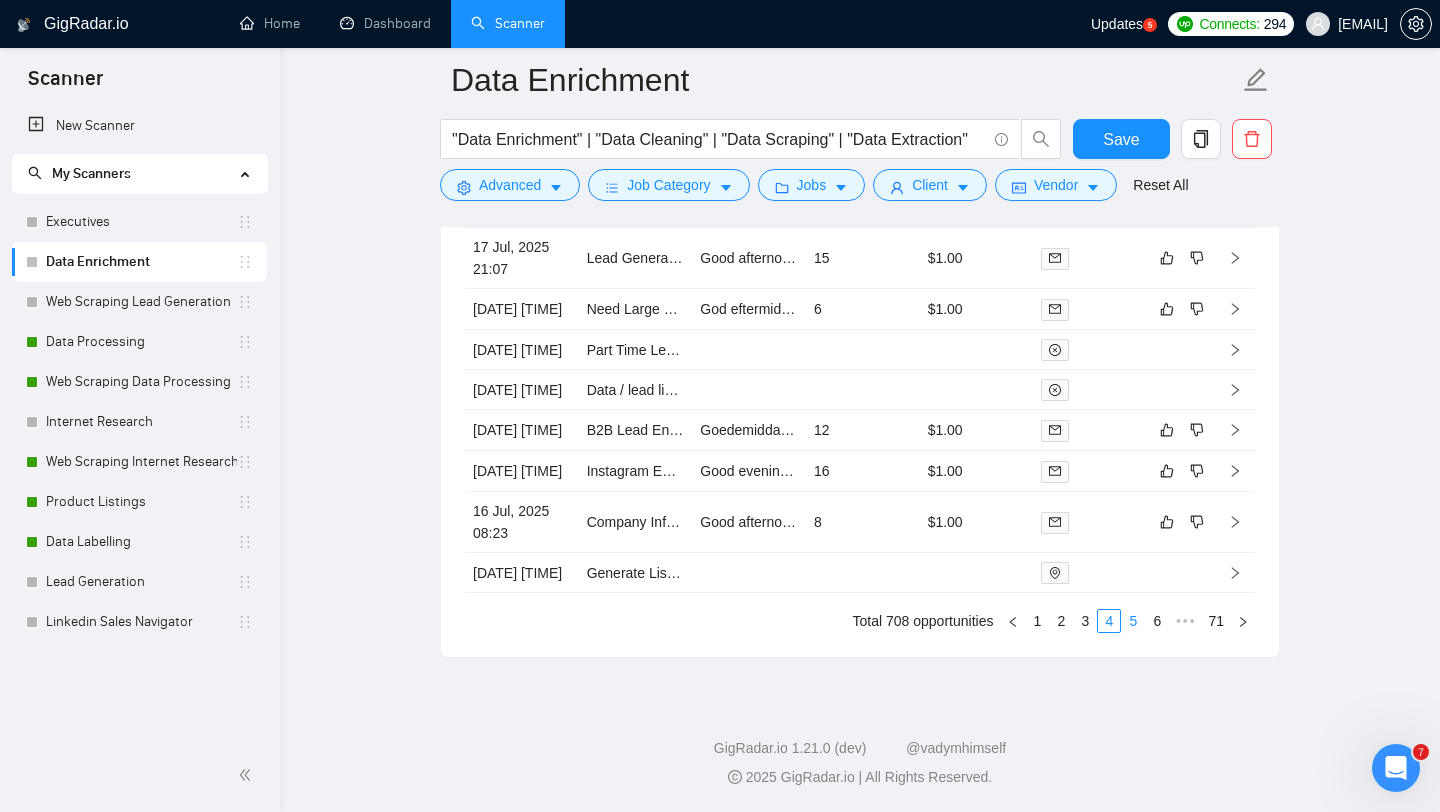 click on "5" at bounding box center (1133, 621) 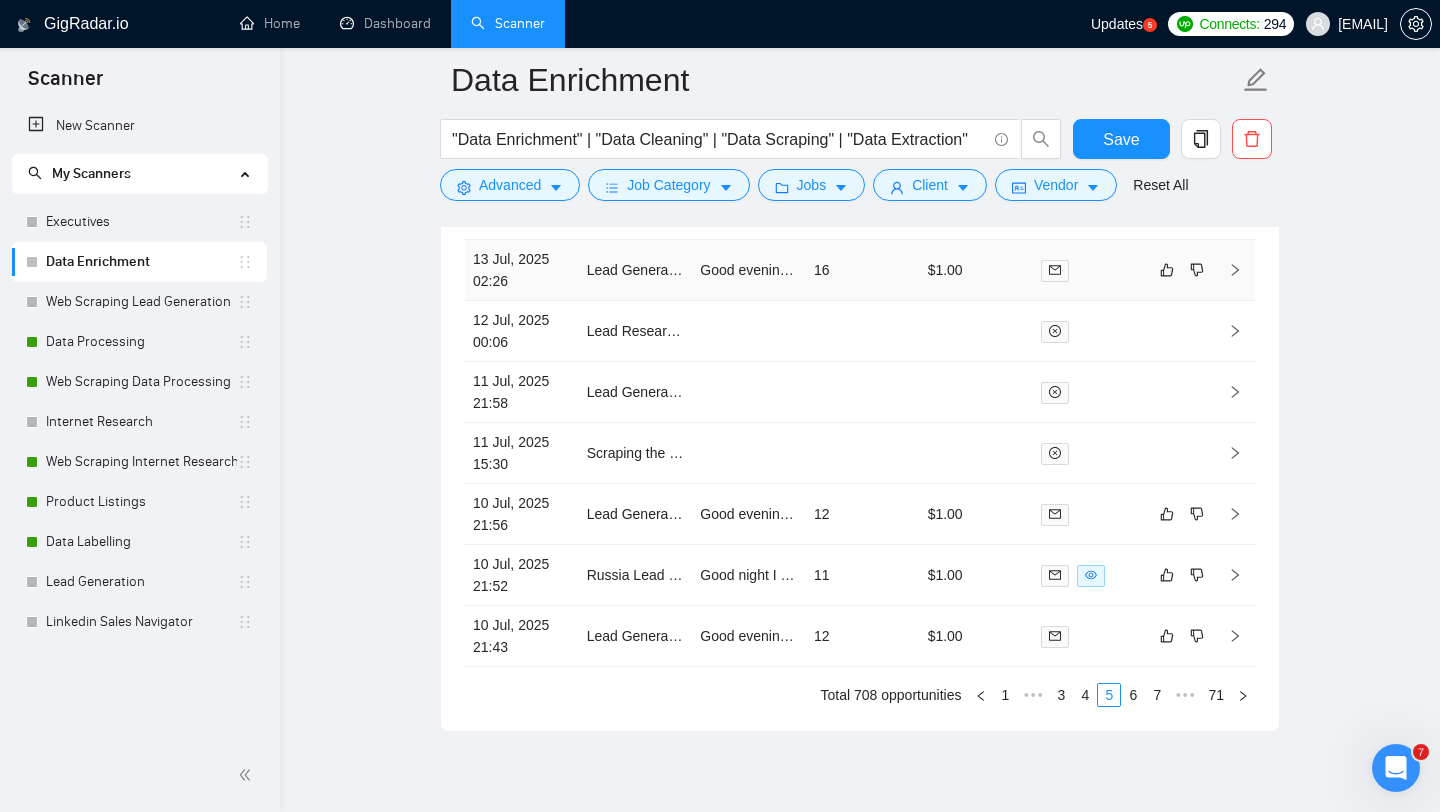 scroll, scrollTop: 4421, scrollLeft: 0, axis: vertical 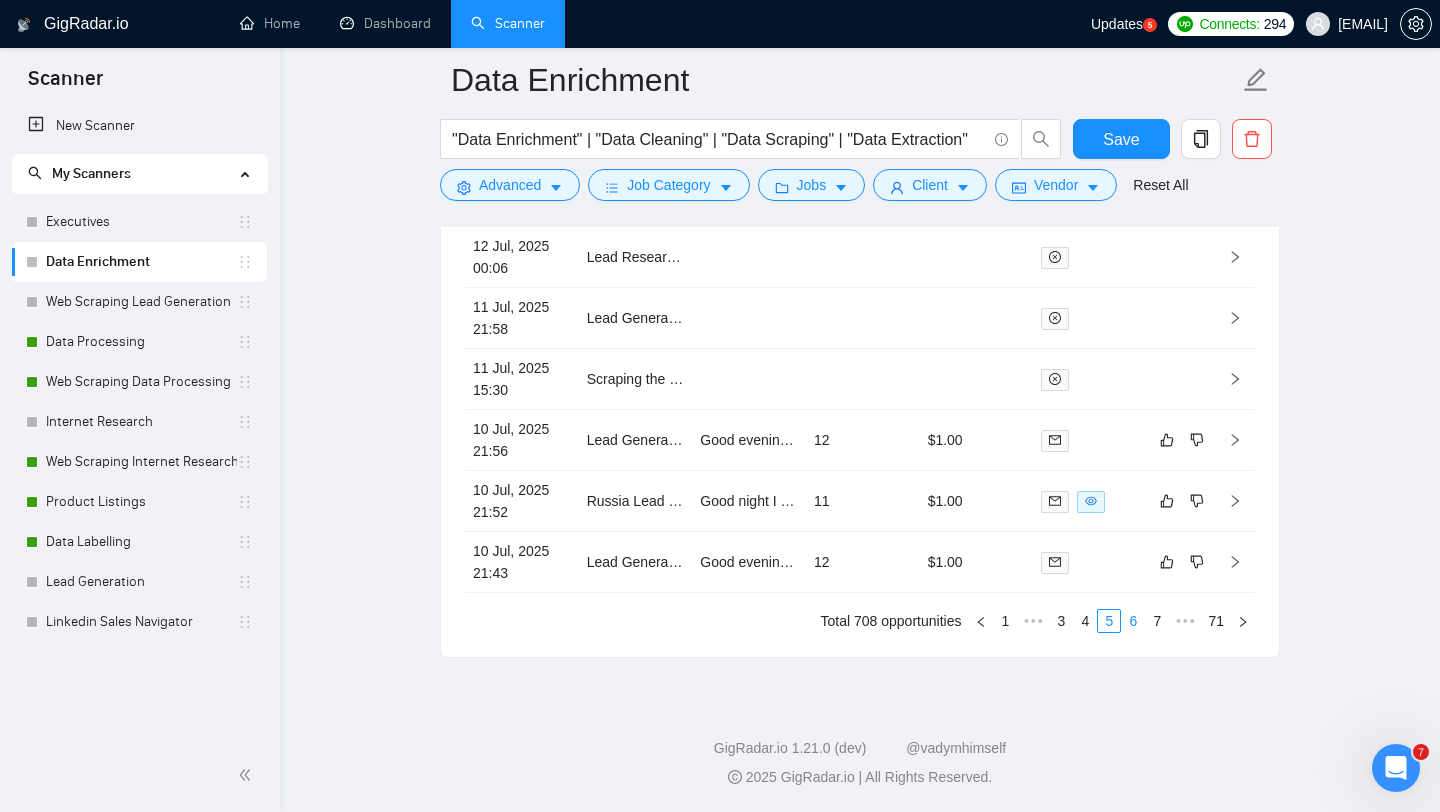 click on "6" at bounding box center [1133, 621] 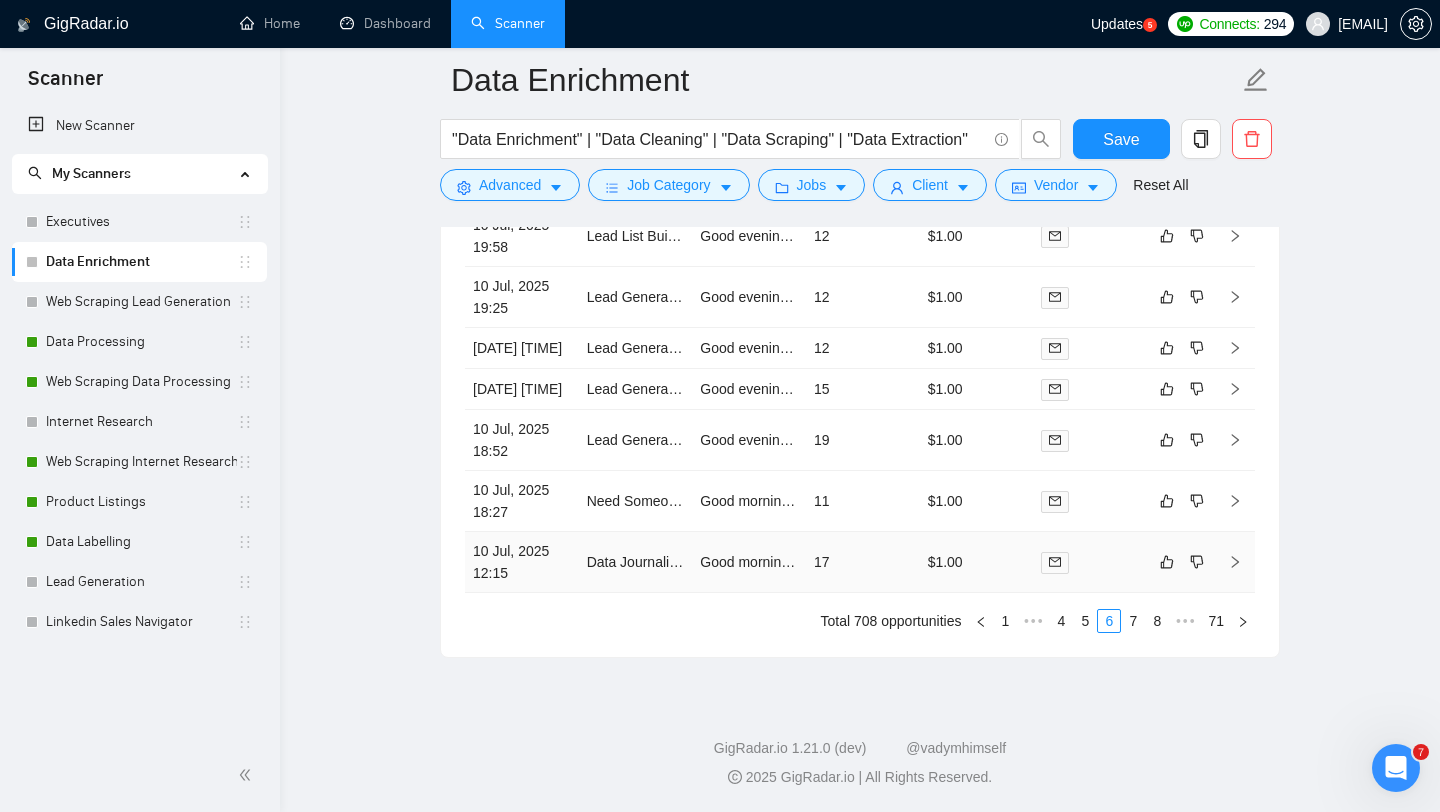scroll, scrollTop: 4421, scrollLeft: 0, axis: vertical 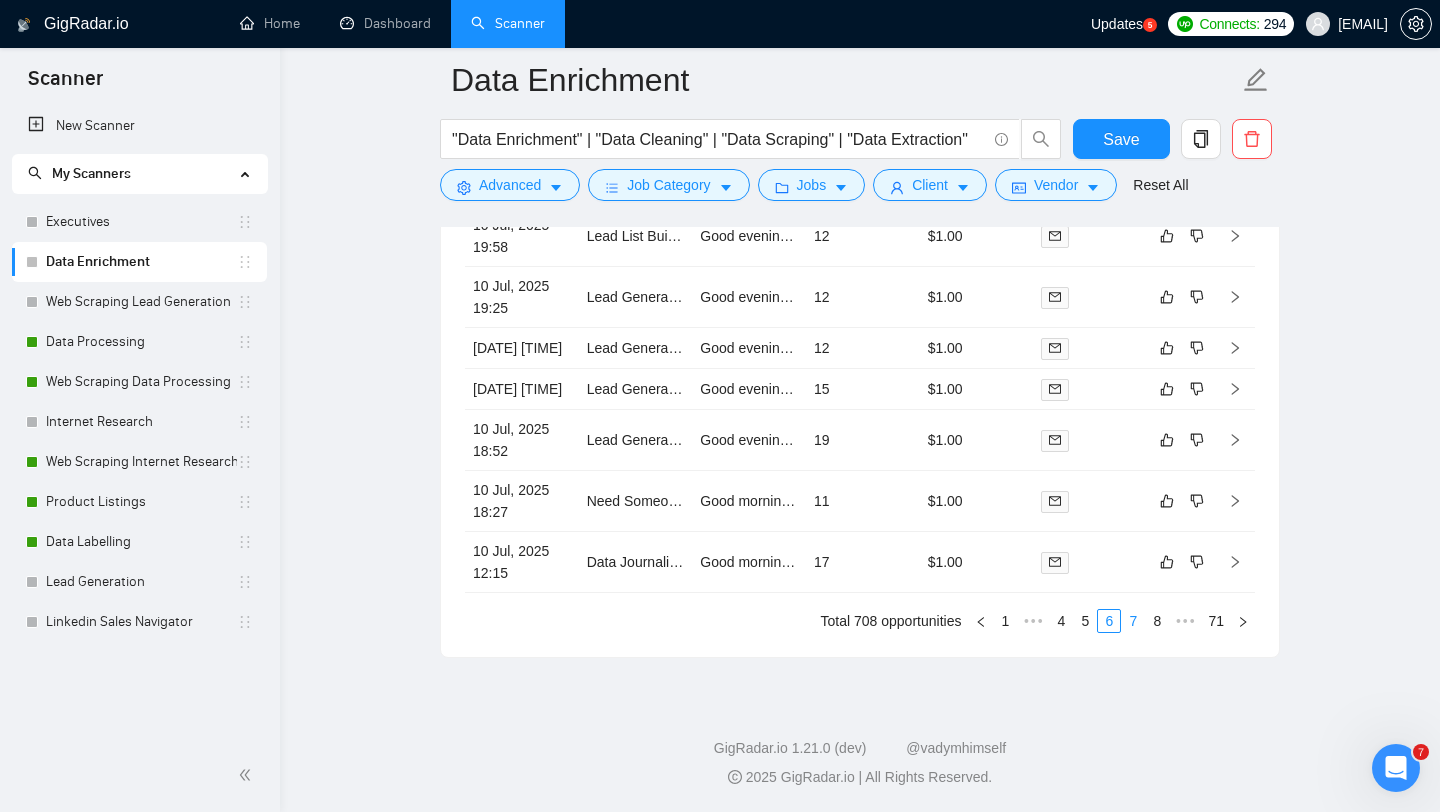click on "7" at bounding box center (1133, 621) 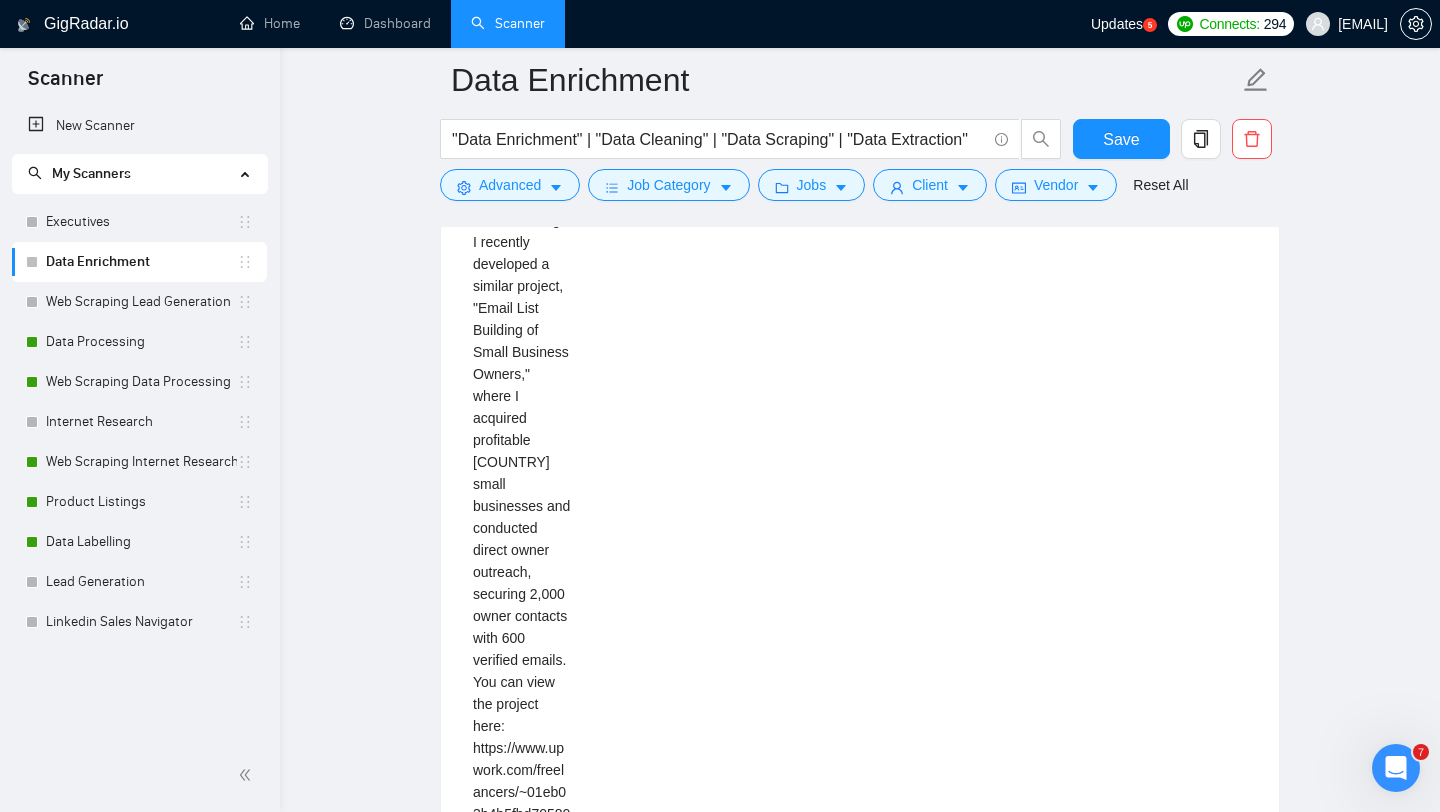 scroll, scrollTop: 4244, scrollLeft: 0, axis: vertical 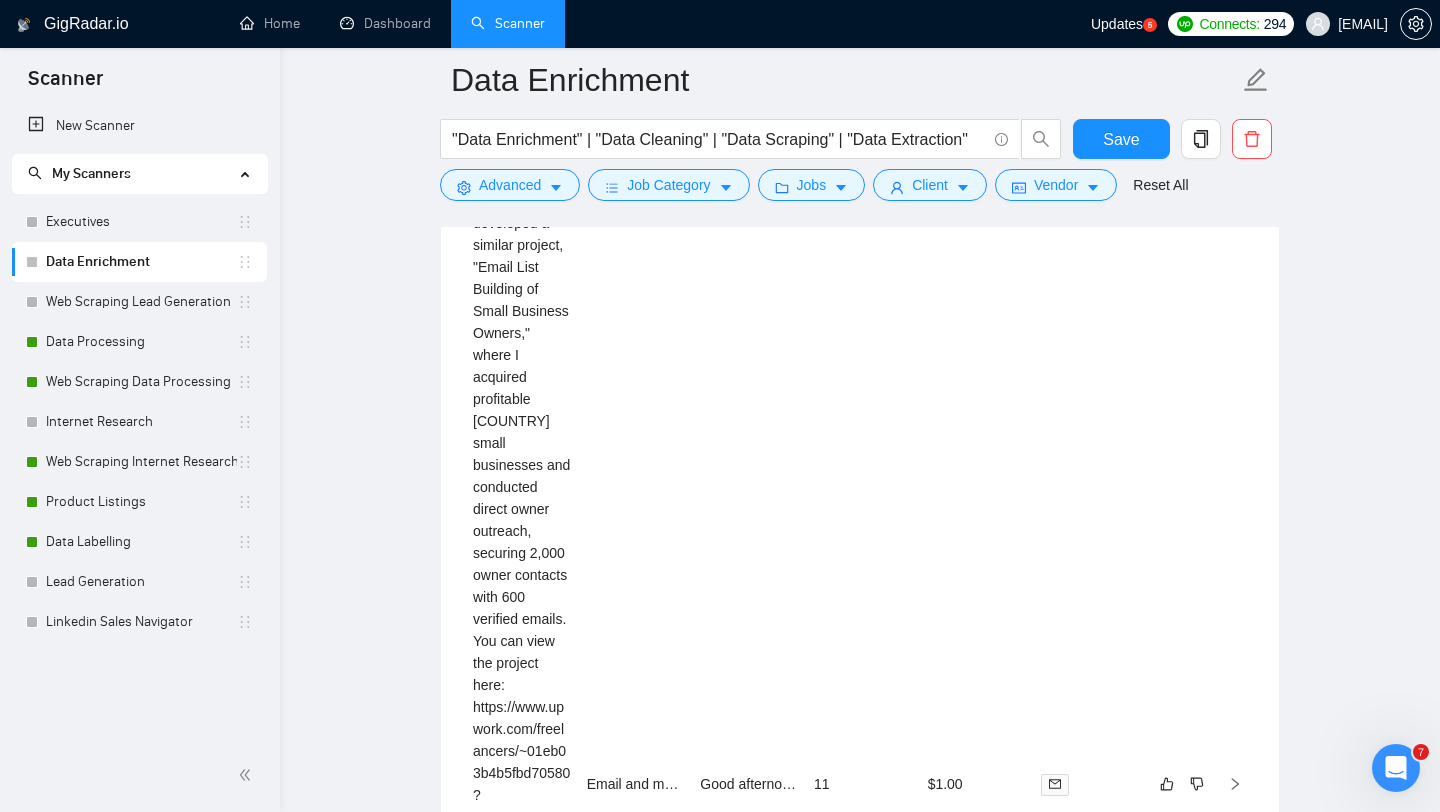 click on "Lead Generation Specialist for LinkedIn in US and UK" at bounding box center [636, 1643] 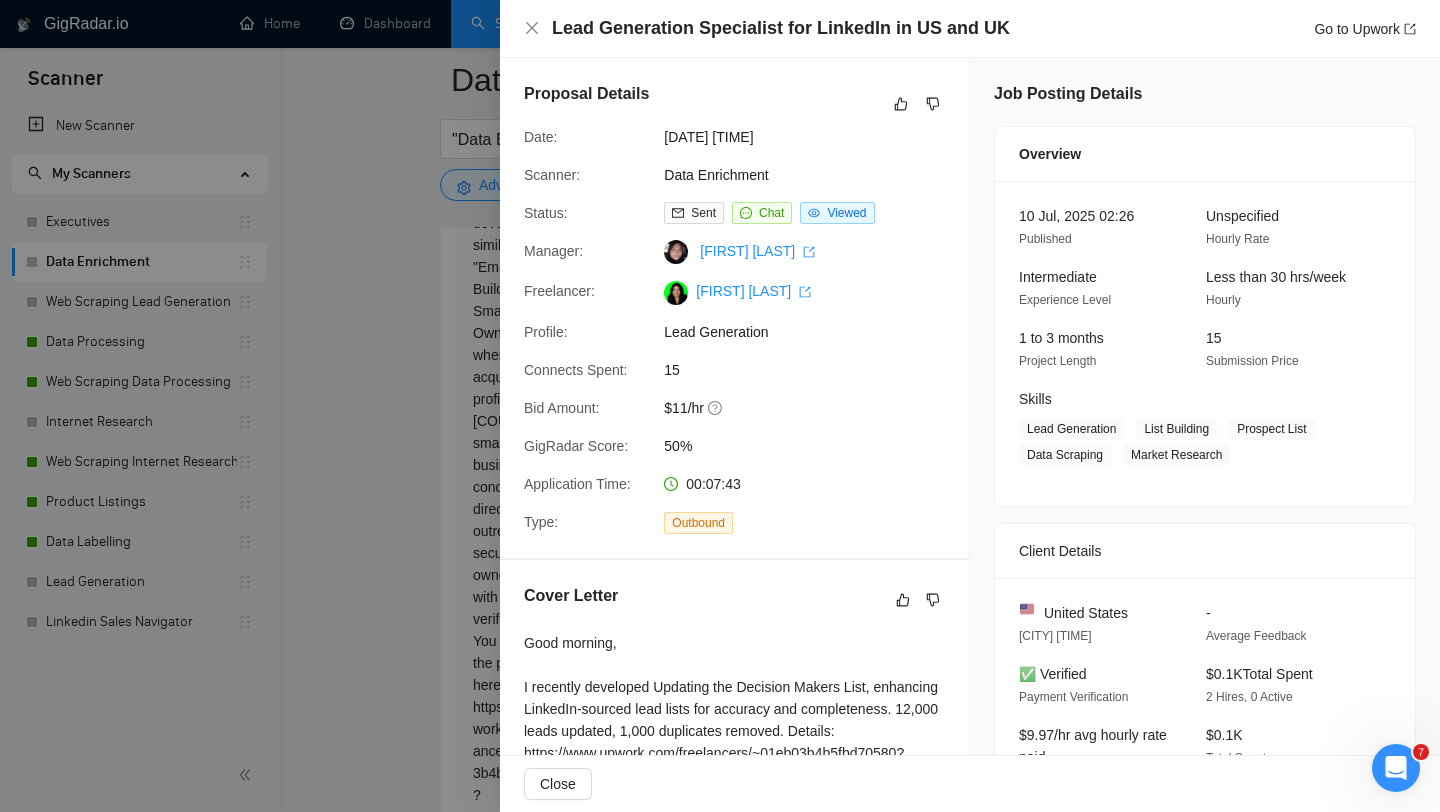 scroll, scrollTop: 446, scrollLeft: 0, axis: vertical 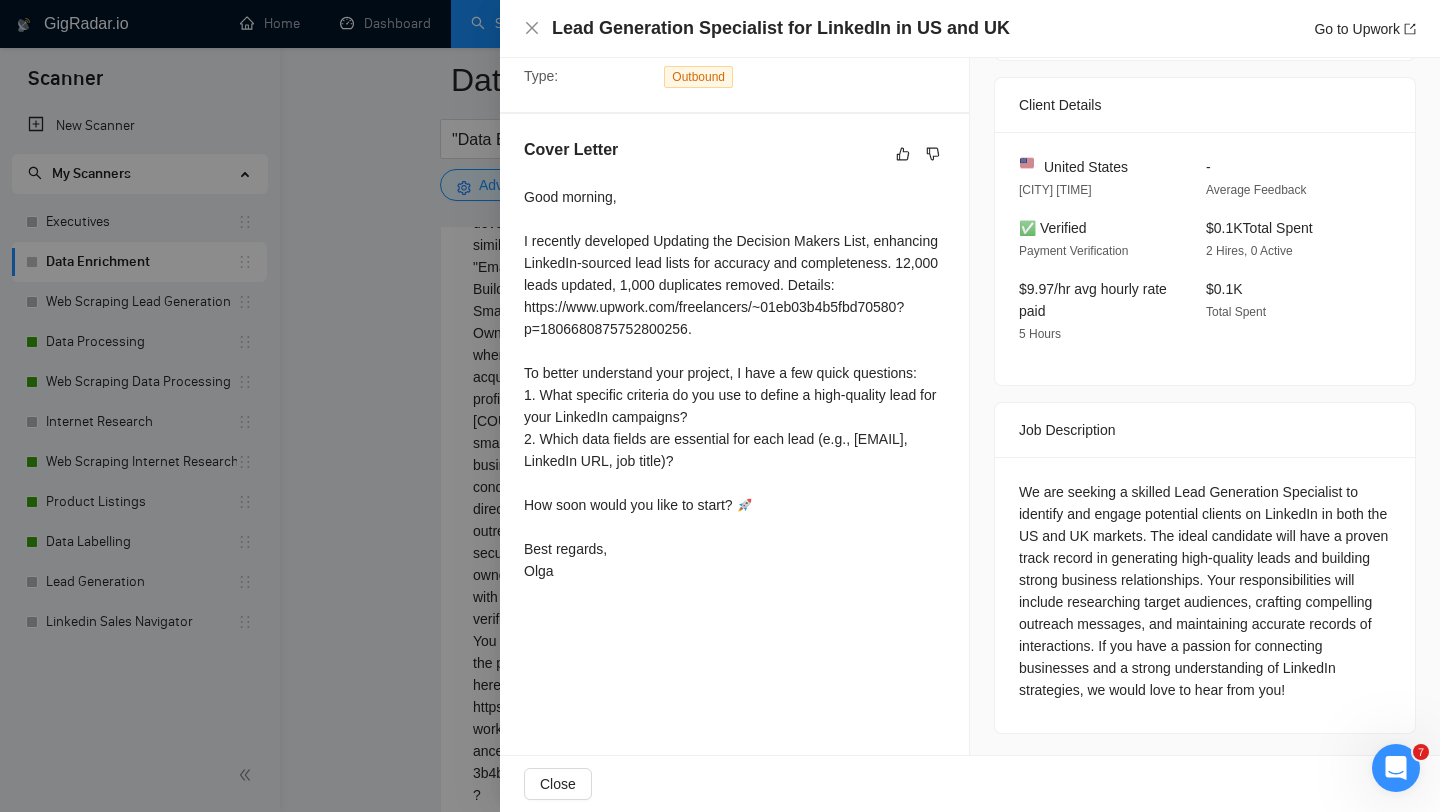 click at bounding box center [720, 406] 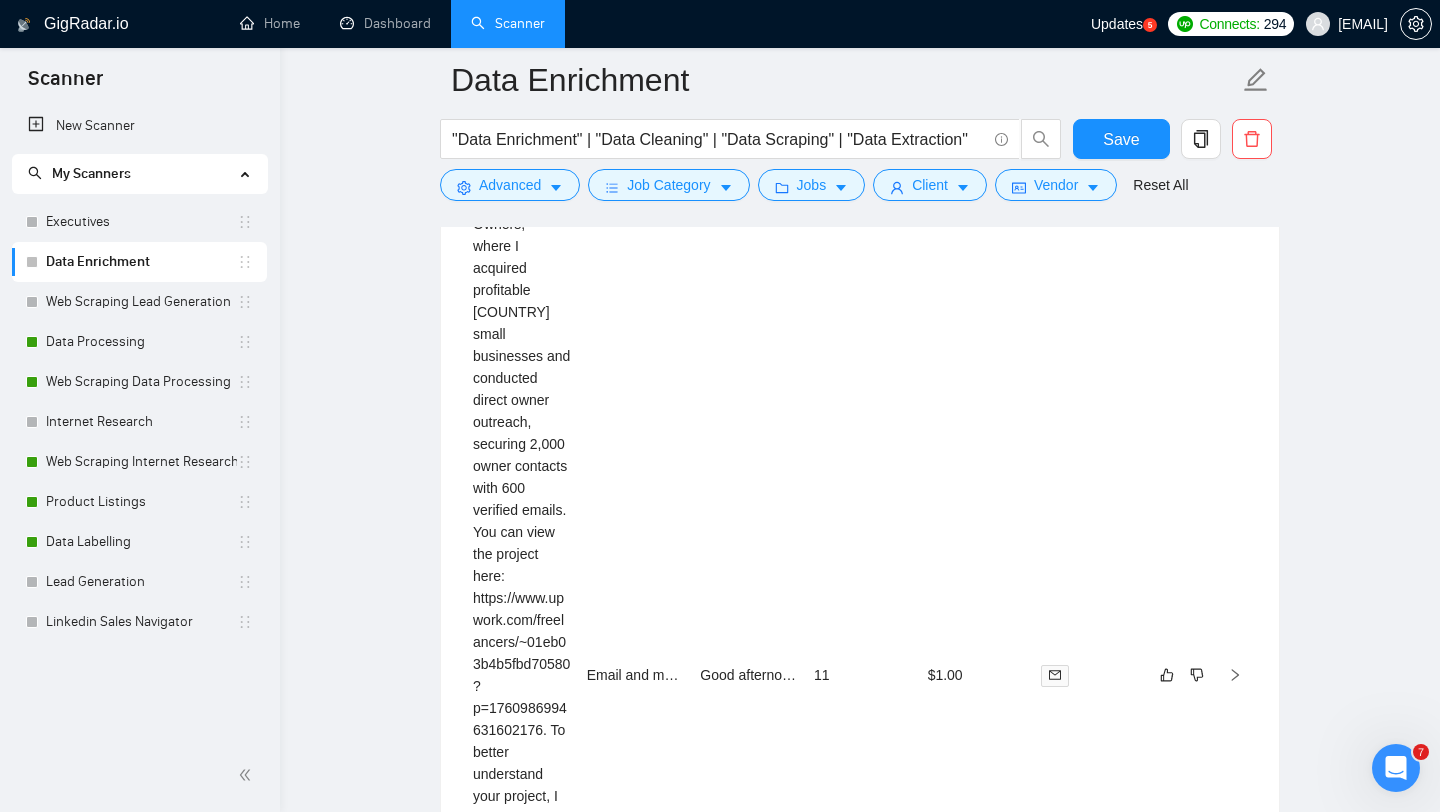 scroll, scrollTop: 4421, scrollLeft: 0, axis: vertical 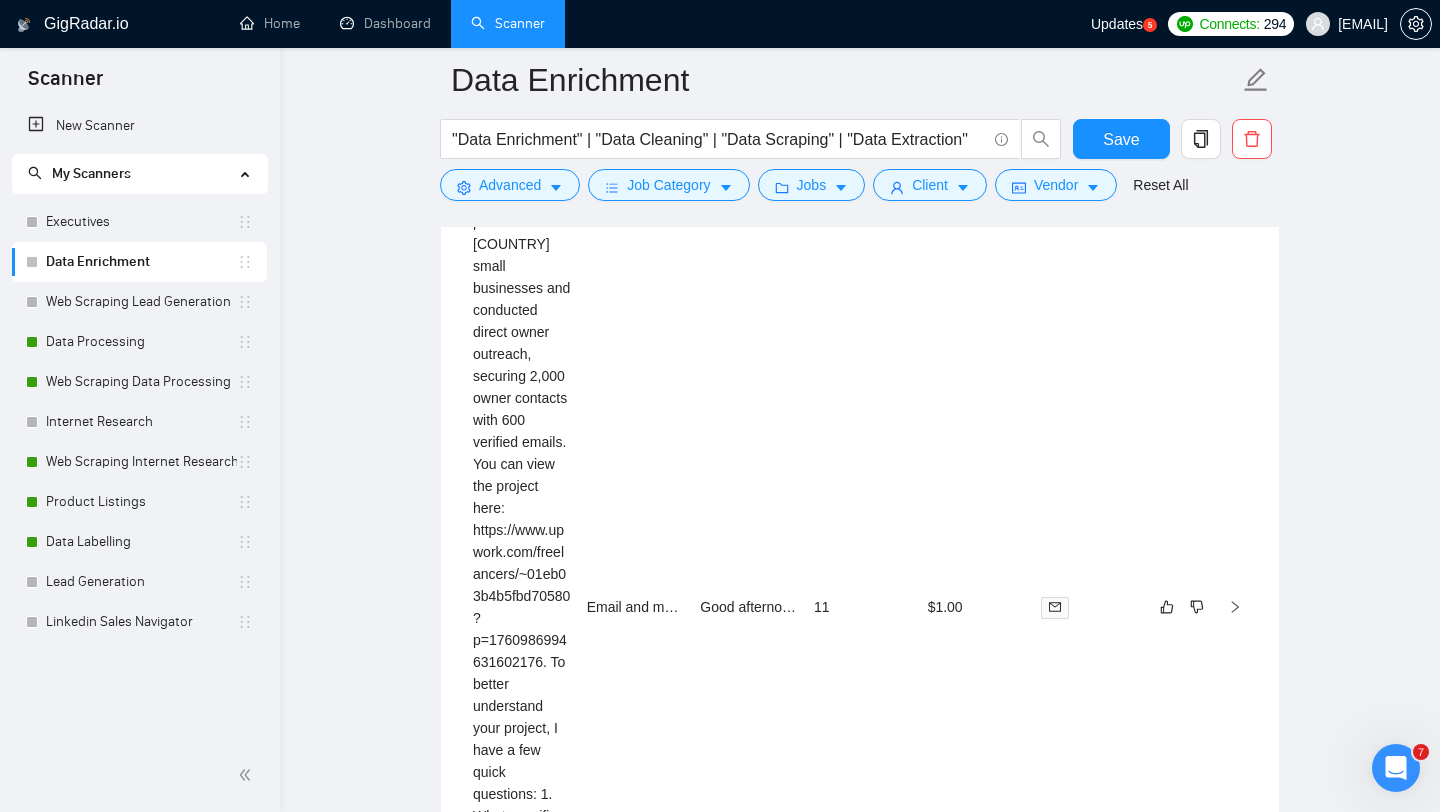 click on "8" at bounding box center [1133, 1769] 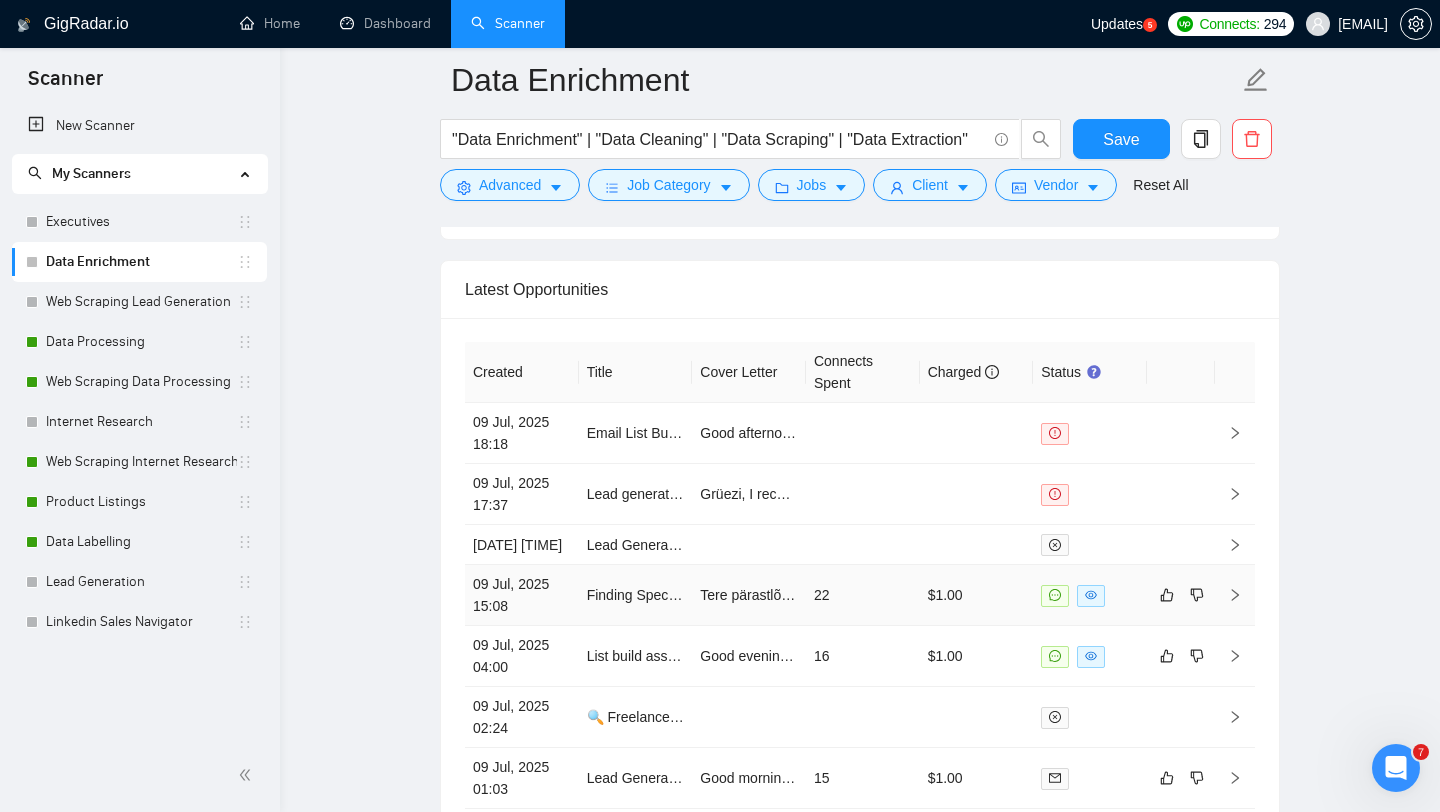 scroll, scrollTop: 4084, scrollLeft: 0, axis: vertical 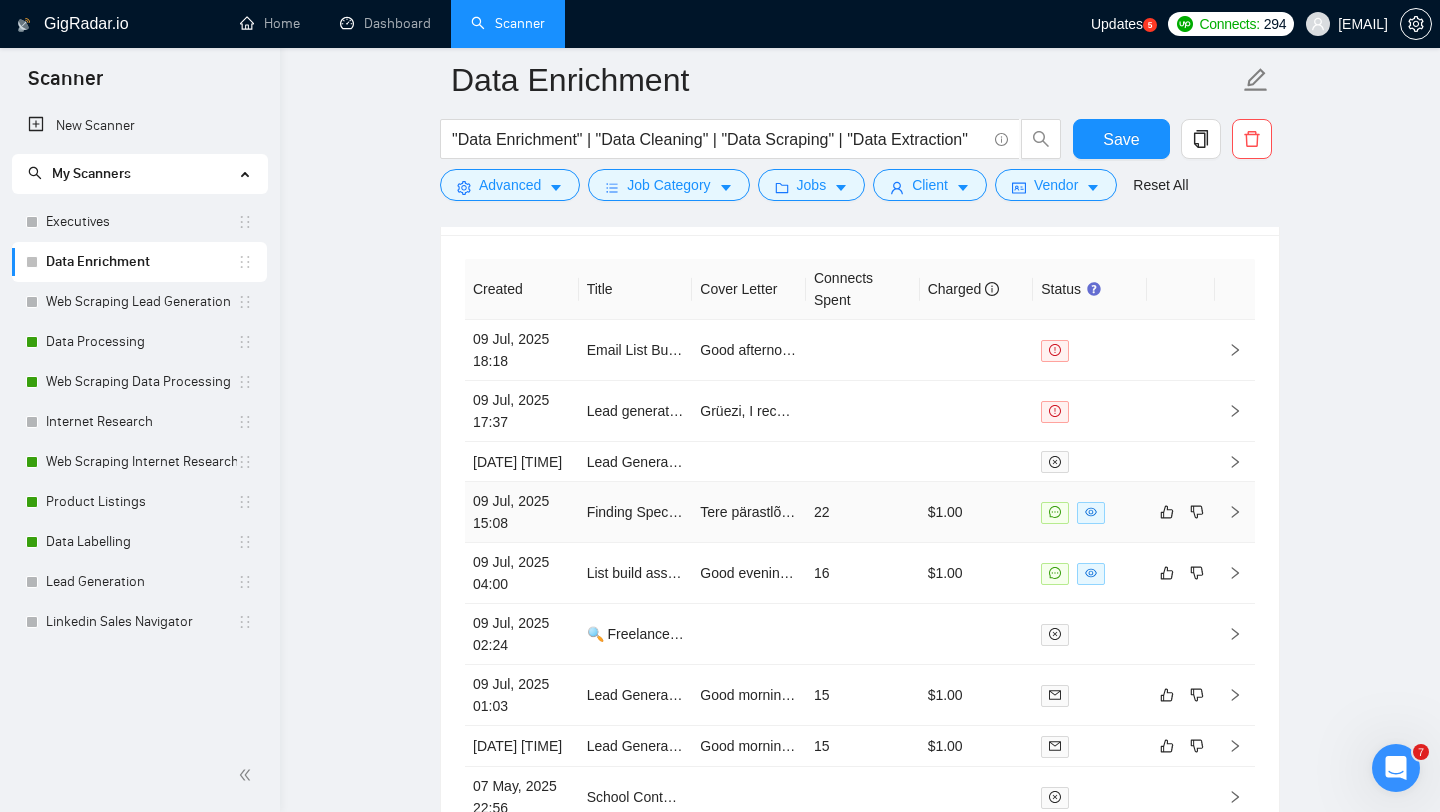 click on "Finding Specific List of Companies" at bounding box center (636, 512) 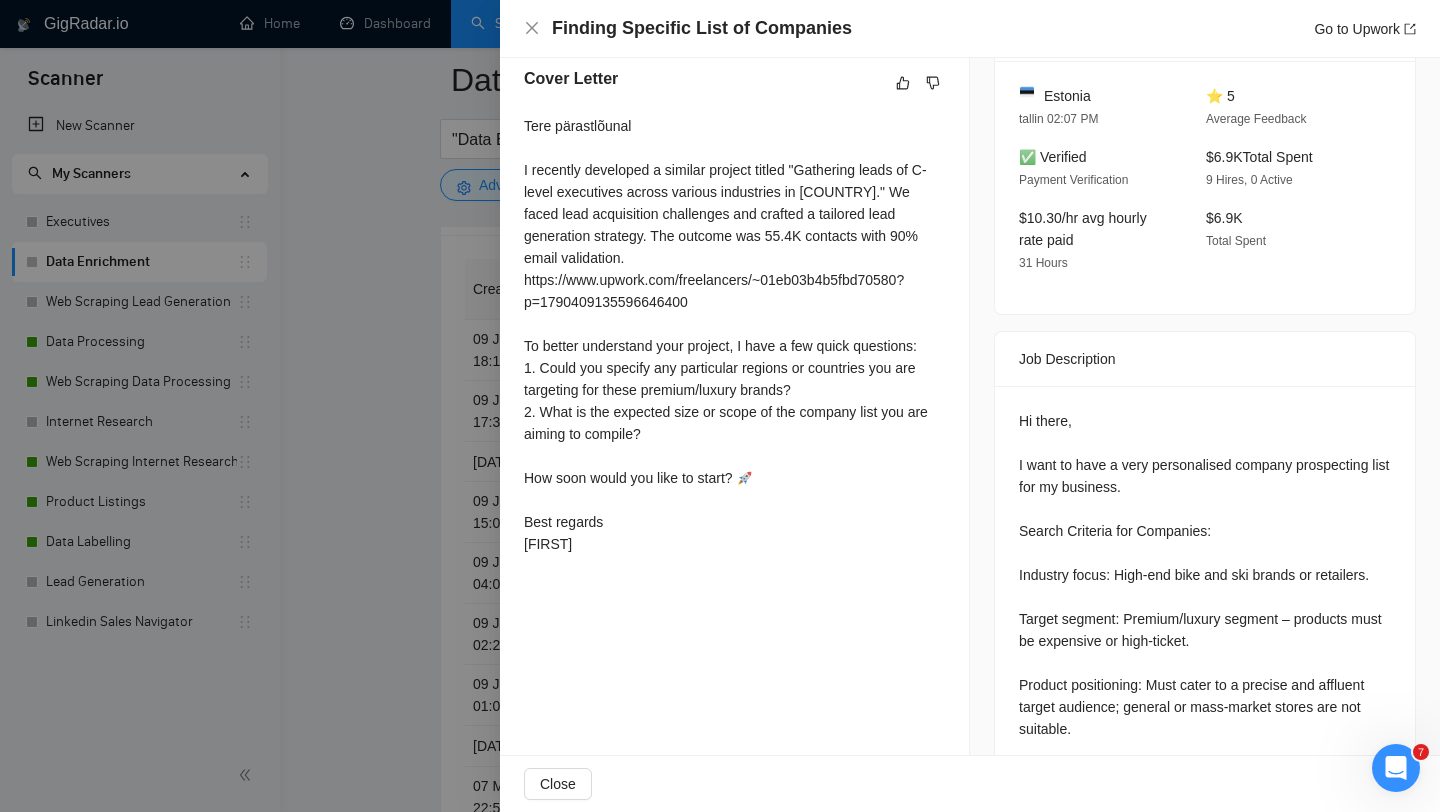 scroll, scrollTop: 650, scrollLeft: 0, axis: vertical 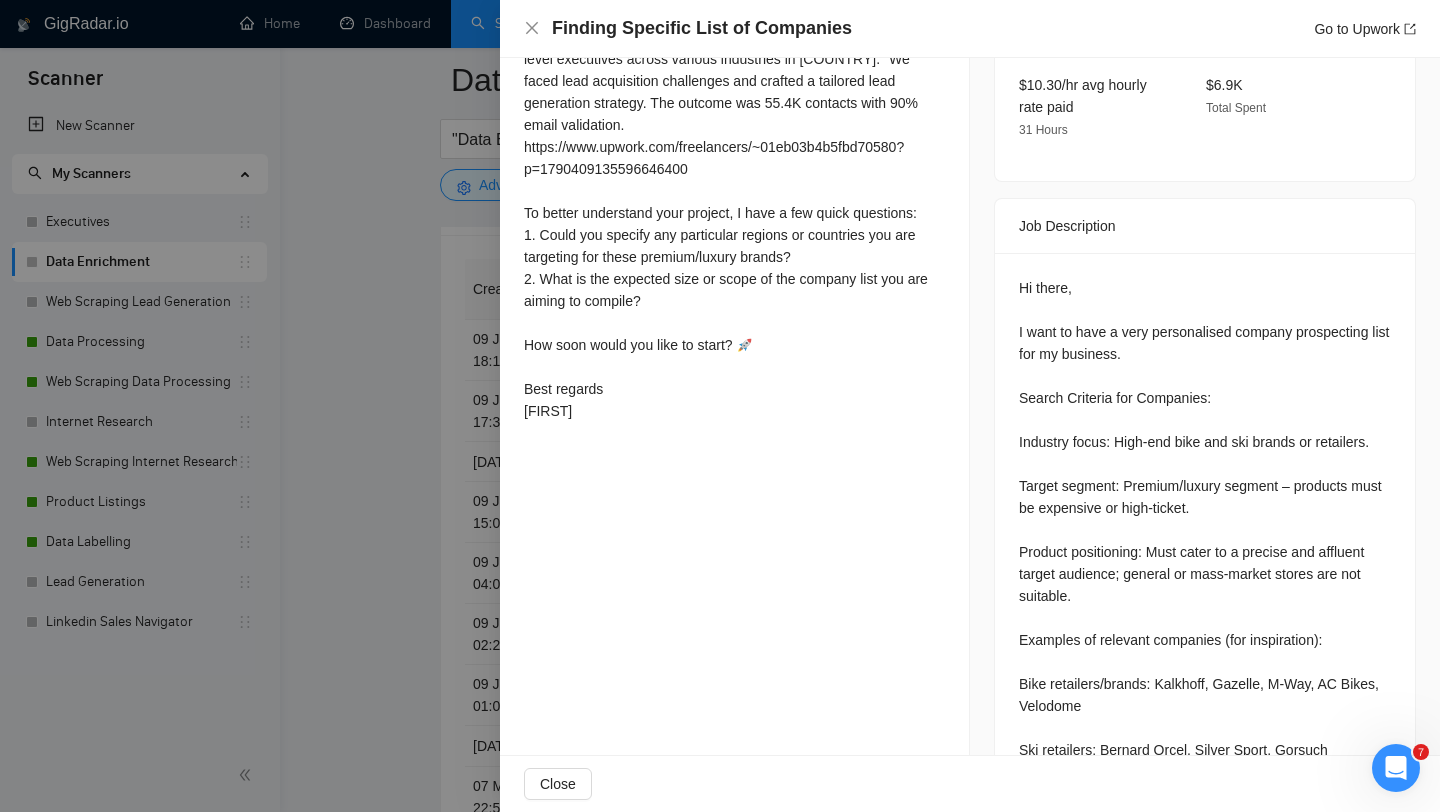 click at bounding box center [720, 406] 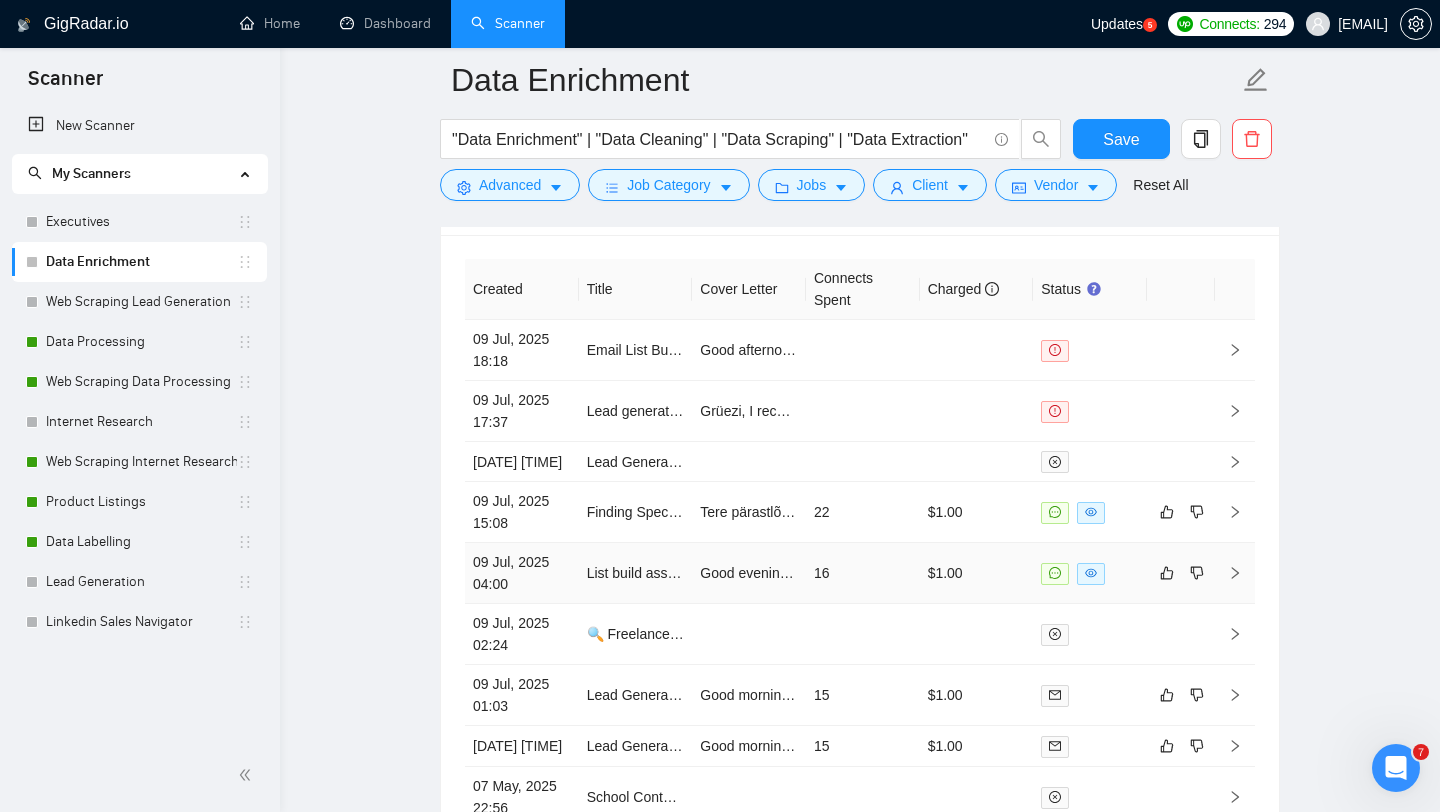 click on "List build assistant" at bounding box center [636, 573] 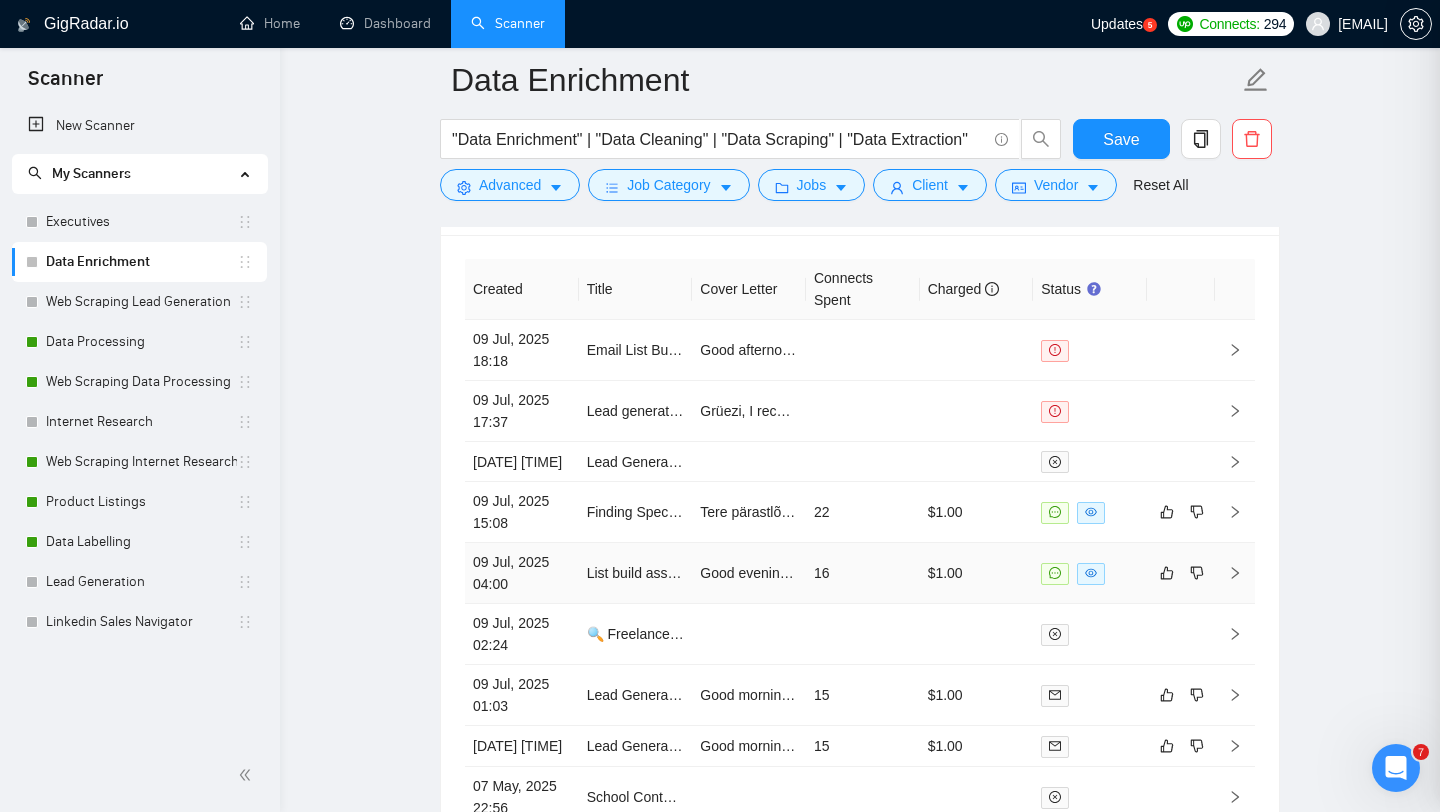 scroll, scrollTop: 490, scrollLeft: 0, axis: vertical 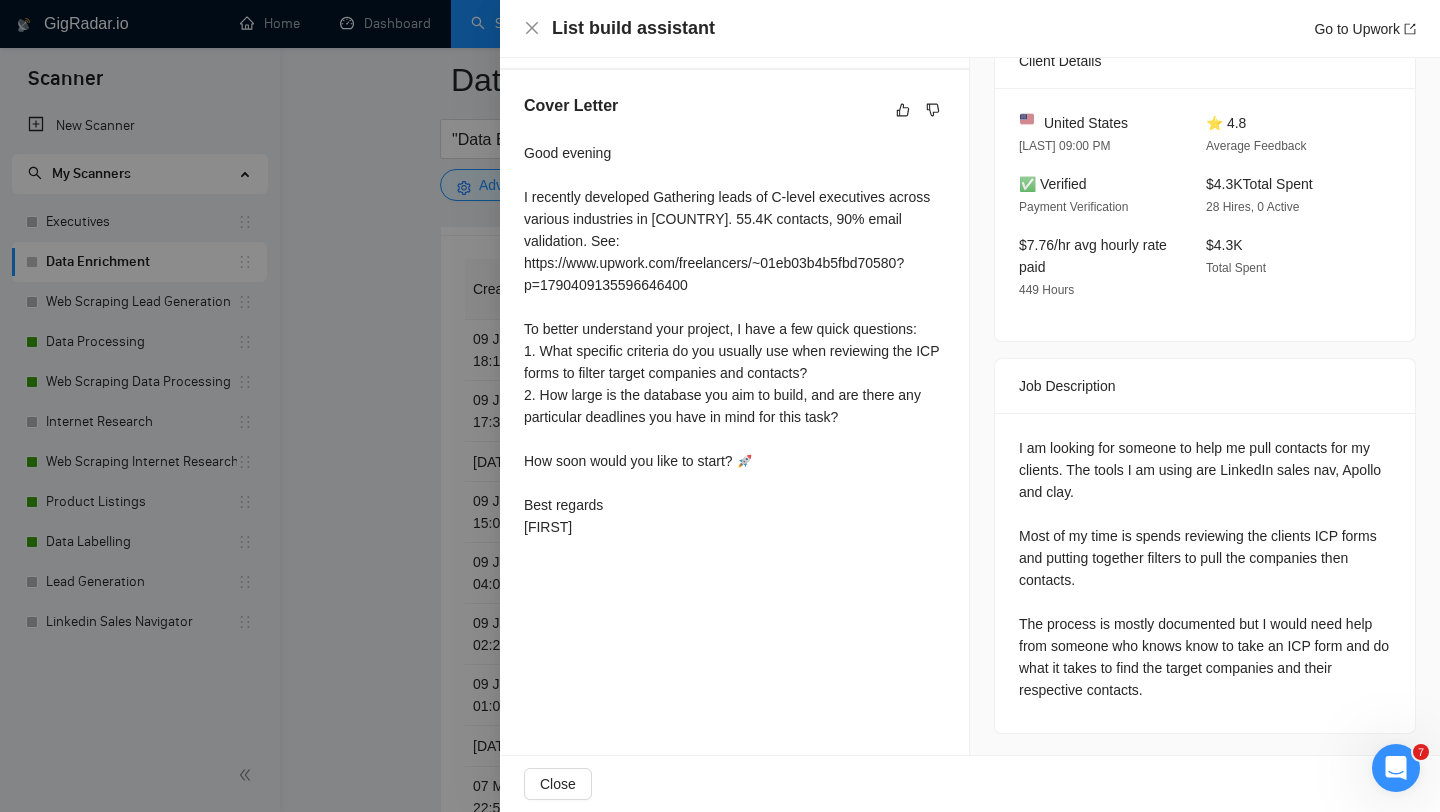 click at bounding box center (720, 406) 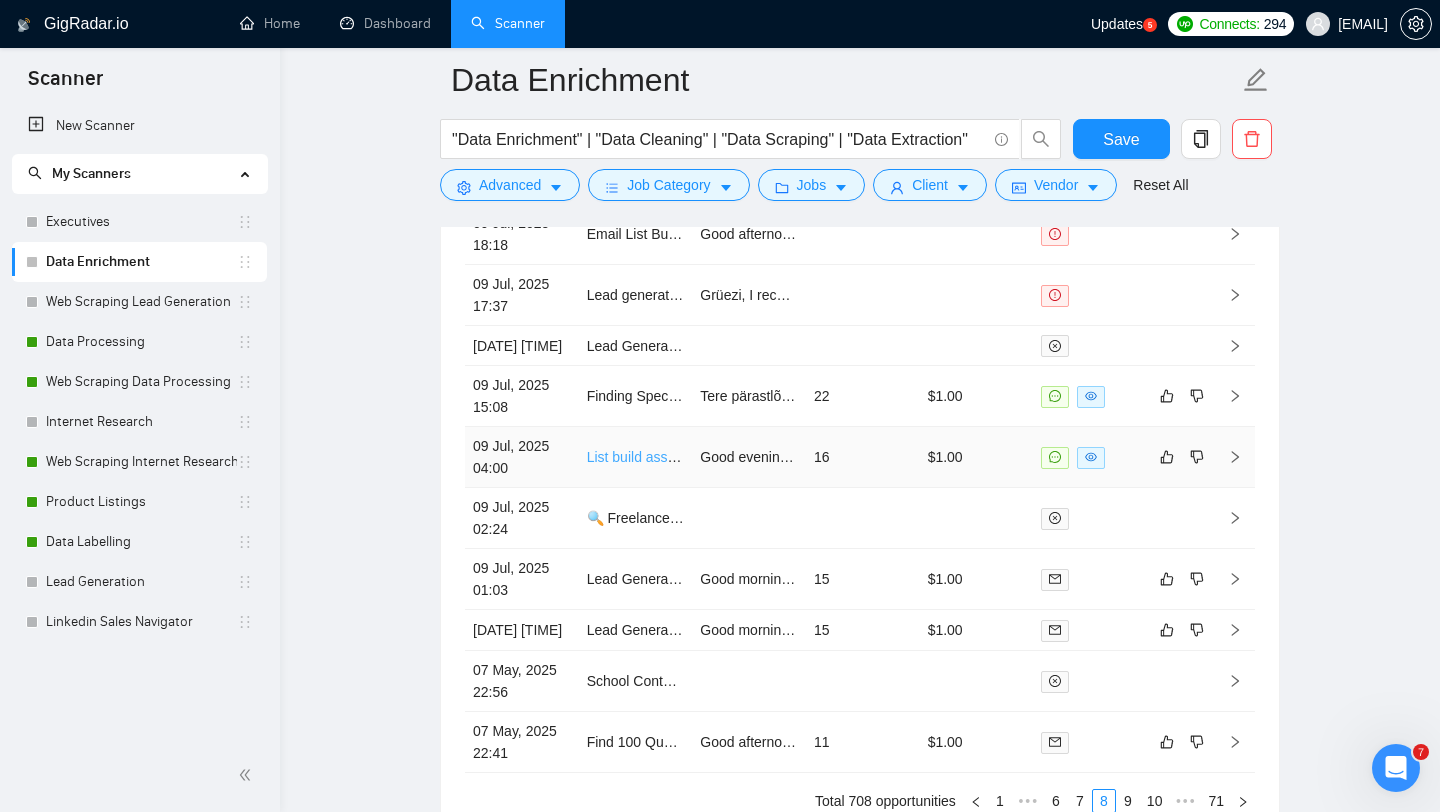 scroll, scrollTop: 4381, scrollLeft: 0, axis: vertical 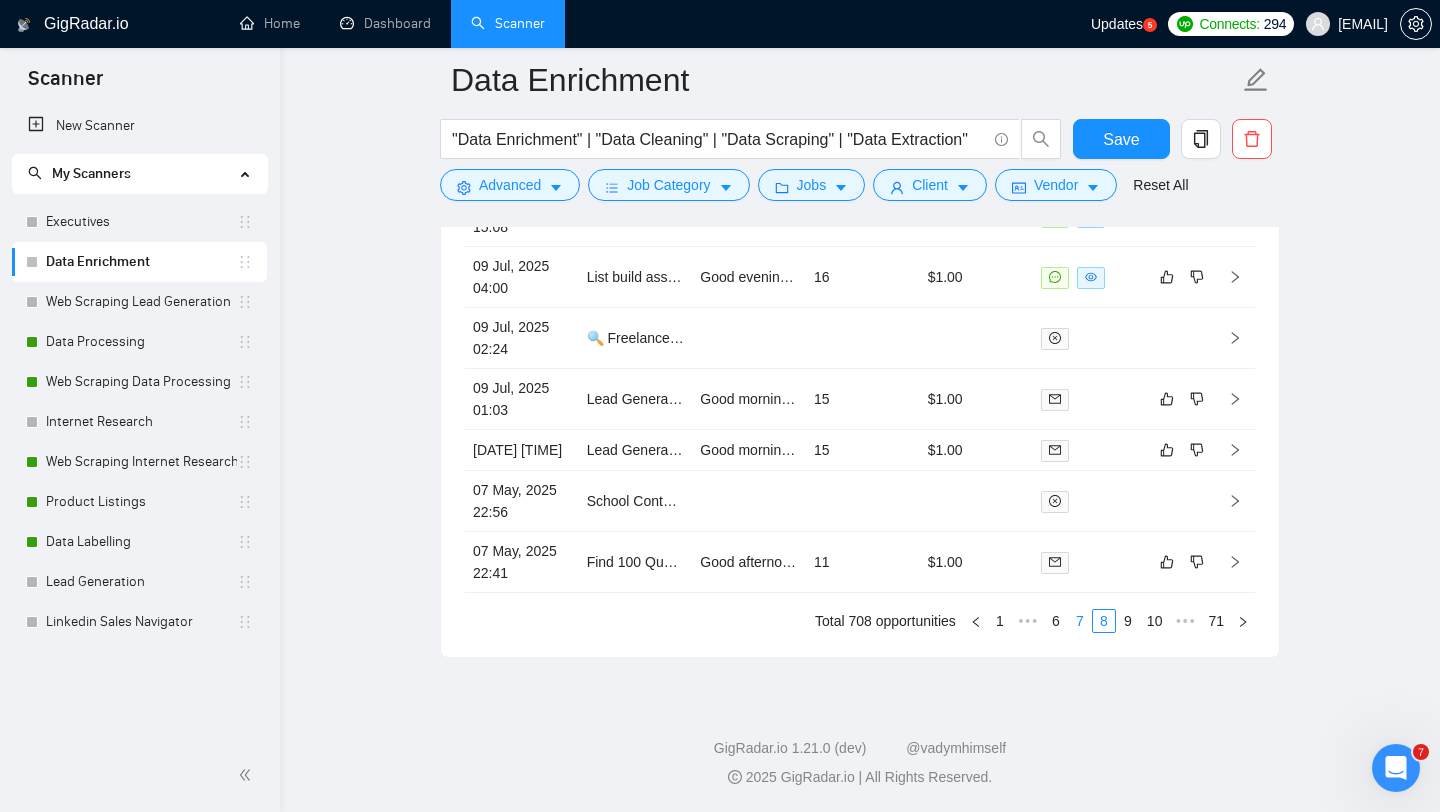 click on "7" at bounding box center (1080, 621) 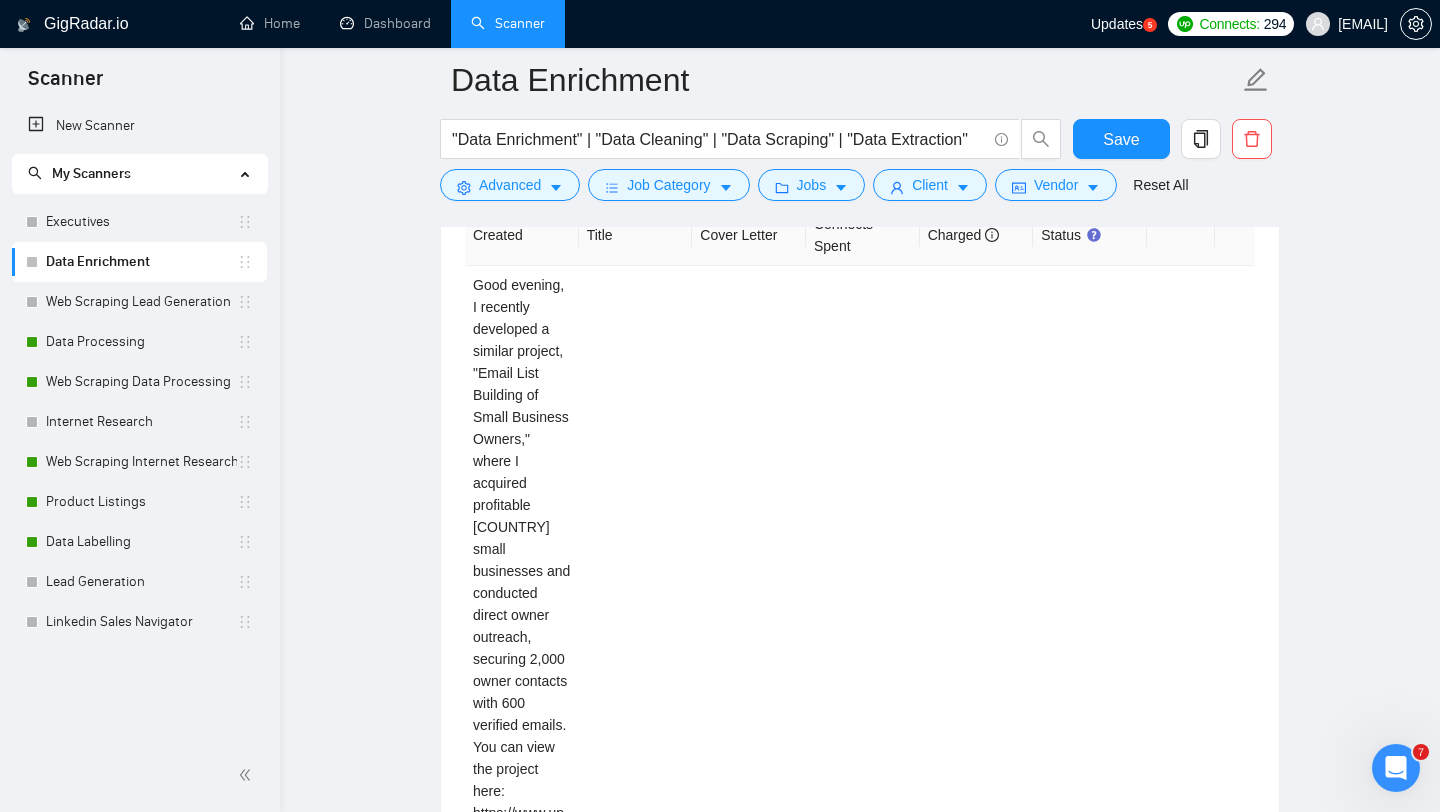 scroll, scrollTop: 4199, scrollLeft: 0, axis: vertical 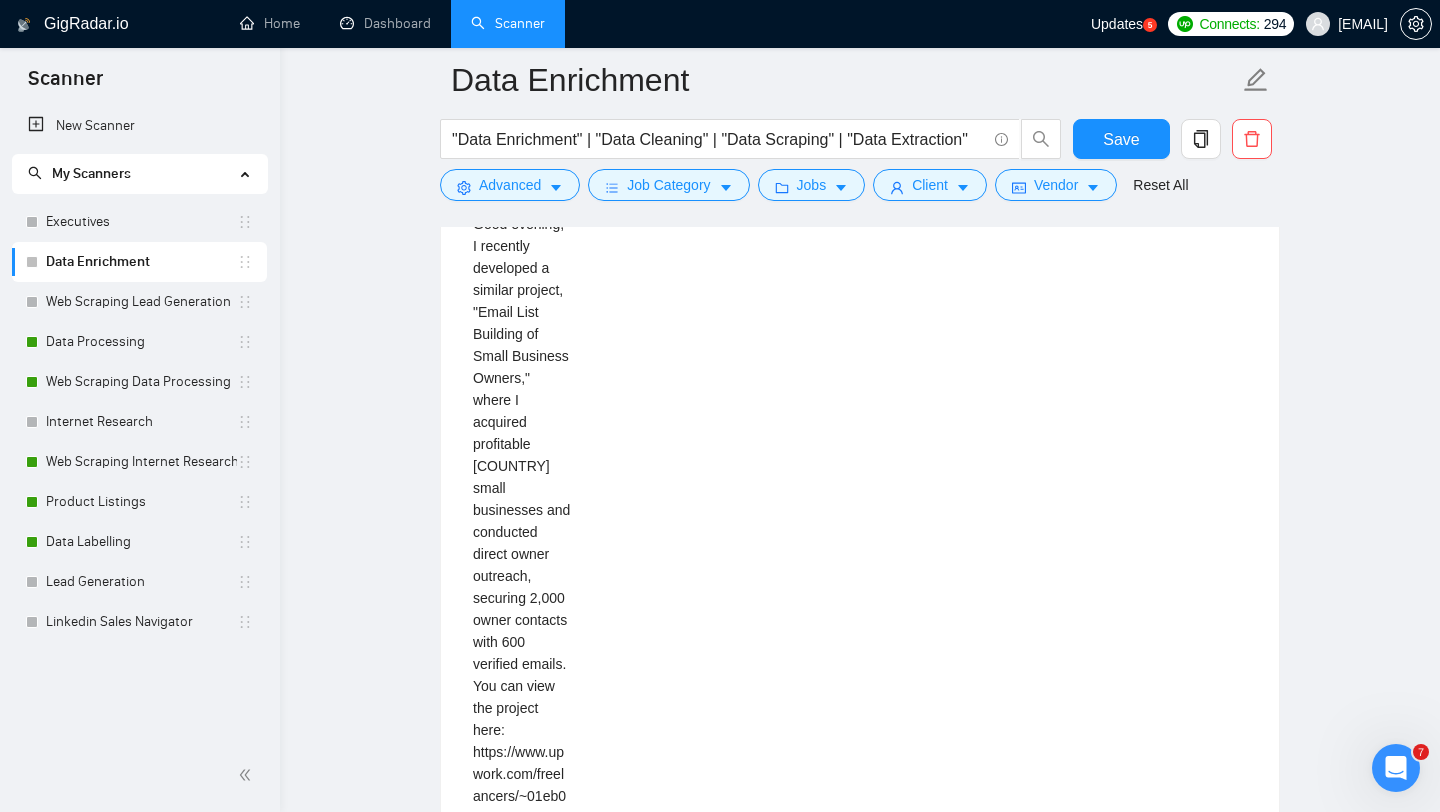 click on "Lead Generation Specialist for LinkedIn in US and UK" at bounding box center [636, 1688] 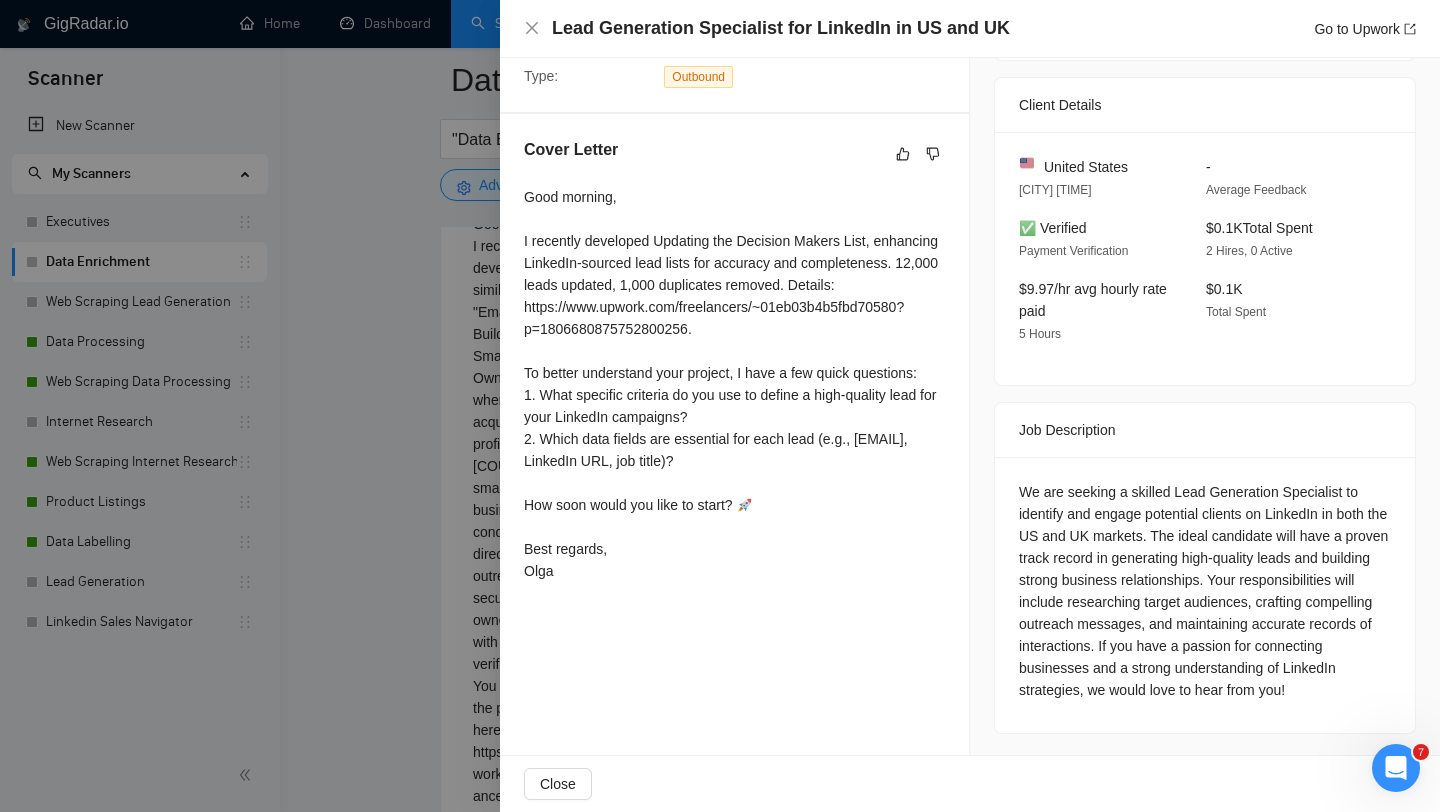 click at bounding box center [720, 406] 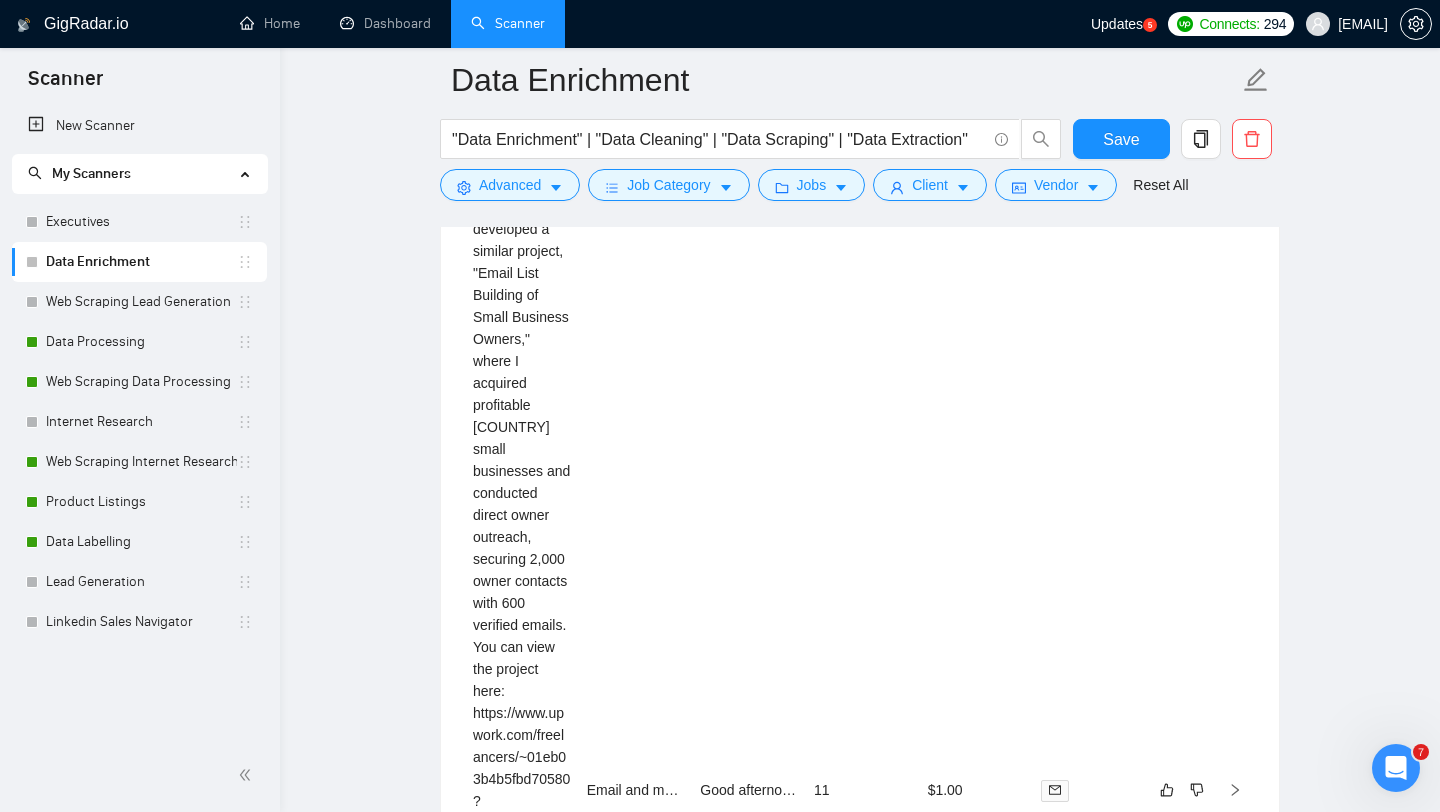 scroll, scrollTop: 4421, scrollLeft: 0, axis: vertical 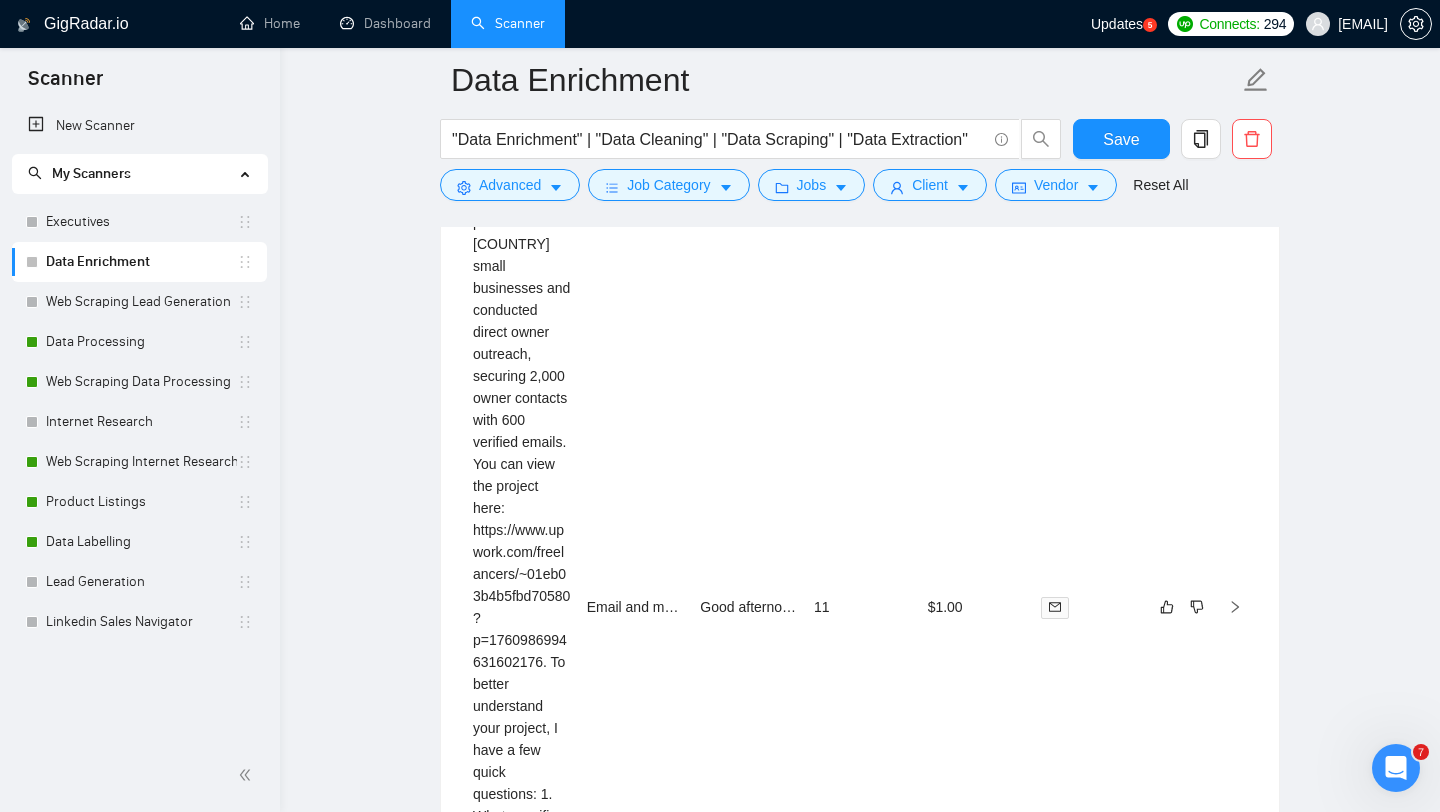 click on "6" at bounding box center (1085, 1769) 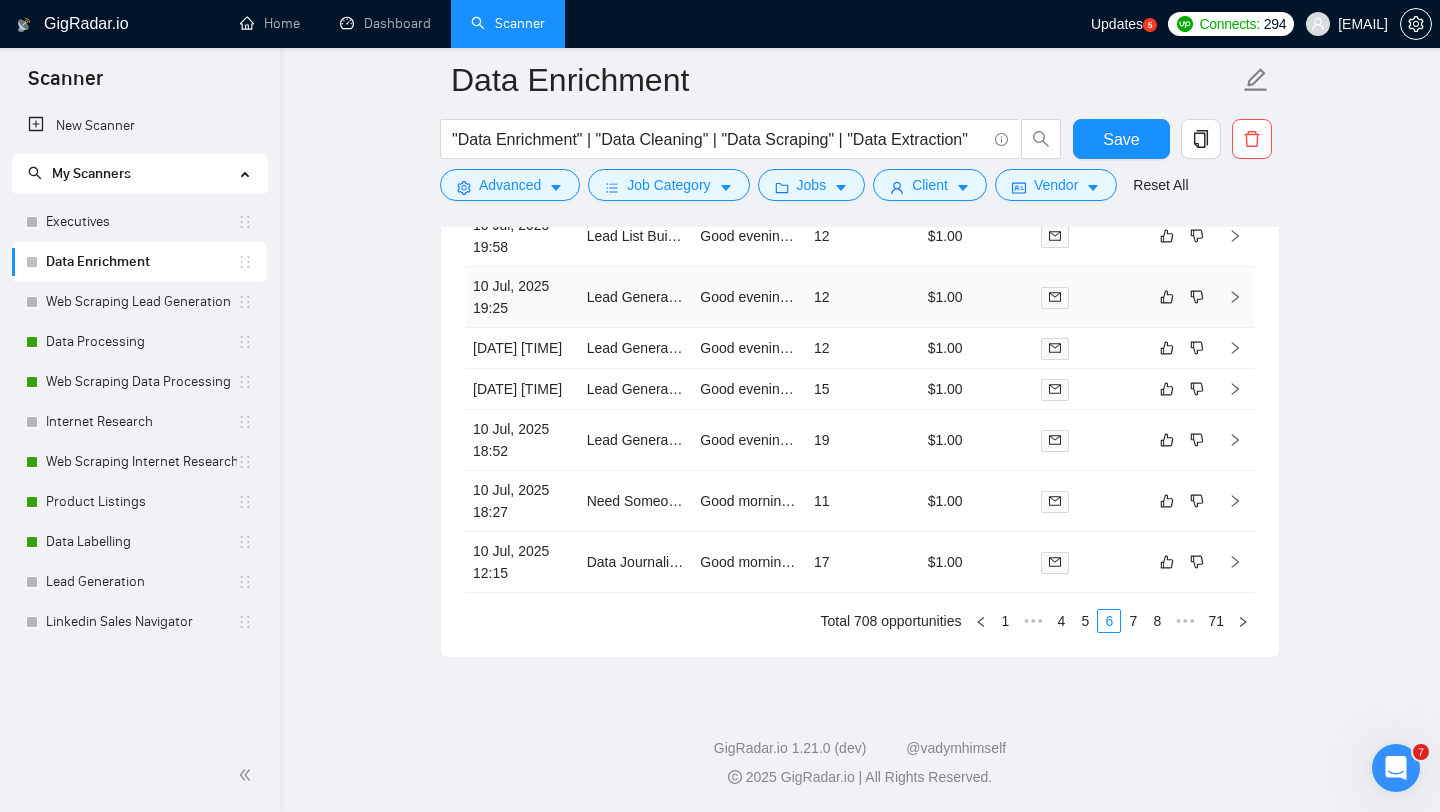 scroll, scrollTop: 4421, scrollLeft: 0, axis: vertical 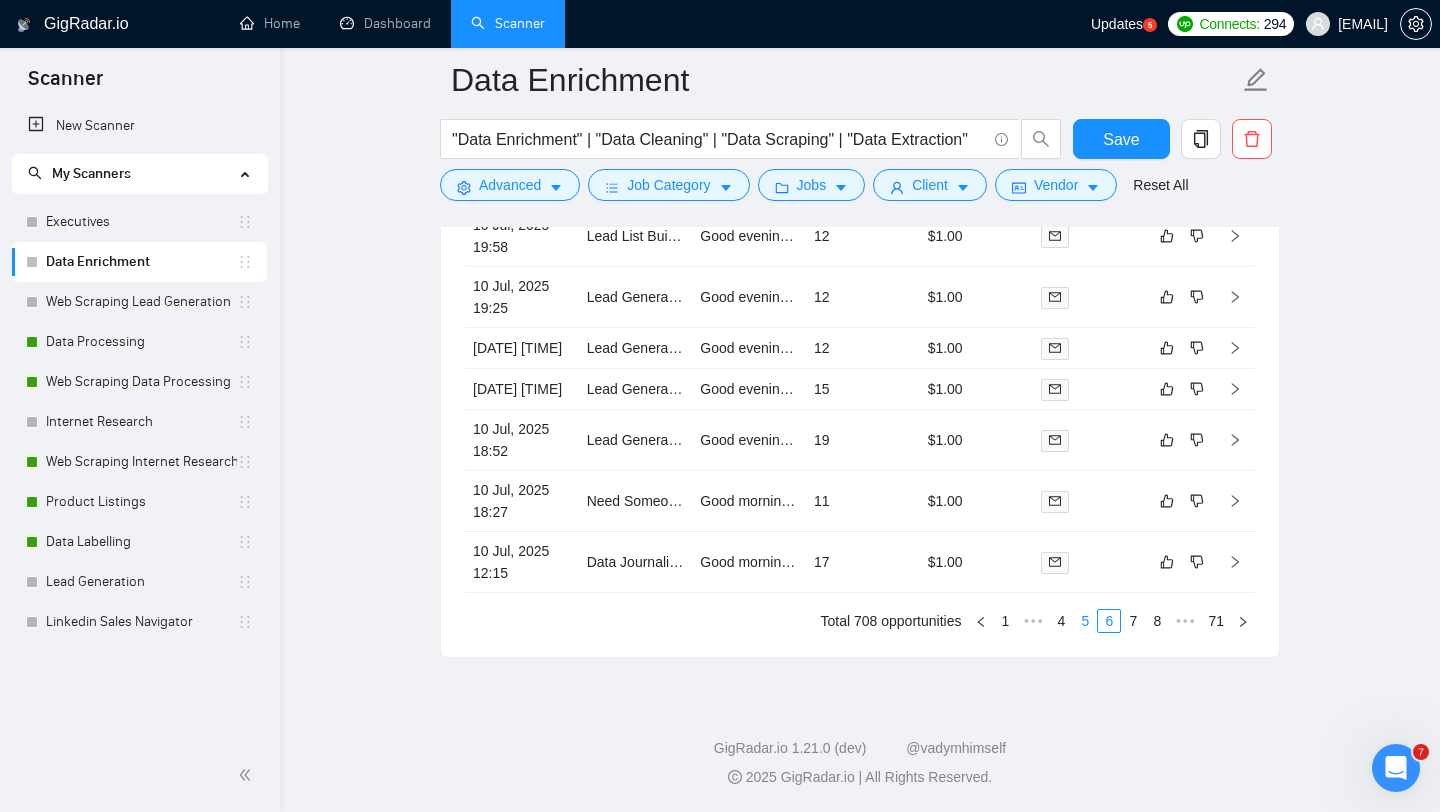 click on "5" at bounding box center (1085, 621) 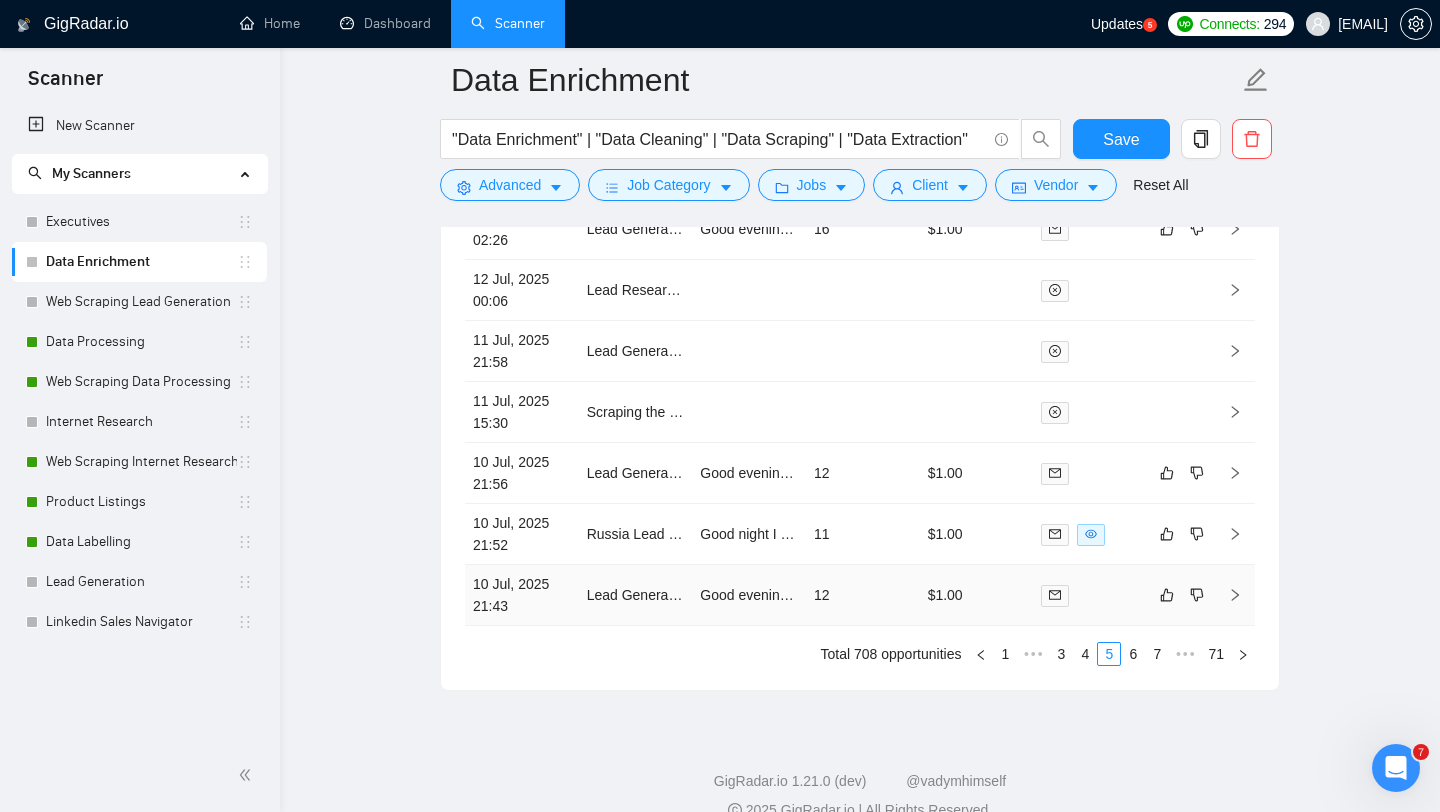 scroll, scrollTop: 4369, scrollLeft: 0, axis: vertical 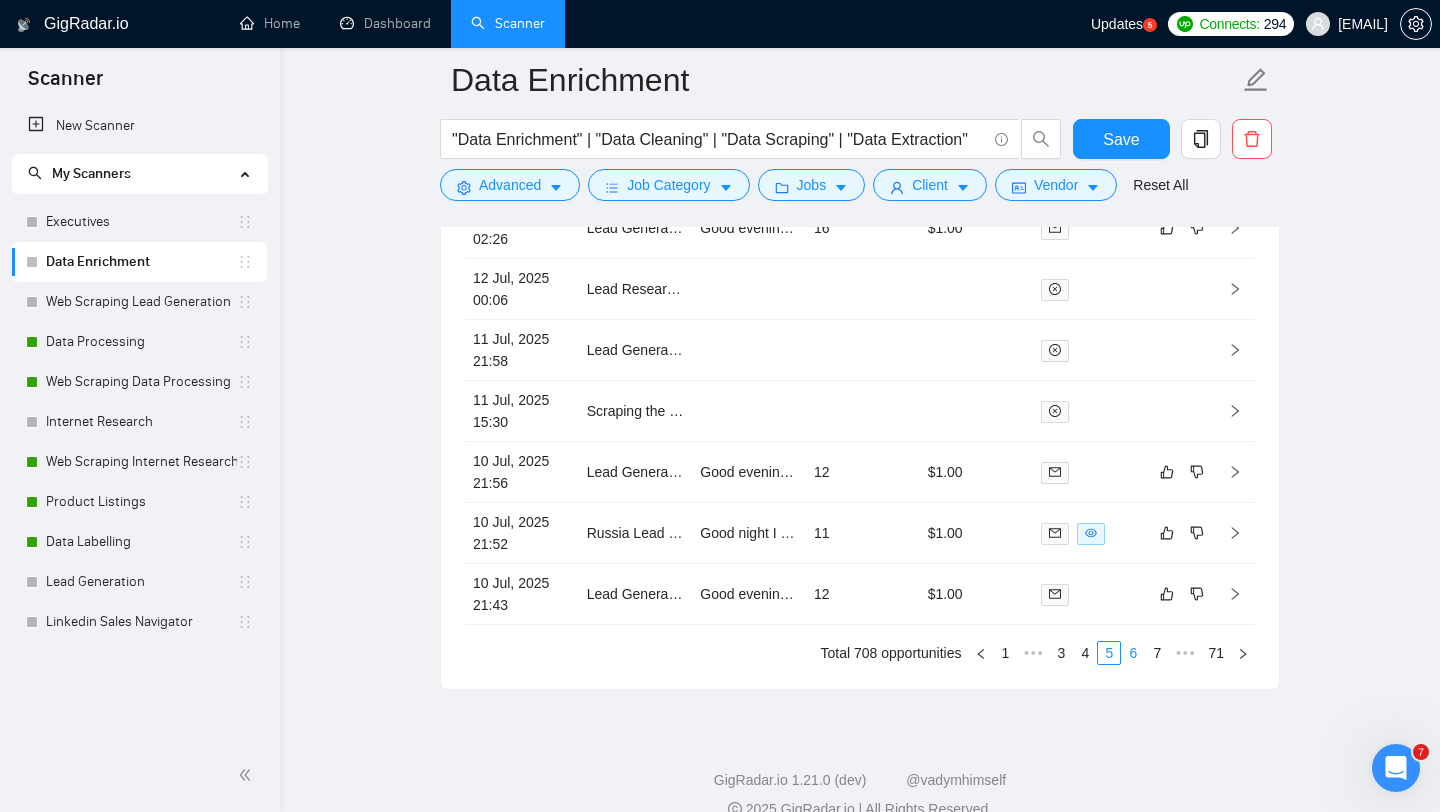 click on "6" at bounding box center [1133, 653] 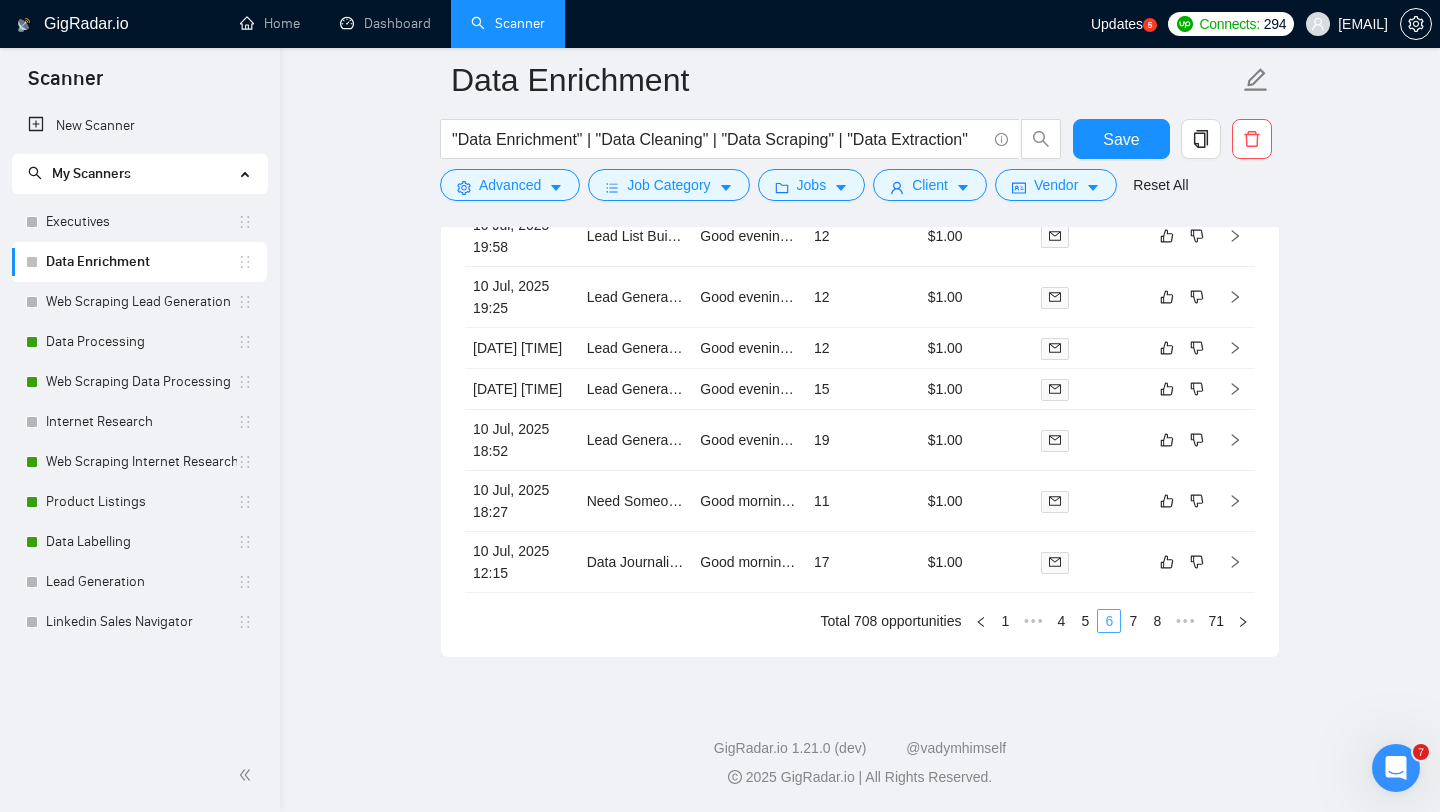 click on "7" at bounding box center (1133, 621) 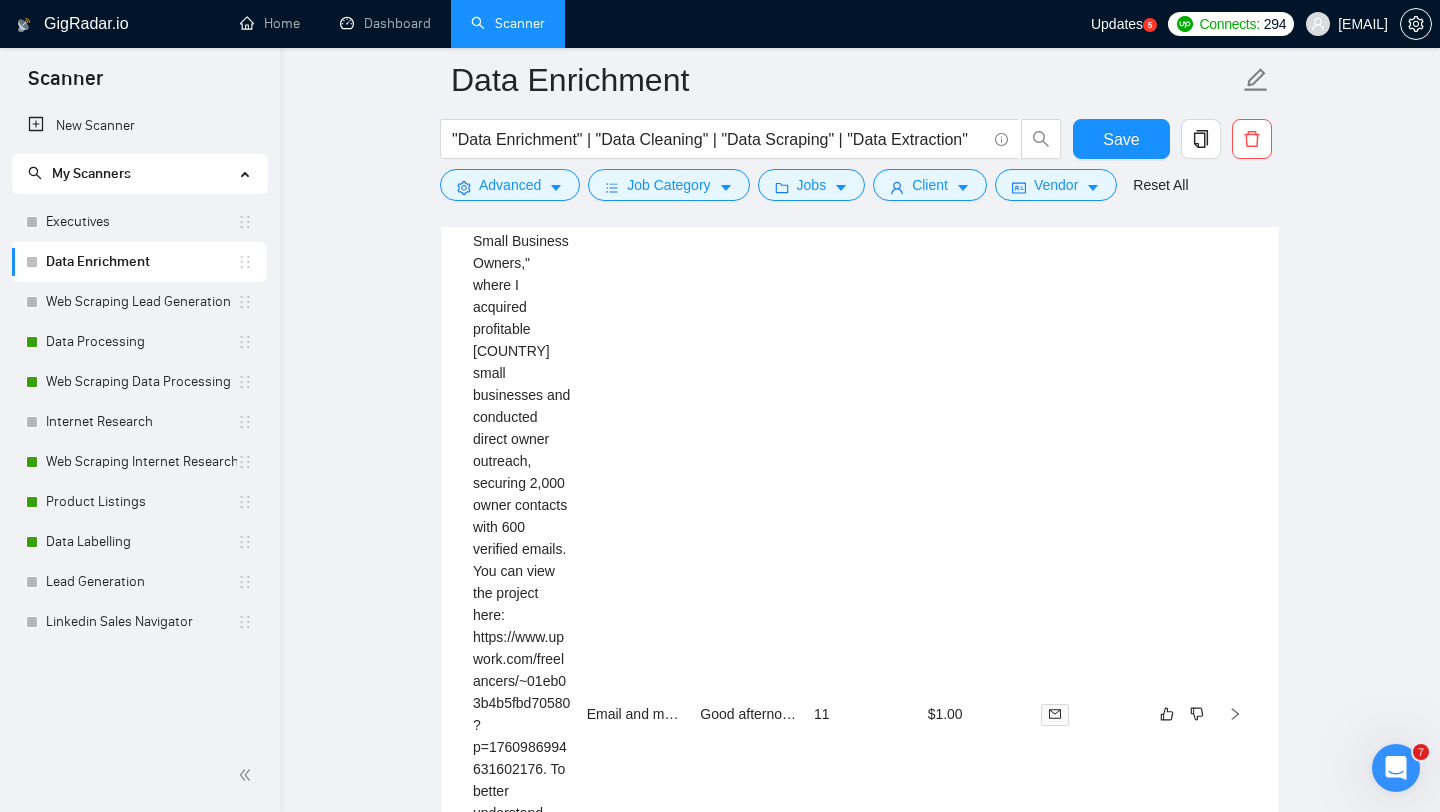 scroll, scrollTop: 4421, scrollLeft: 0, axis: vertical 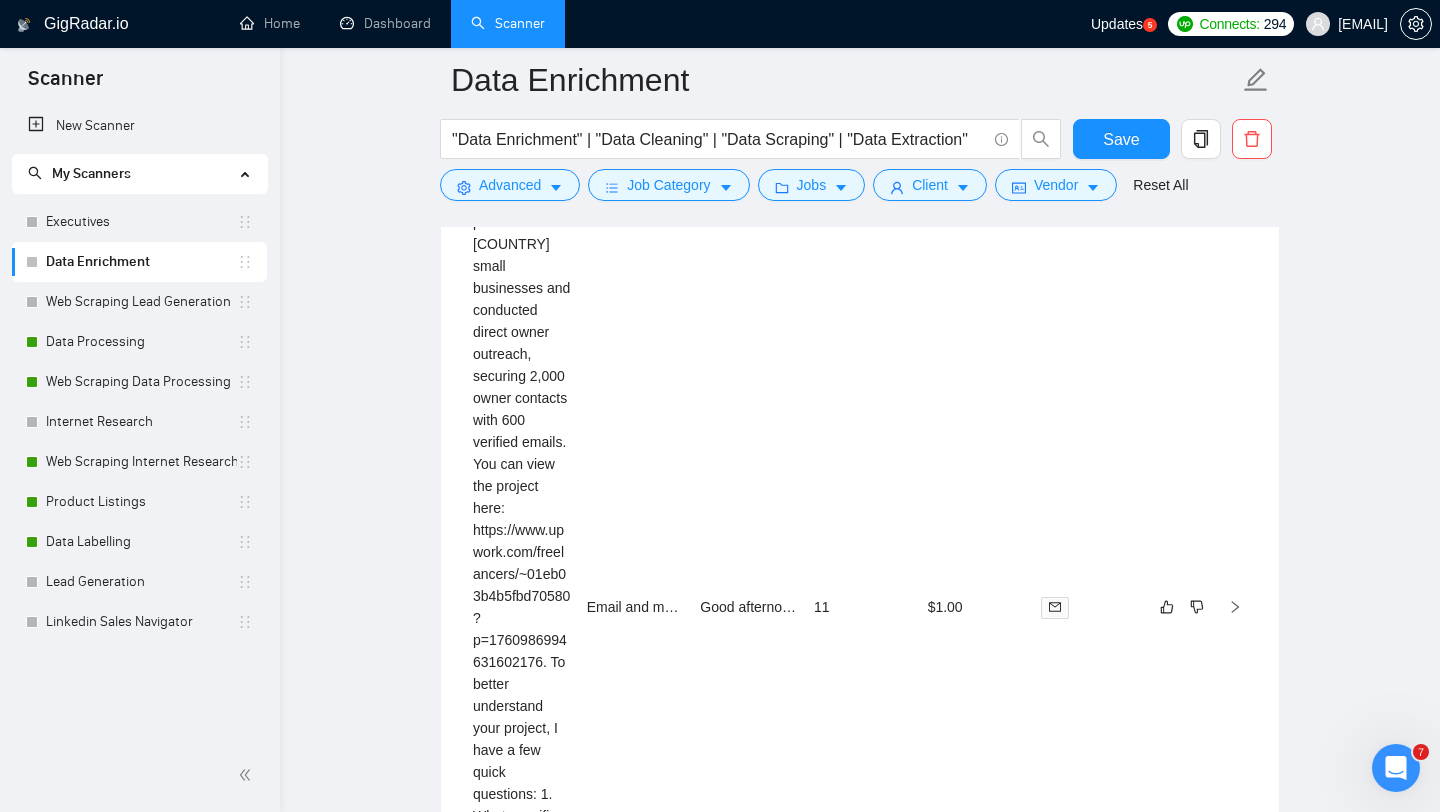 click on "8" at bounding box center [1133, 1769] 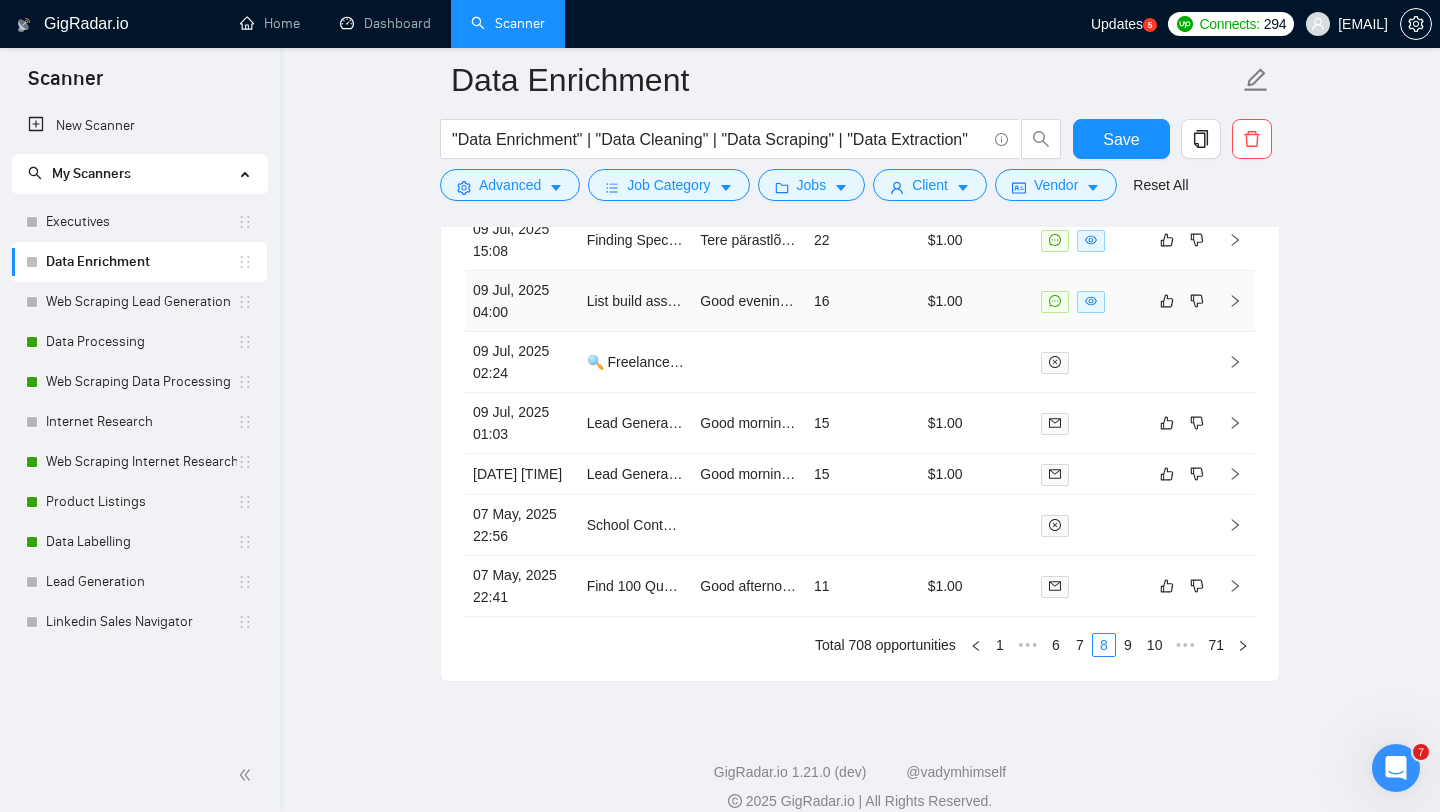 scroll, scrollTop: 4377, scrollLeft: 0, axis: vertical 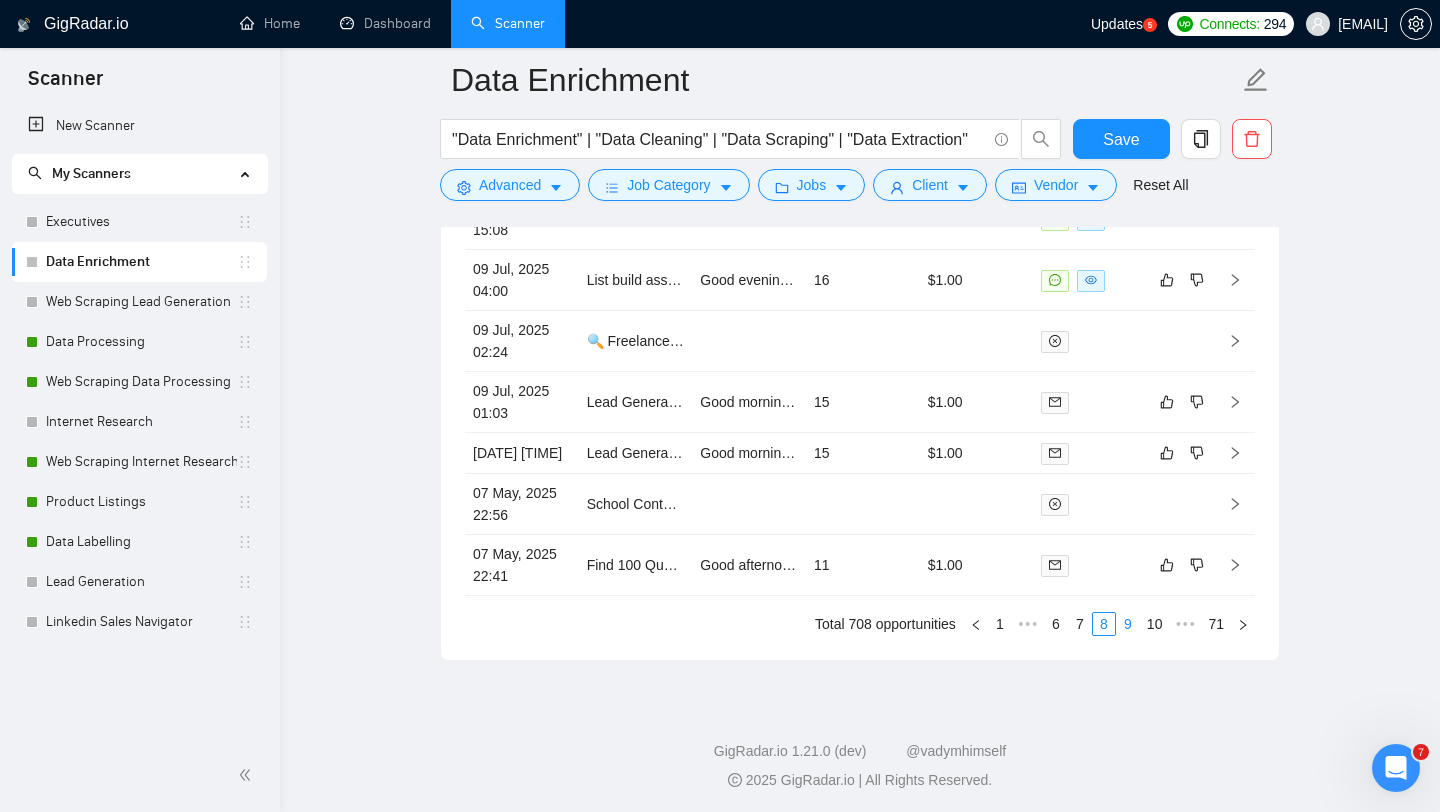 click on "9" at bounding box center (1128, 624) 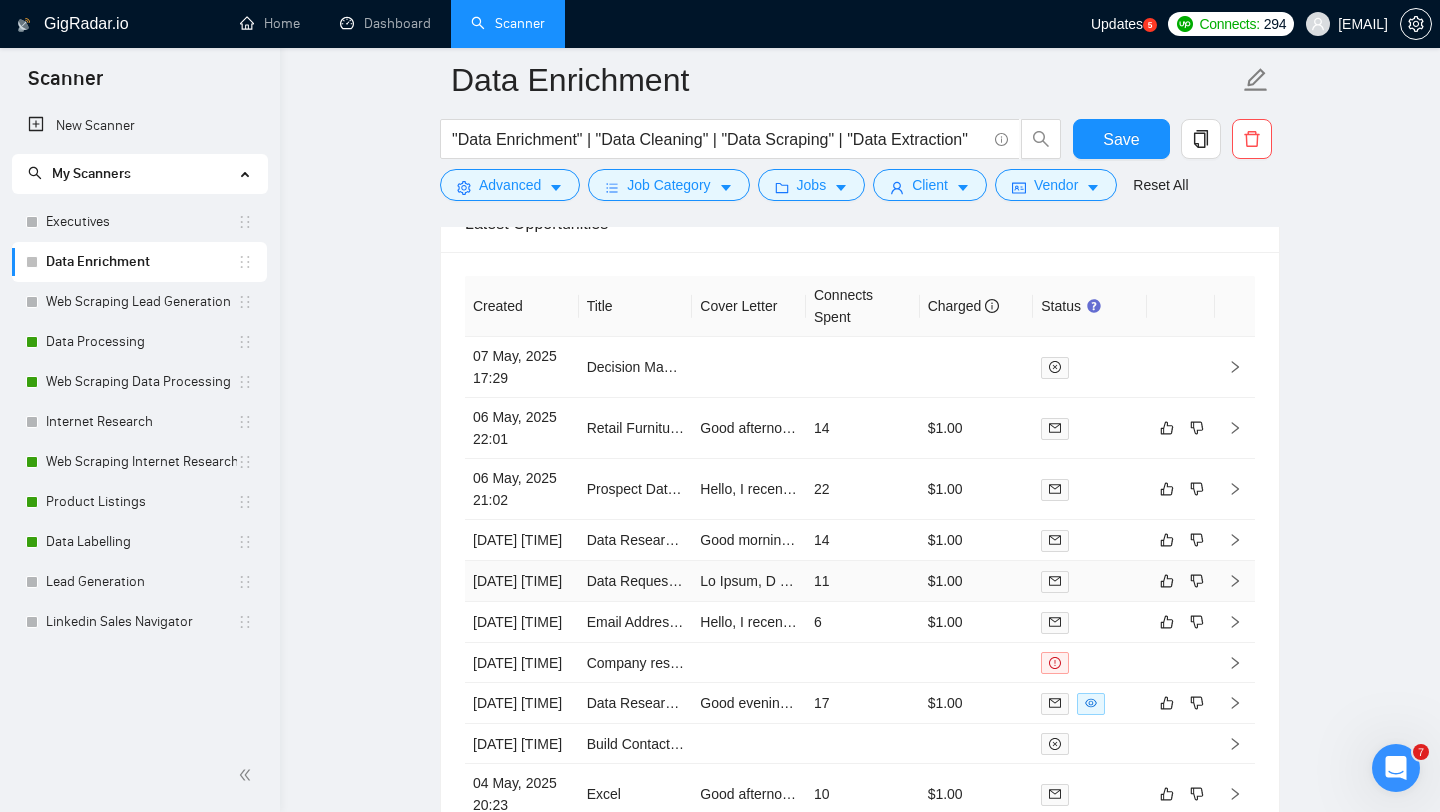 scroll, scrollTop: 4066, scrollLeft: 0, axis: vertical 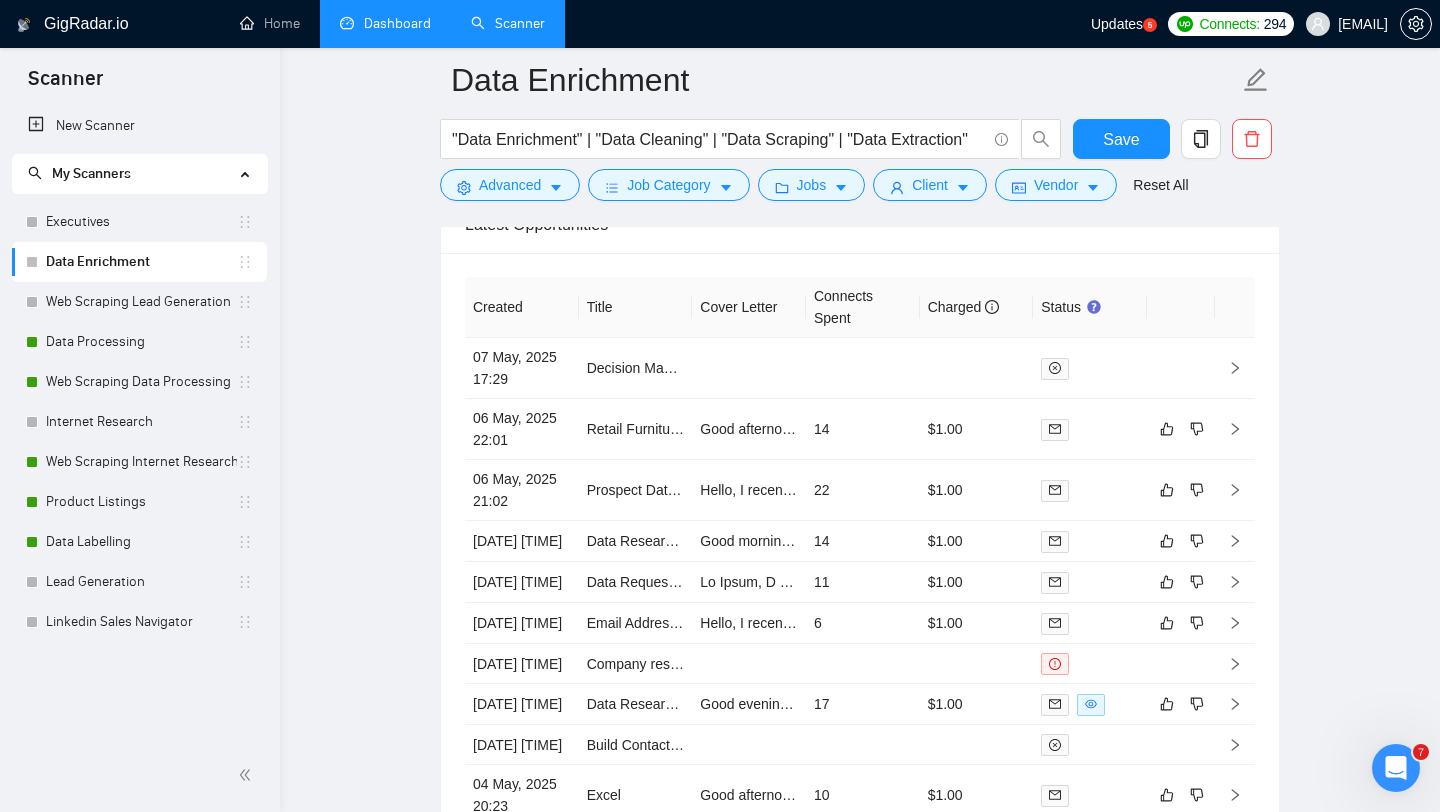 click on "Dashboard" at bounding box center [385, 23] 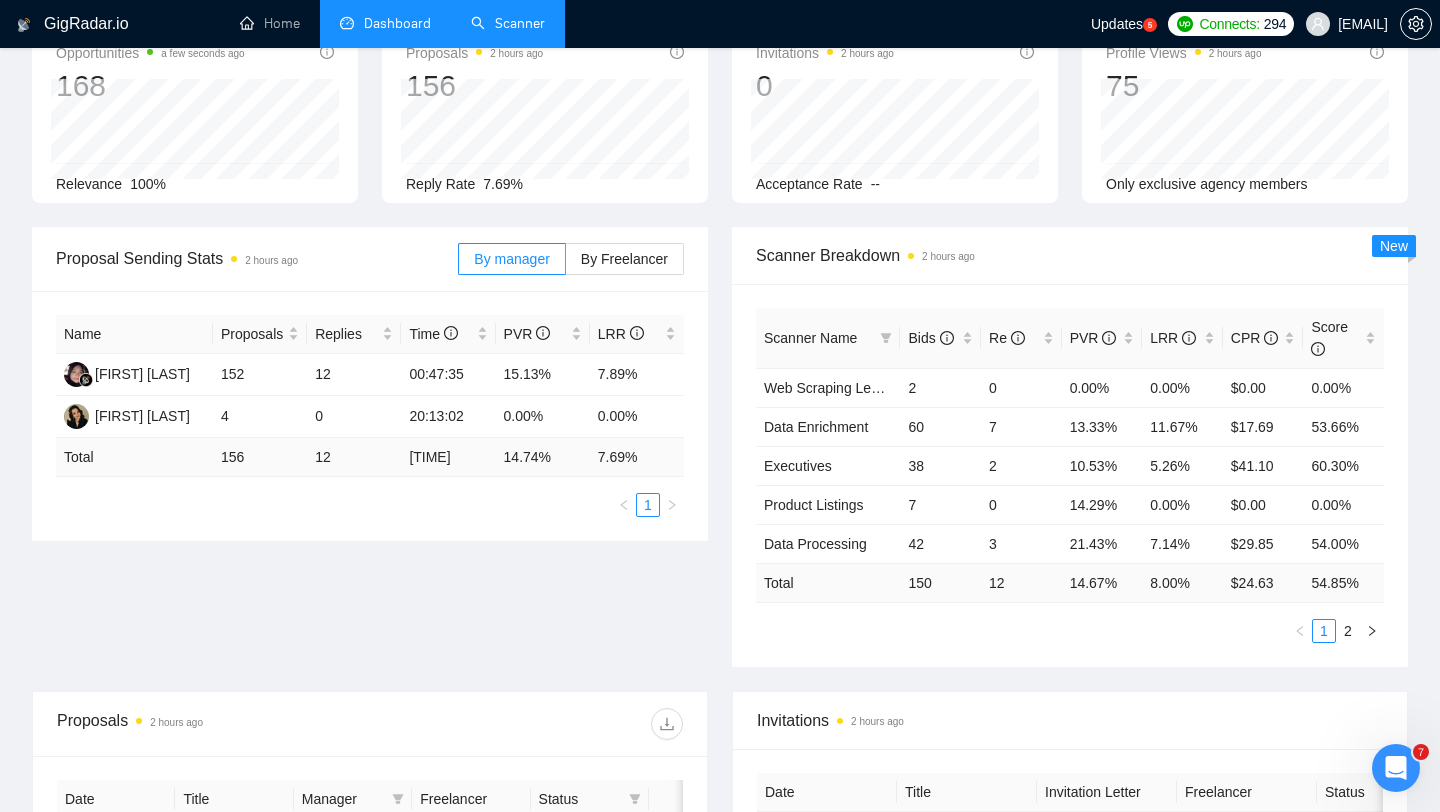 scroll, scrollTop: 0, scrollLeft: 0, axis: both 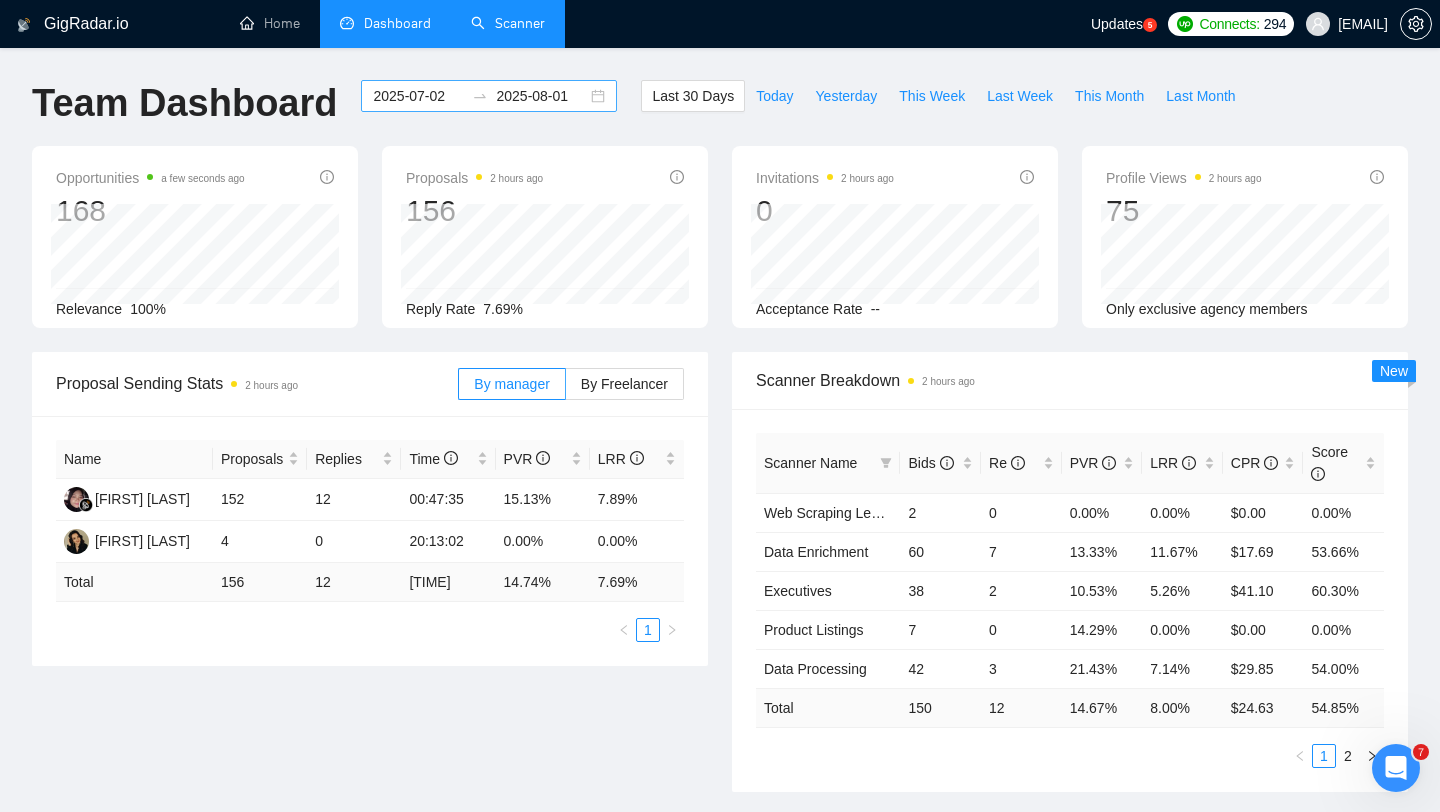 click on "2025-08-01" at bounding box center [541, 96] 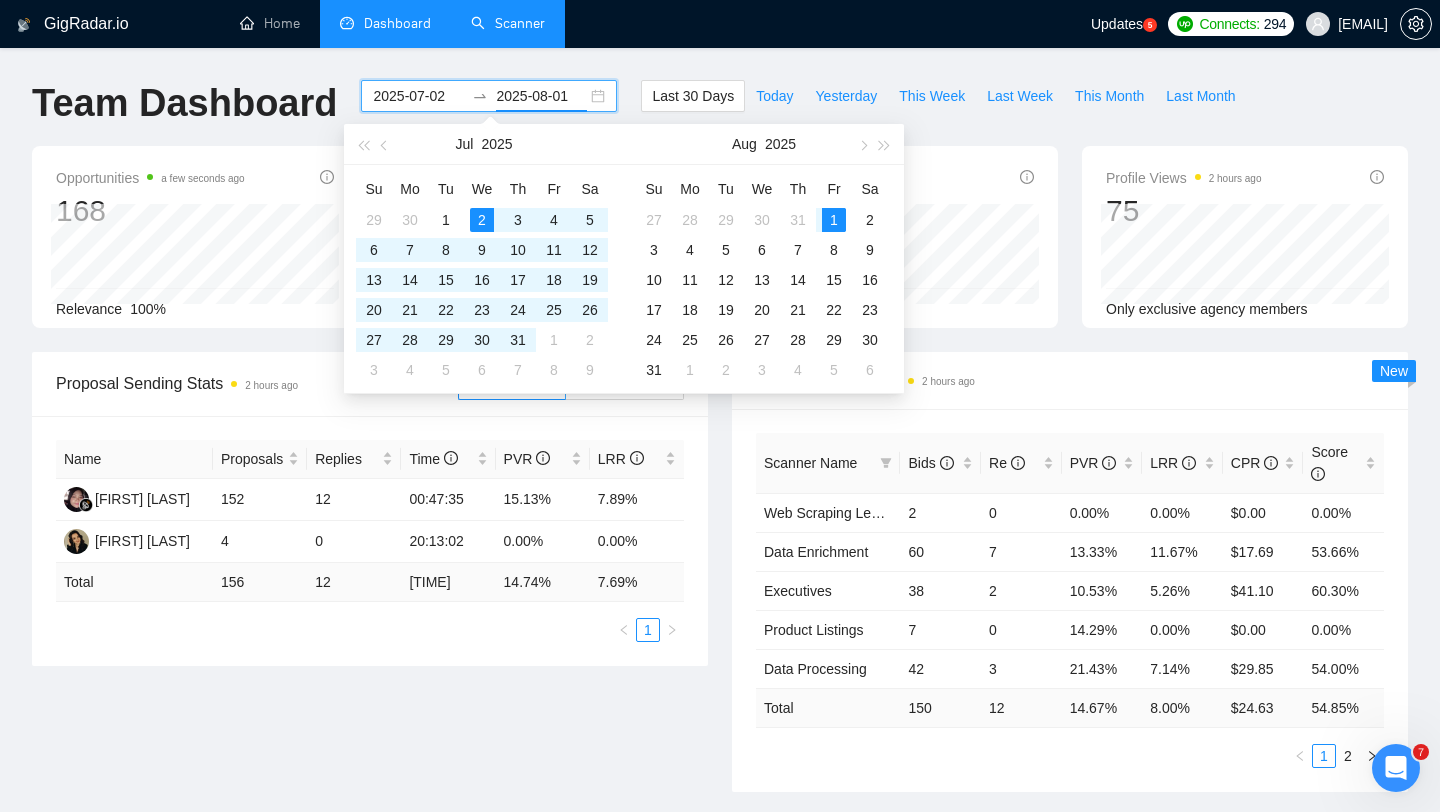 click on "2025-07-02 2025-08-01" at bounding box center (489, 96) 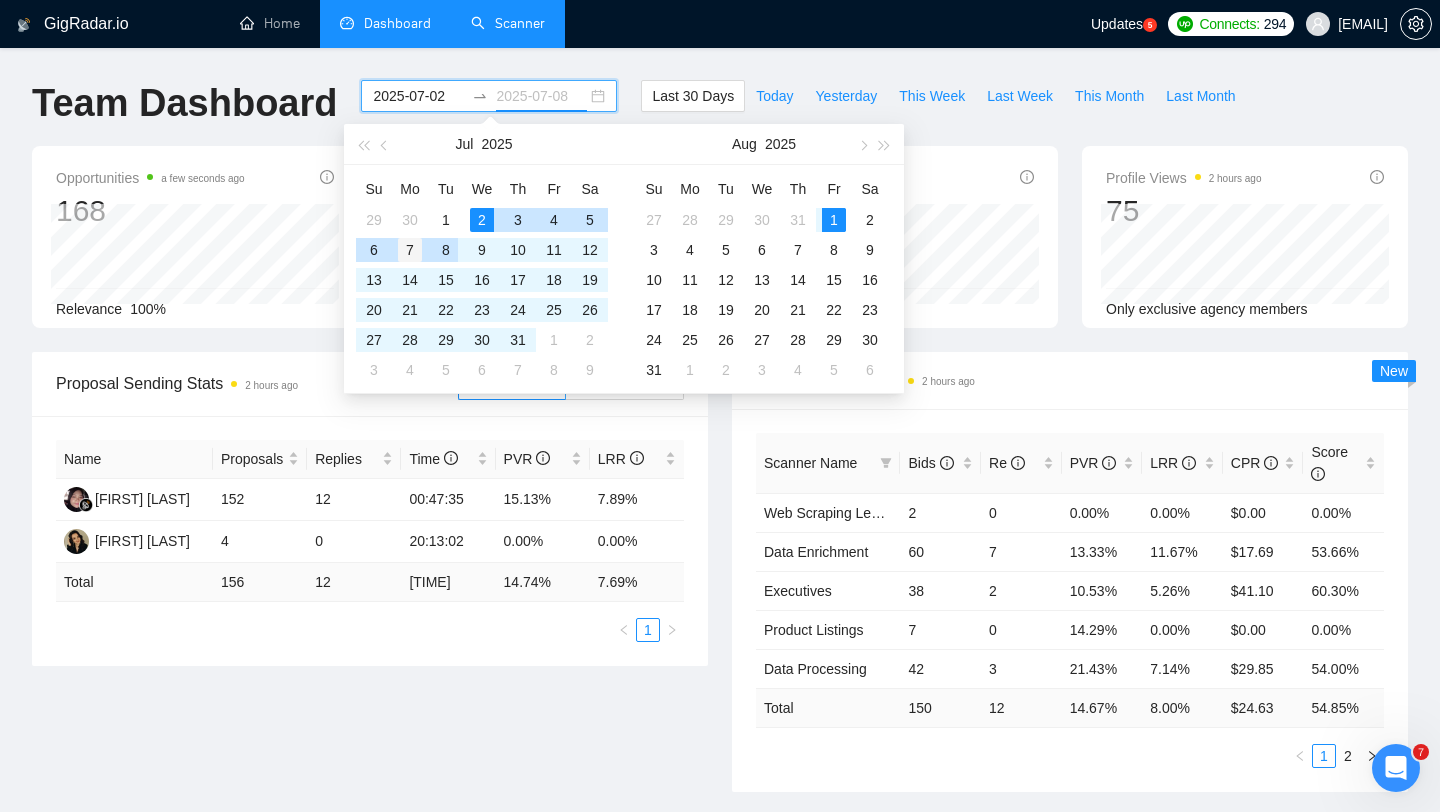 type on "2025-07-07" 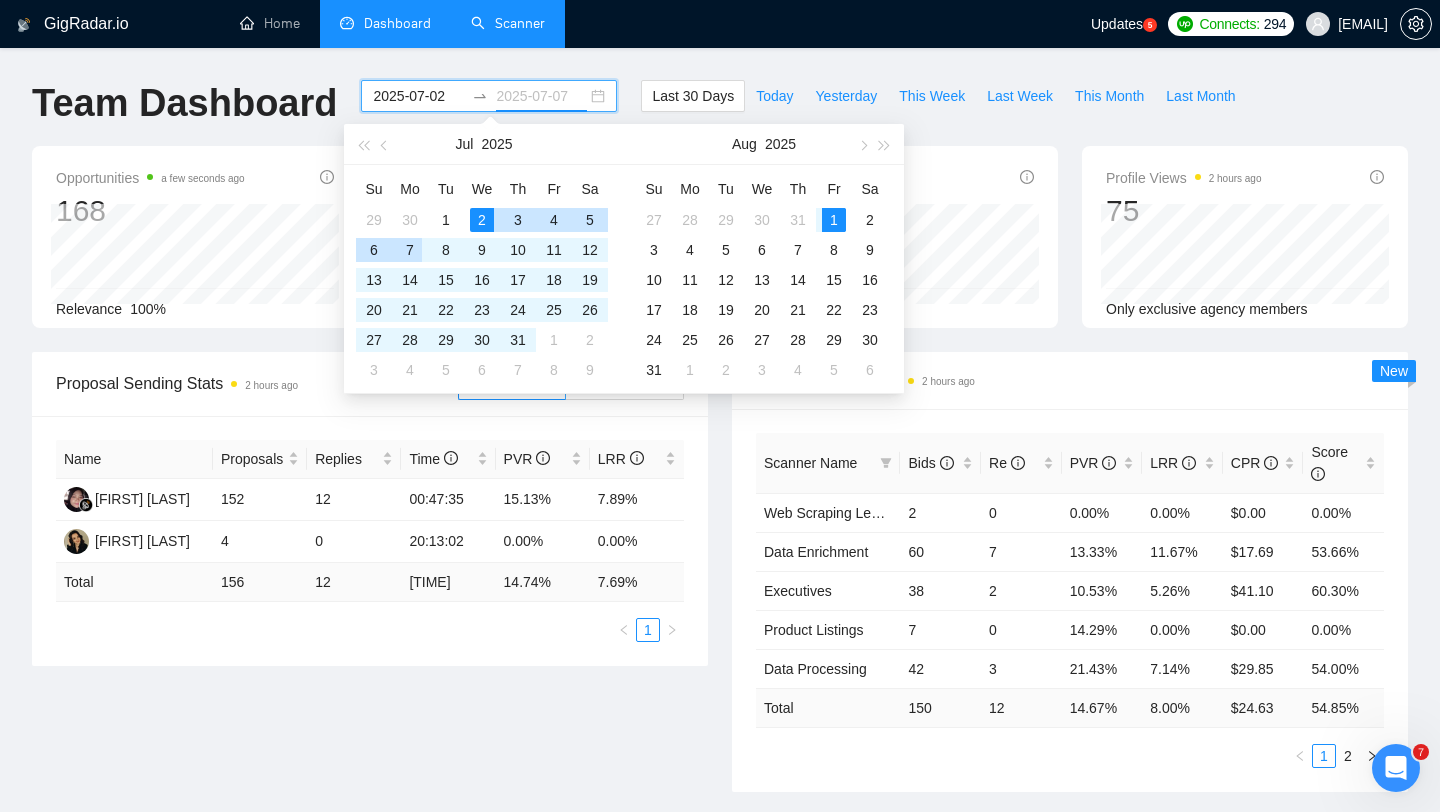 click on "7" at bounding box center (410, 250) 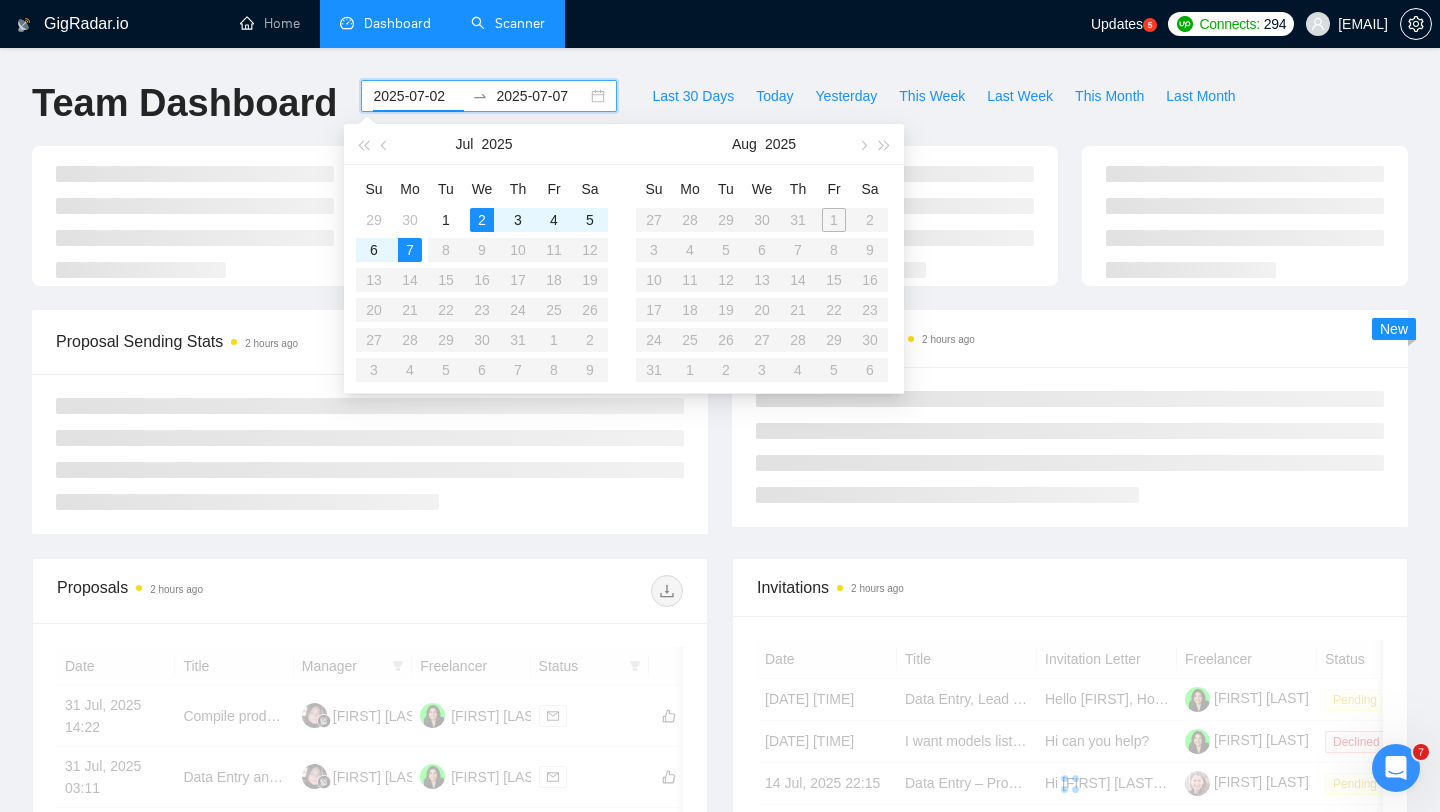 click on "Su Mo Tu We Th Fr Sa 29 30 1 2 3 4 5 6 7 8 9 10 11 12 13 14 15 16 17 18 19 20 21 22 23 24 25 26 27 28 29 30 31 1 2 3 4 5 6 7 8 9" at bounding box center [482, 279] 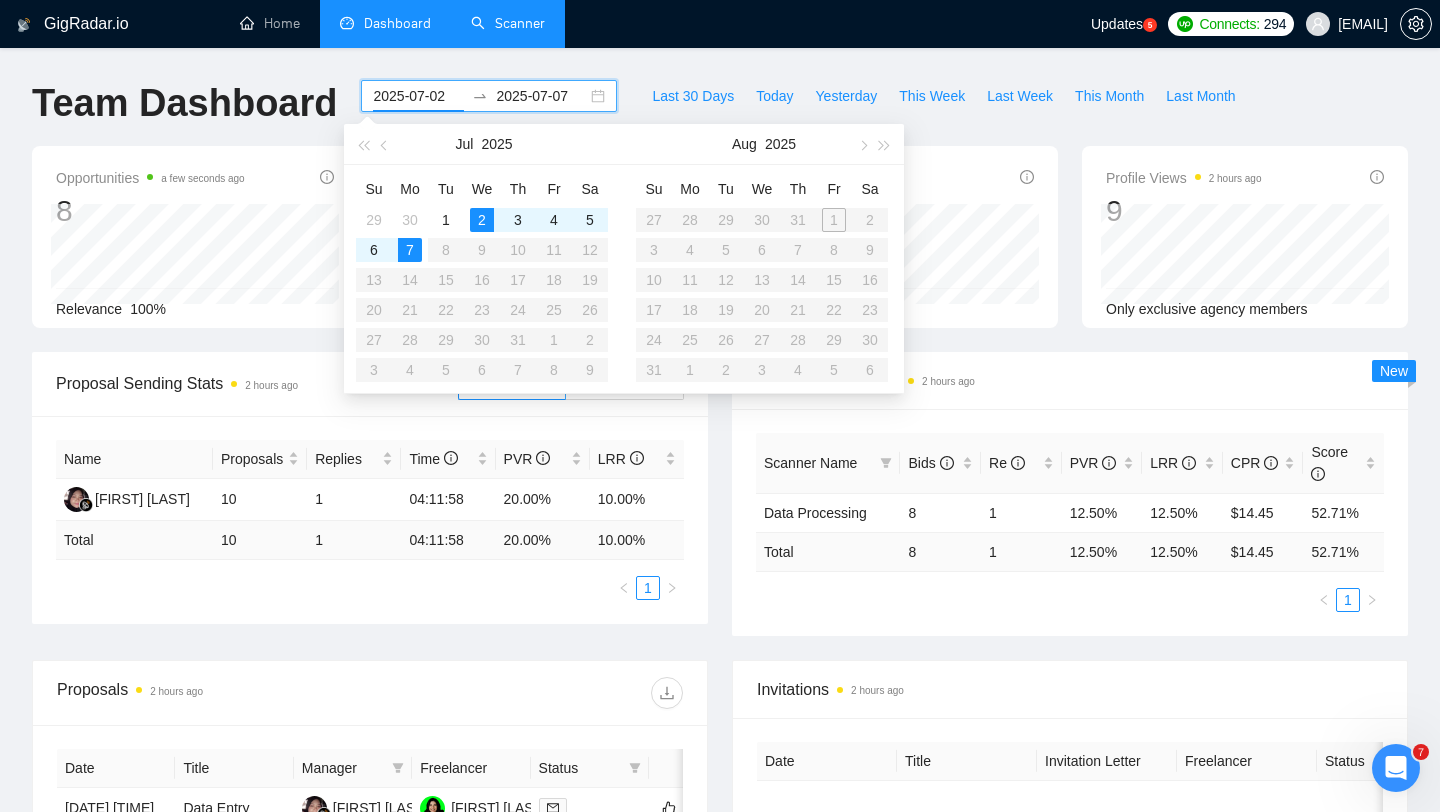 click on "2025-07-02 2025-07-07" at bounding box center [489, 96] 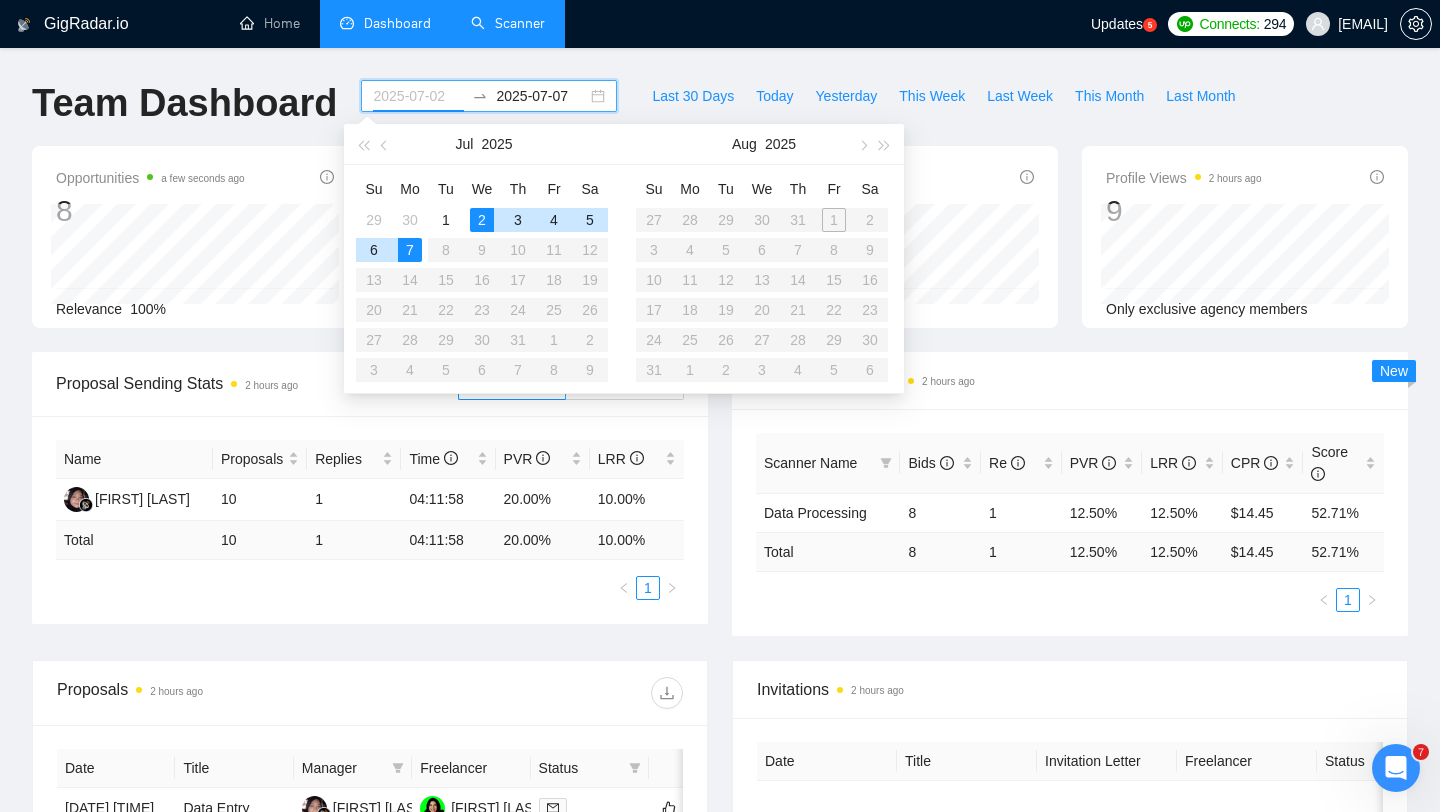 click on "2" at bounding box center [482, 220] 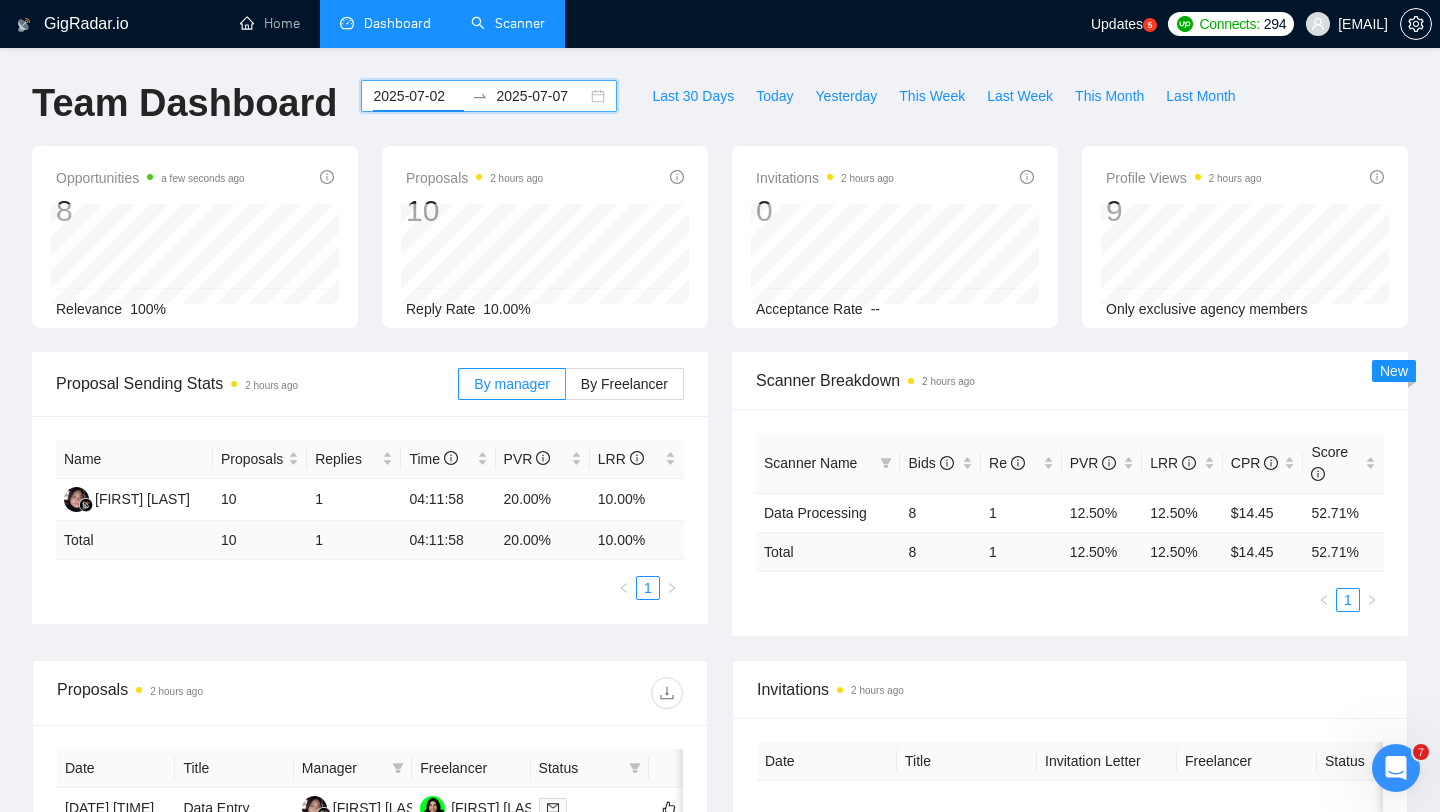 click on "2025-07-02" at bounding box center (418, 96) 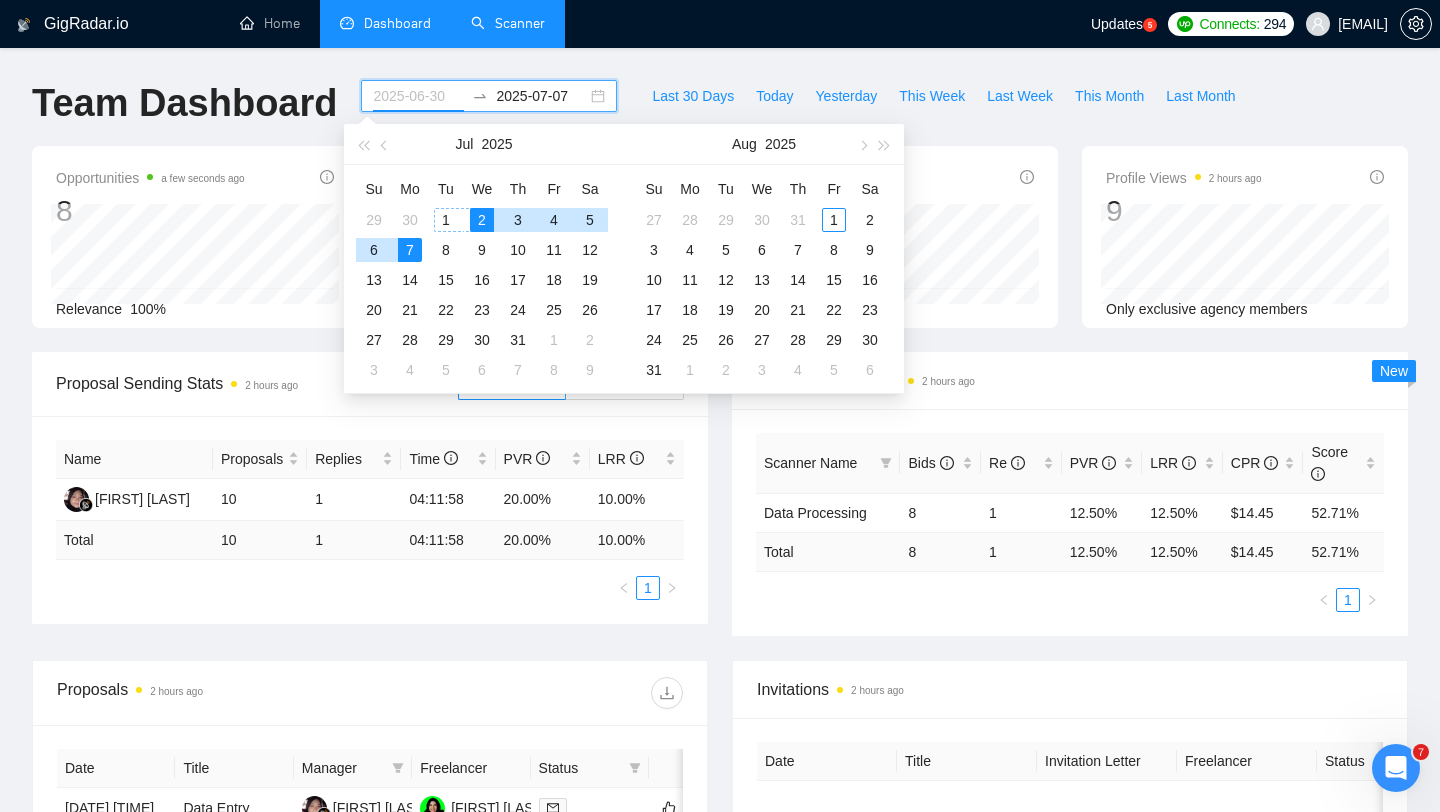 type on "2025-07-07" 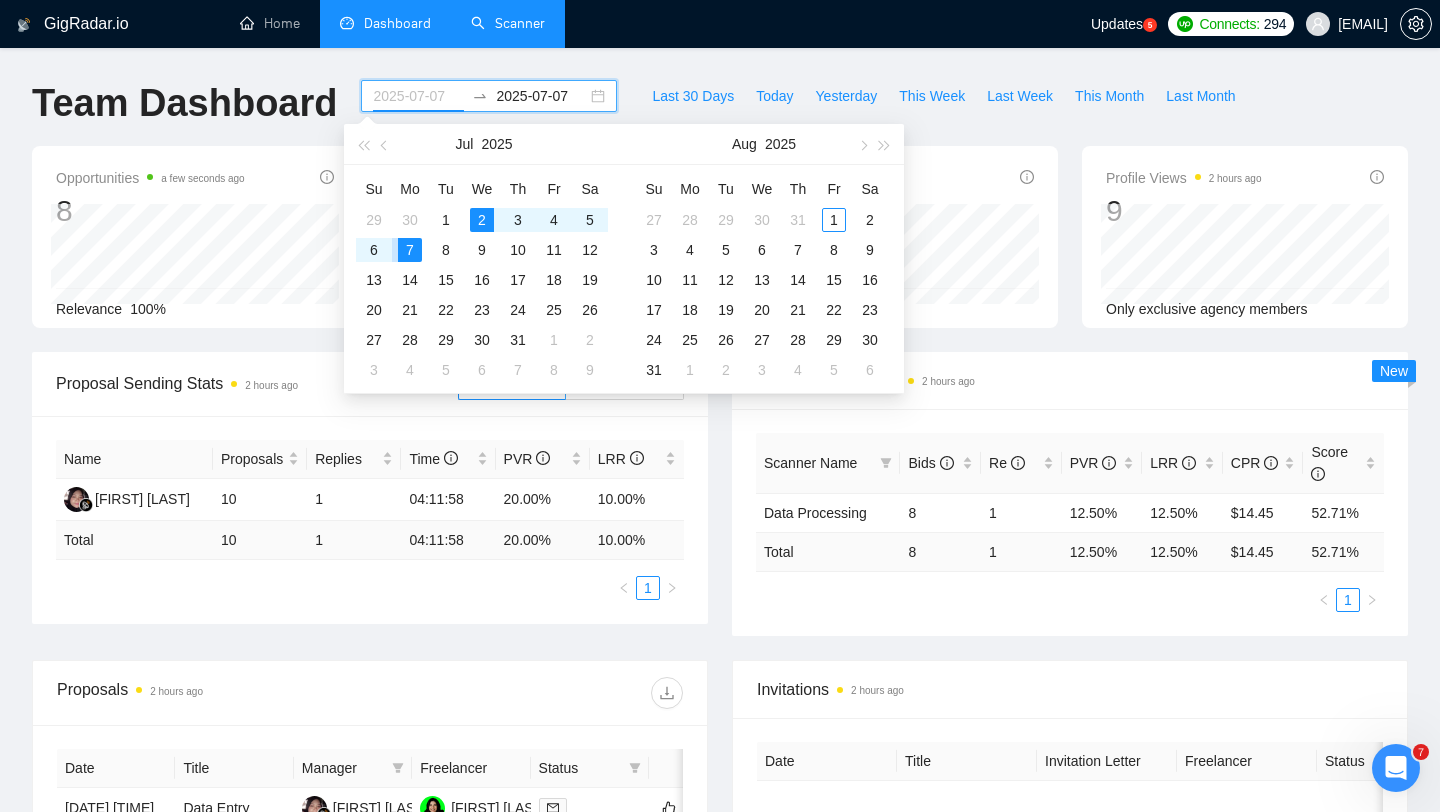 click on "7" at bounding box center [410, 250] 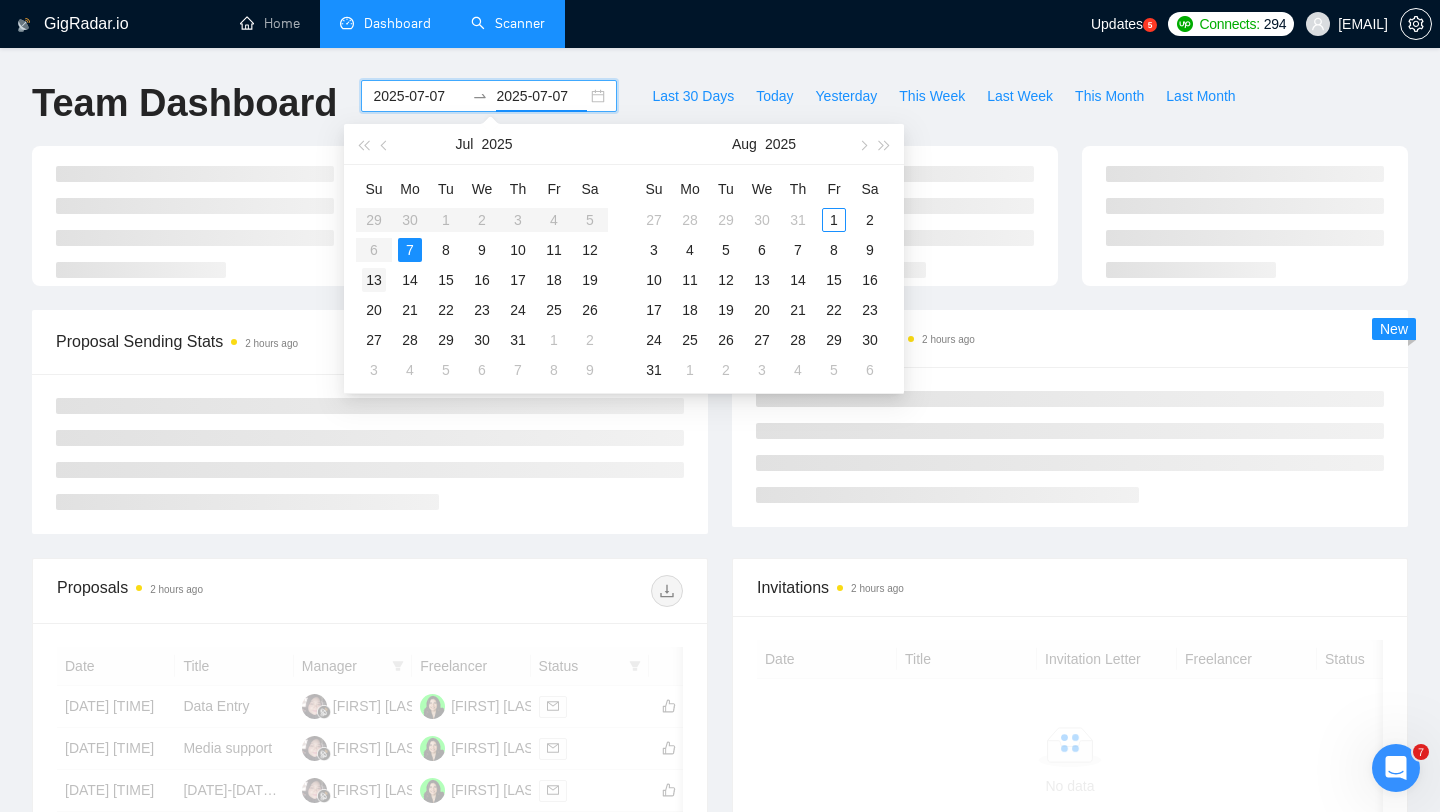 type on "2025-07-13" 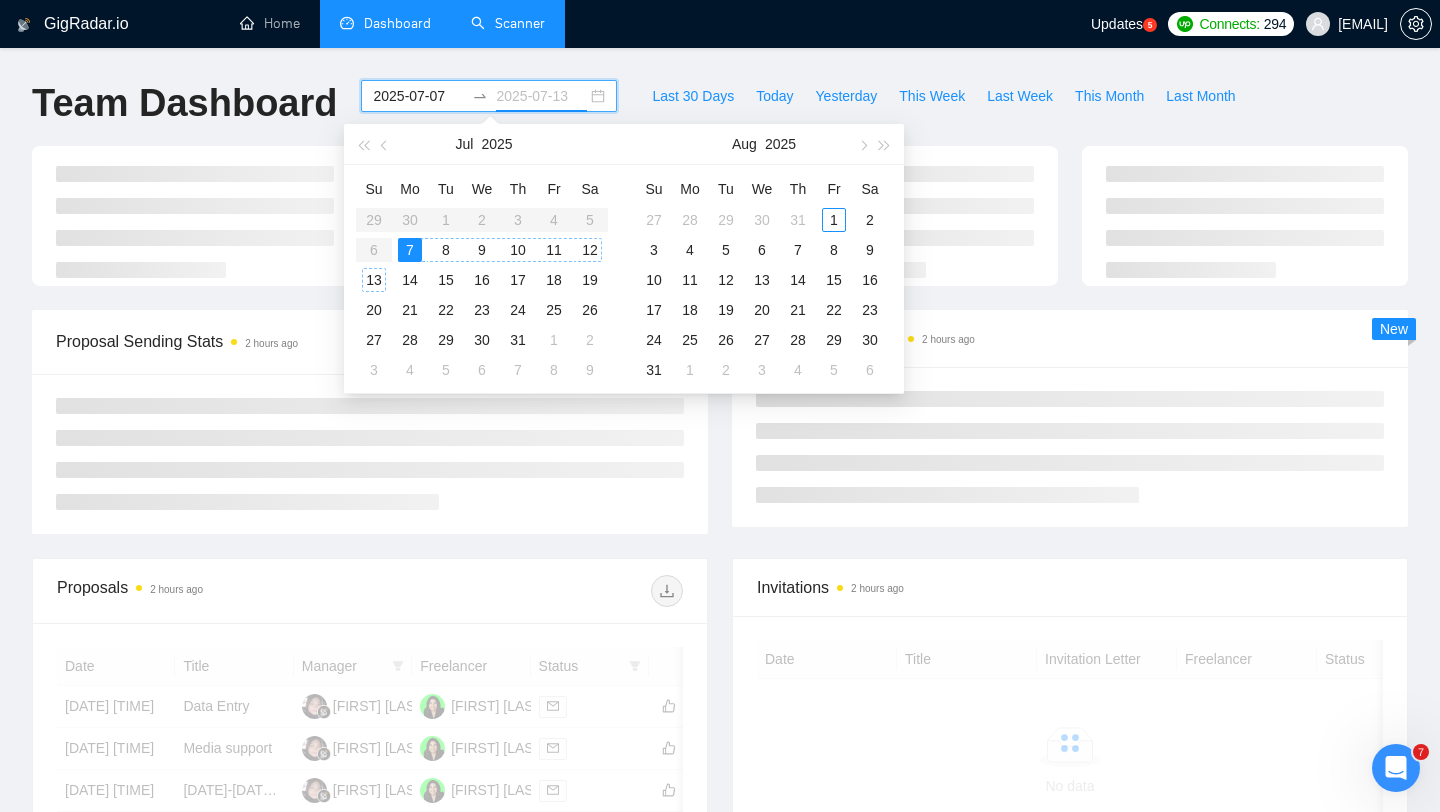 click on "13" at bounding box center [374, 280] 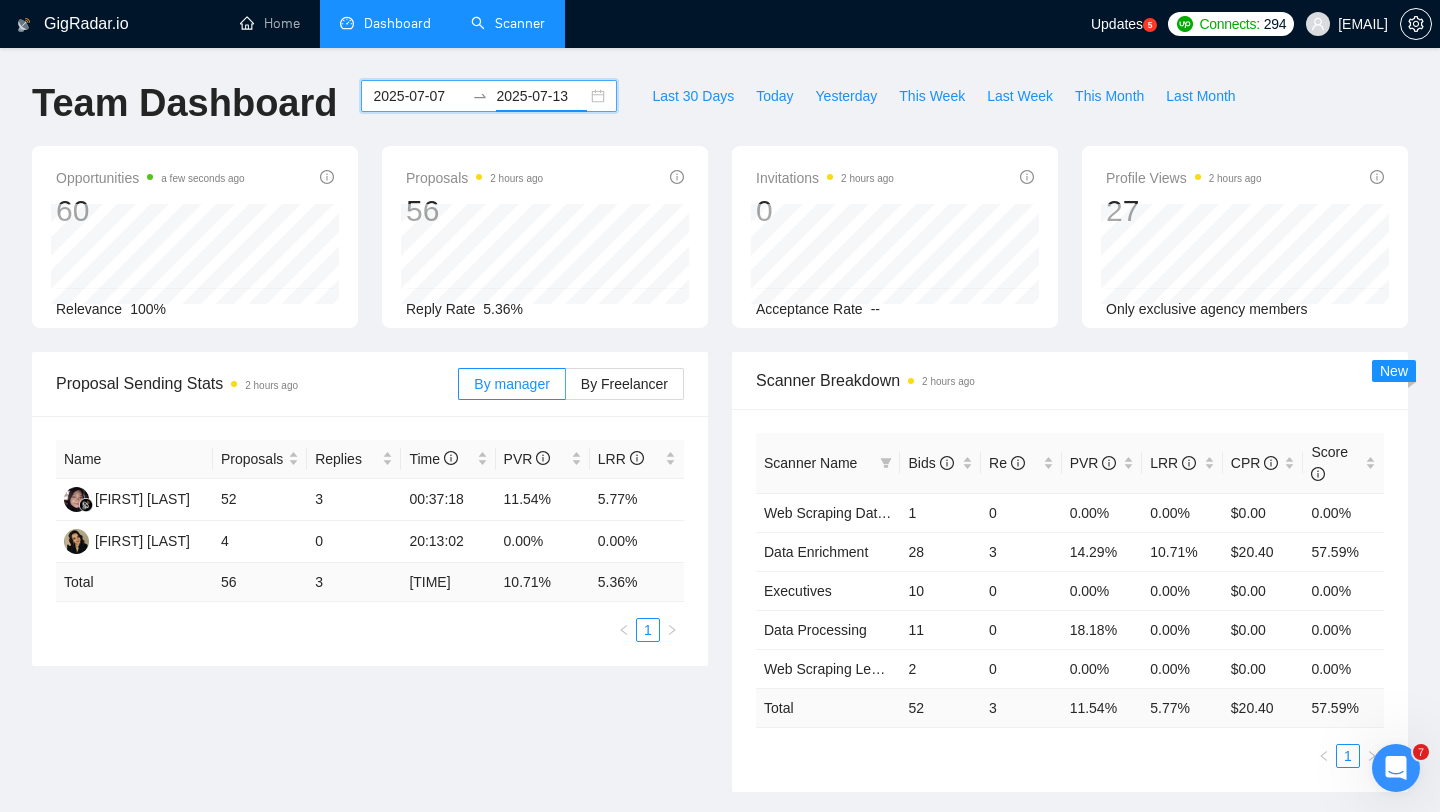 click on "Proposal Sending Stats 2 hours ago By manager By Freelancer Name Proposals Replies Time   PVR   LRR   [NAME]  [LASTNAME] 52 3 00:37:18 11.54% 5.77% [FIRST] [LAST] 4 0 20:13:02 0.00% 0.00% Total 56 3 02:01:17 10.71 % 5.36 % 1 Scanner Breakdown 2 hours ago Scanner Name Bids   Re   PVR   LRR   CPR   Score   Web Scraping Data Processing 1 0 0.00% 0.00% $0.00 0.00% Data Enrichment 28 3 14.29% 10.71% $20.40 57.59% Executives 10 0 0.00% 0.00% $0.00 0.00% Data Processing 11 0 18.18% 0.00% $0.00 0.00% Web Scraping Lead Generation 2 0 0.00% 0.00% $0.00 0.00% Total 52 3 11.54 % 5.77 % $ 20.40 57.59 % 1 New" at bounding box center (720, 584) 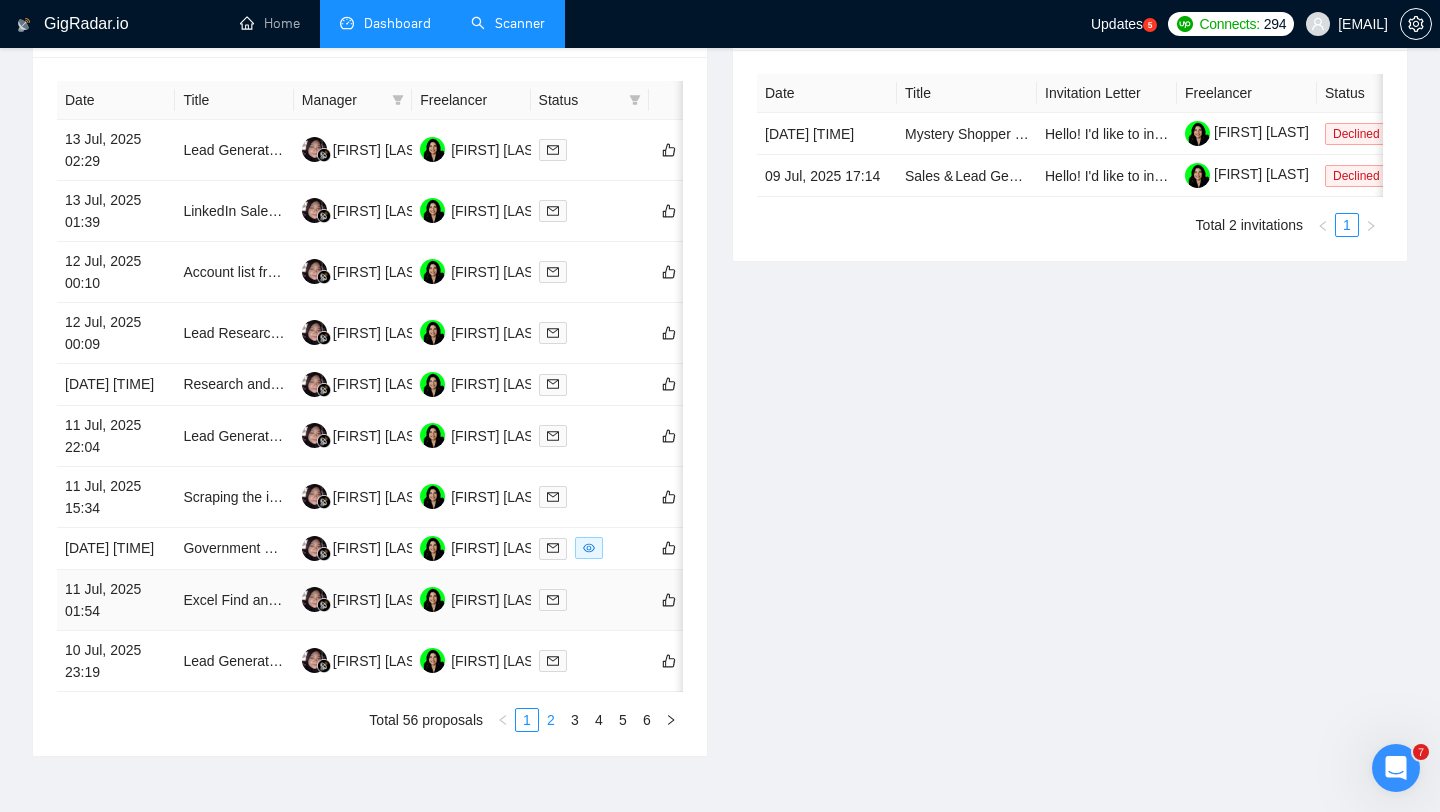scroll, scrollTop: 857, scrollLeft: 0, axis: vertical 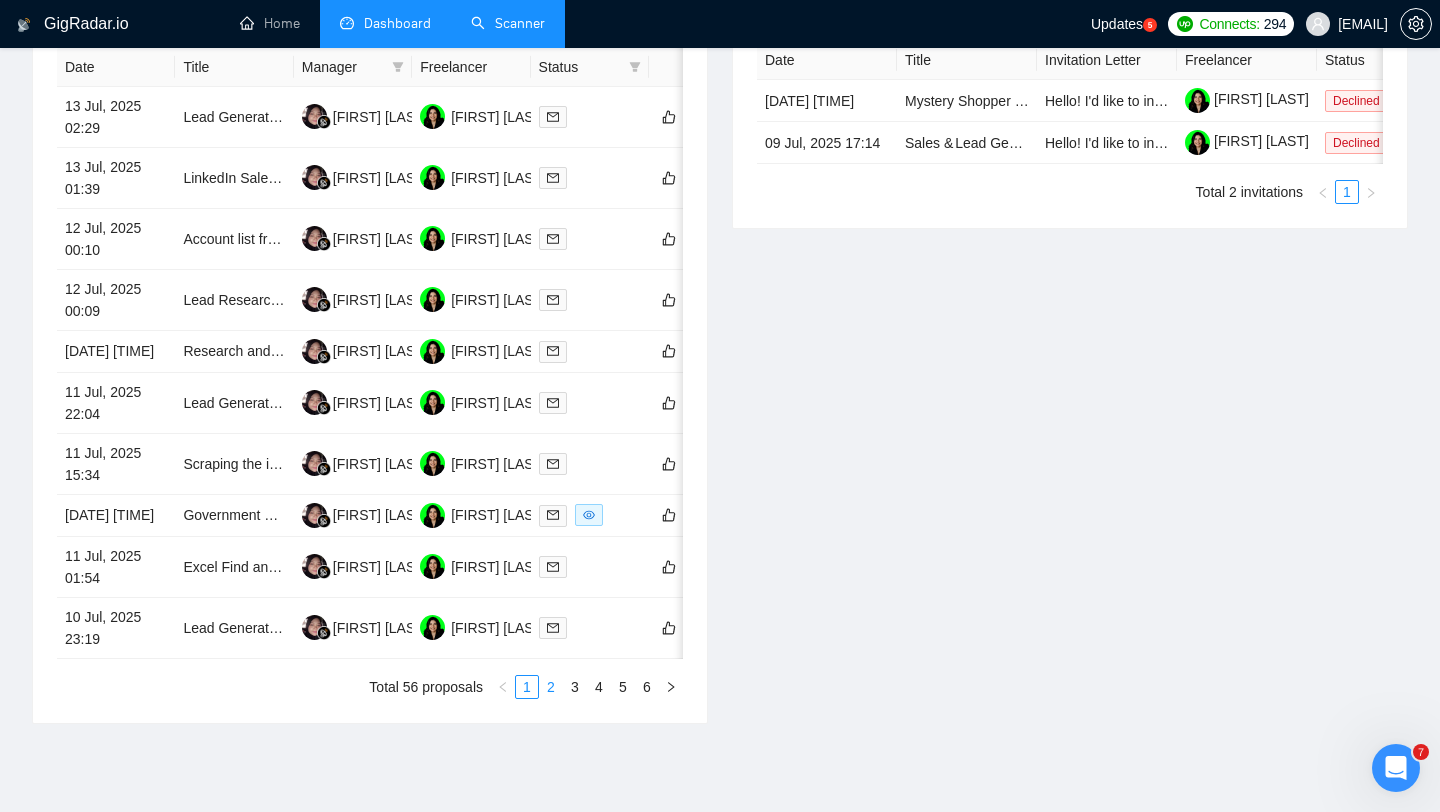 click on "2" at bounding box center (551, 687) 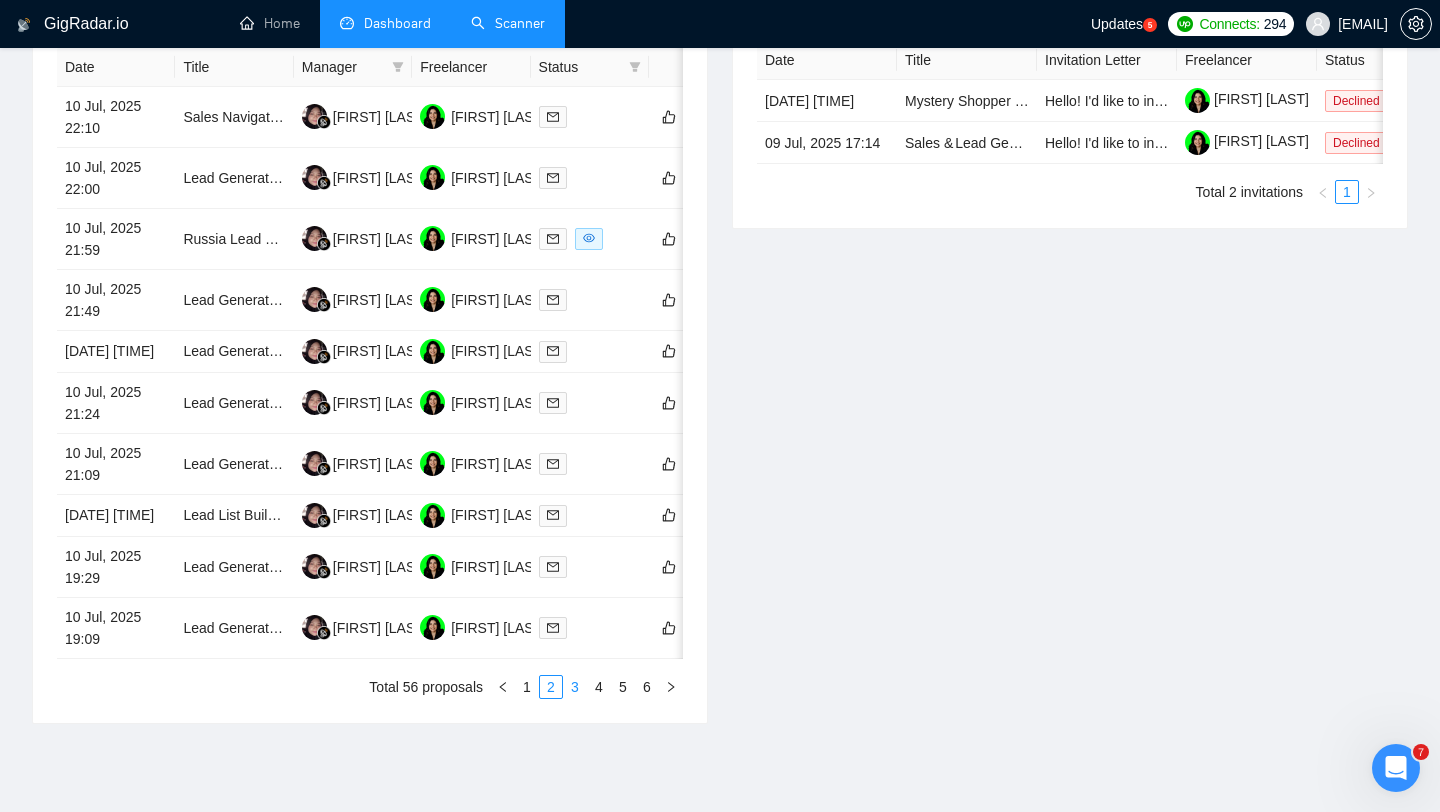 click on "3" at bounding box center [575, 687] 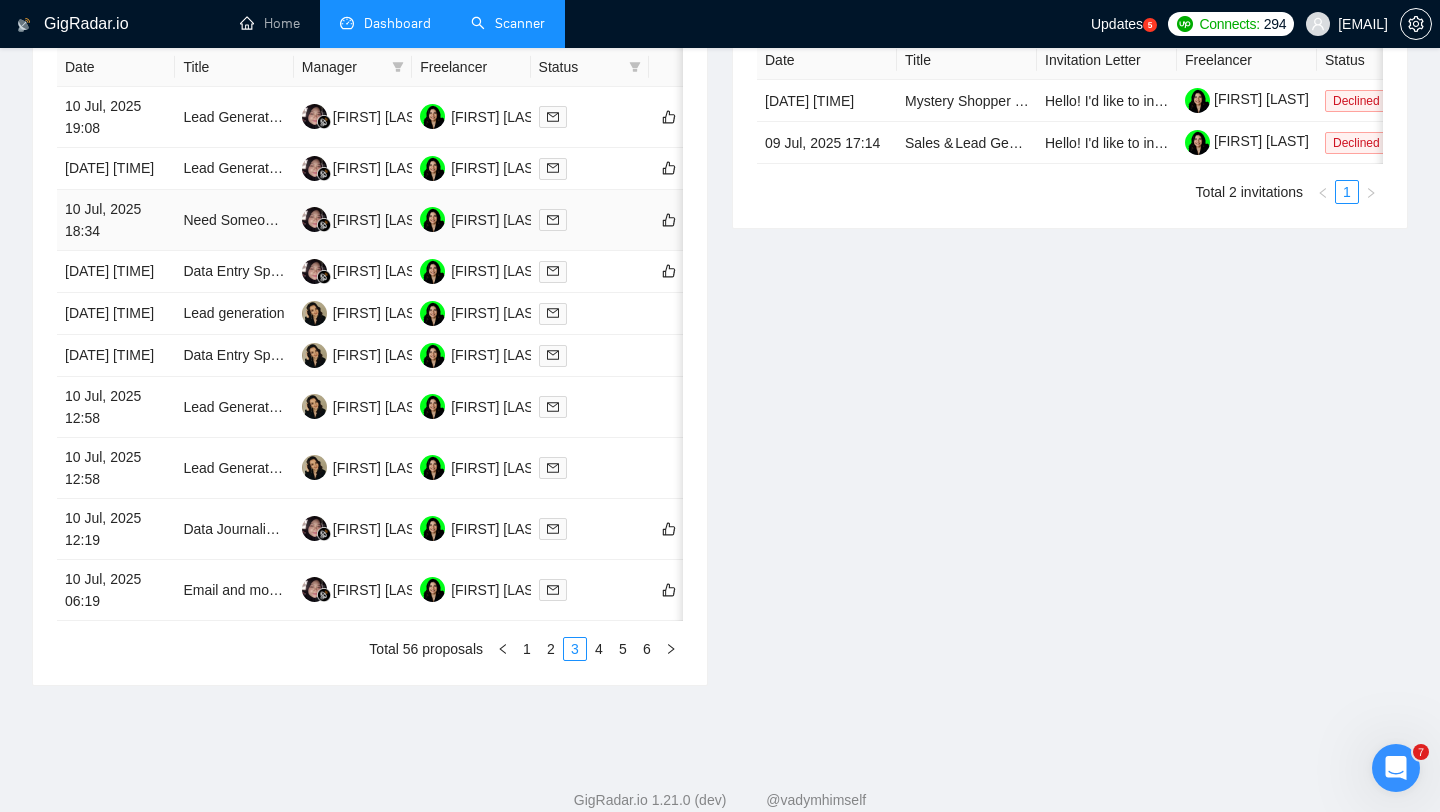 click on "Need Someone to obtain certain Business Analytics on a private company" at bounding box center [234, 220] 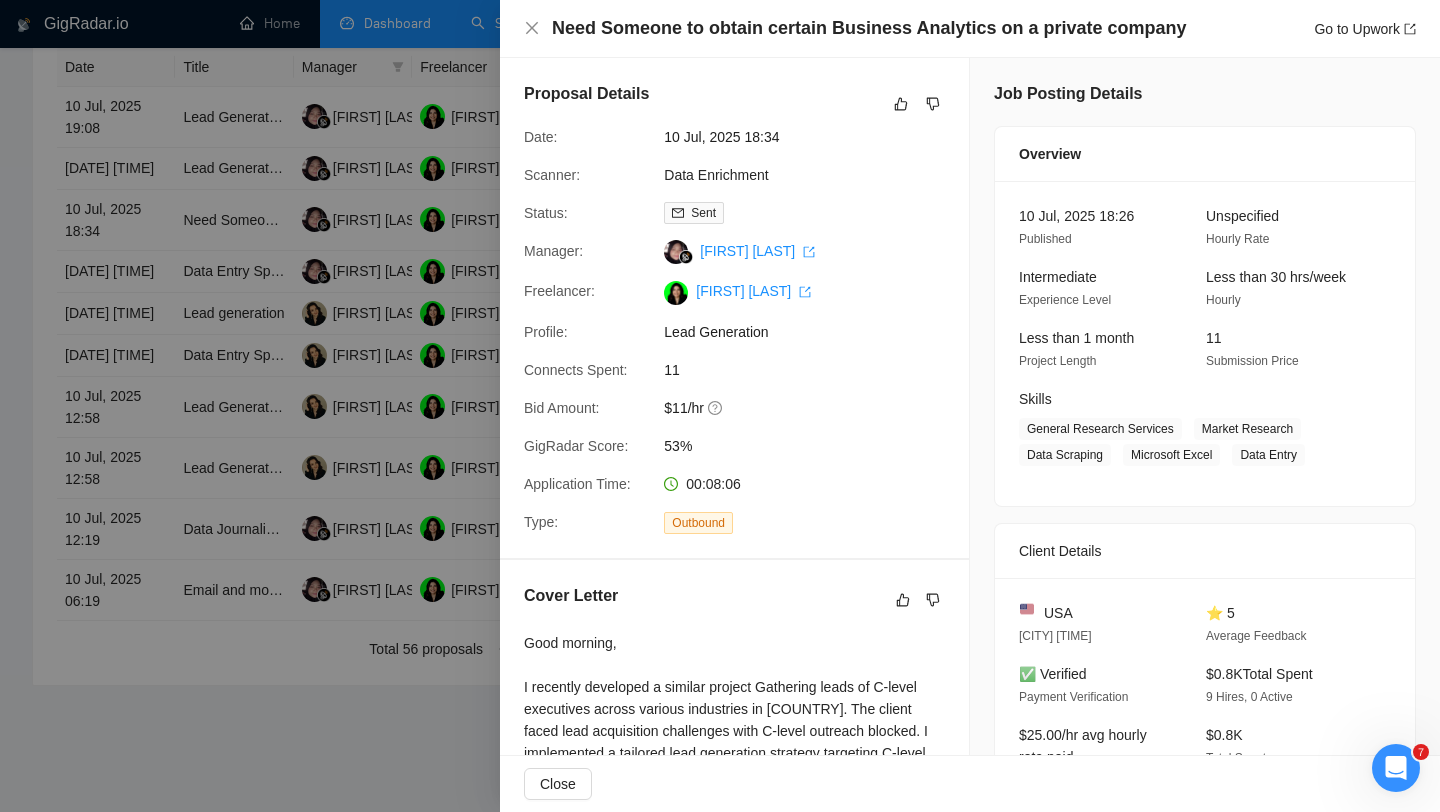 scroll, scrollTop: 390, scrollLeft: 0, axis: vertical 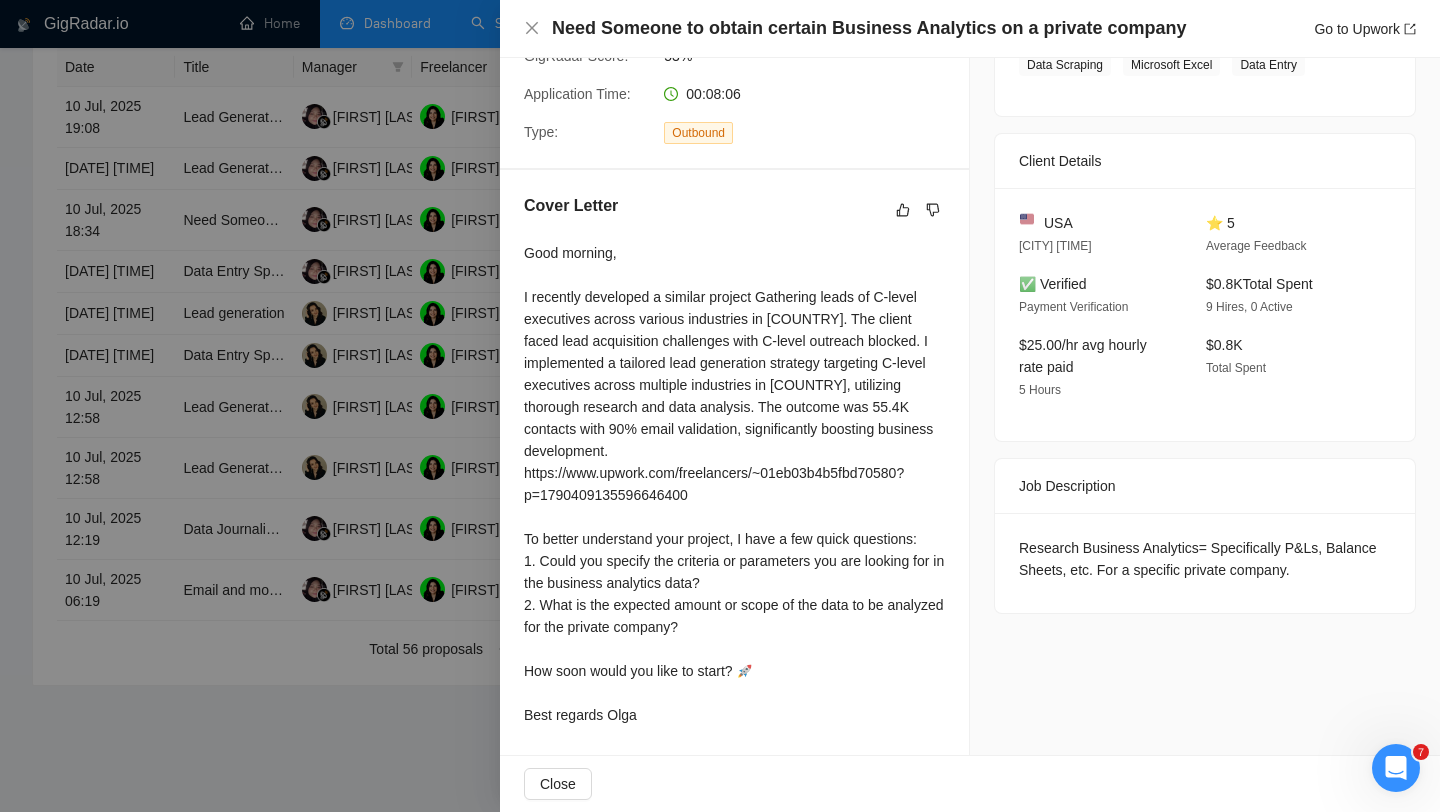 click on "Research Business Analytics= Specifically P&Ls, Balance Sheets, etc. For a specific private company." at bounding box center (1205, 559) 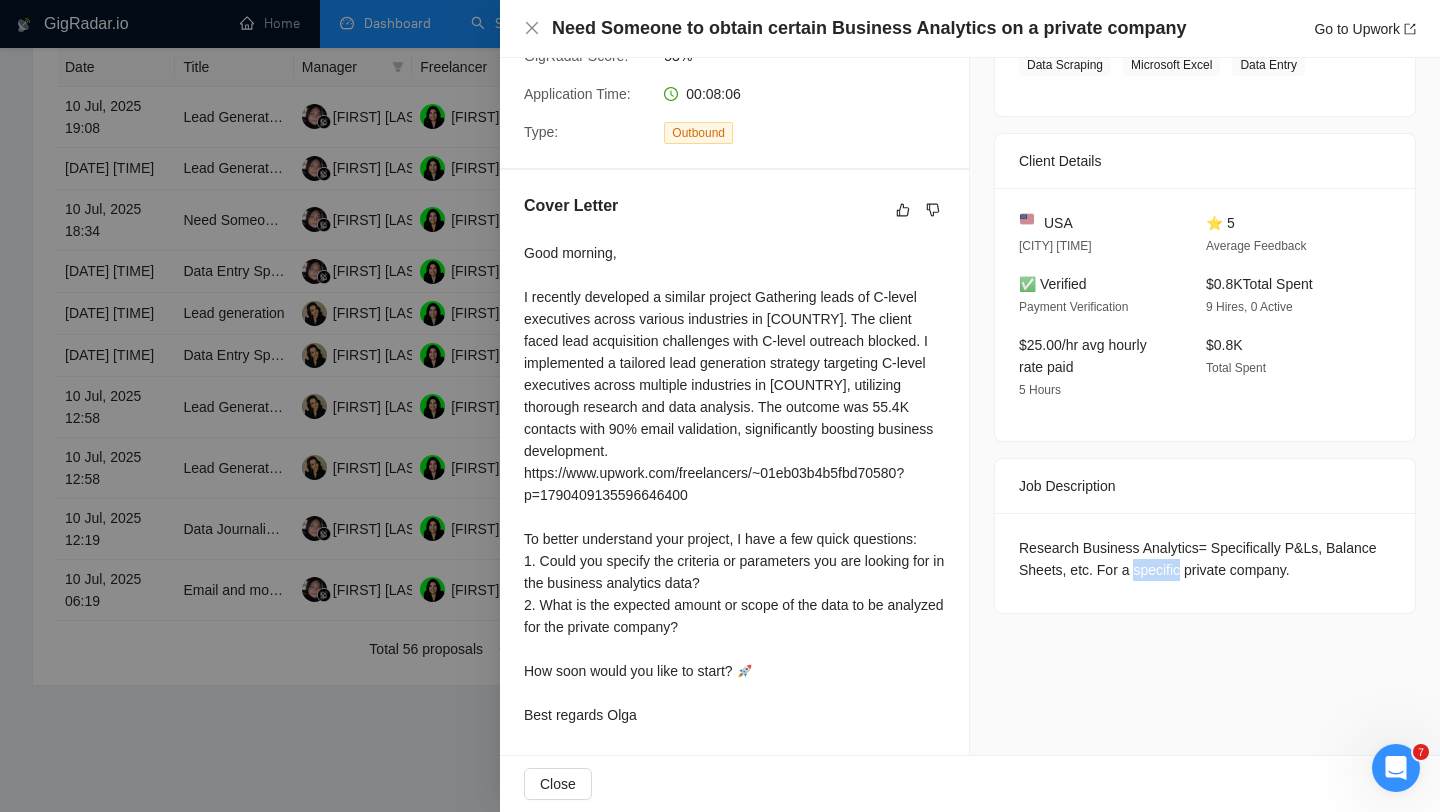 click on "Research Business Analytics= Specifically P&Ls, Balance Sheets, etc. For a specific private company." at bounding box center [1205, 559] 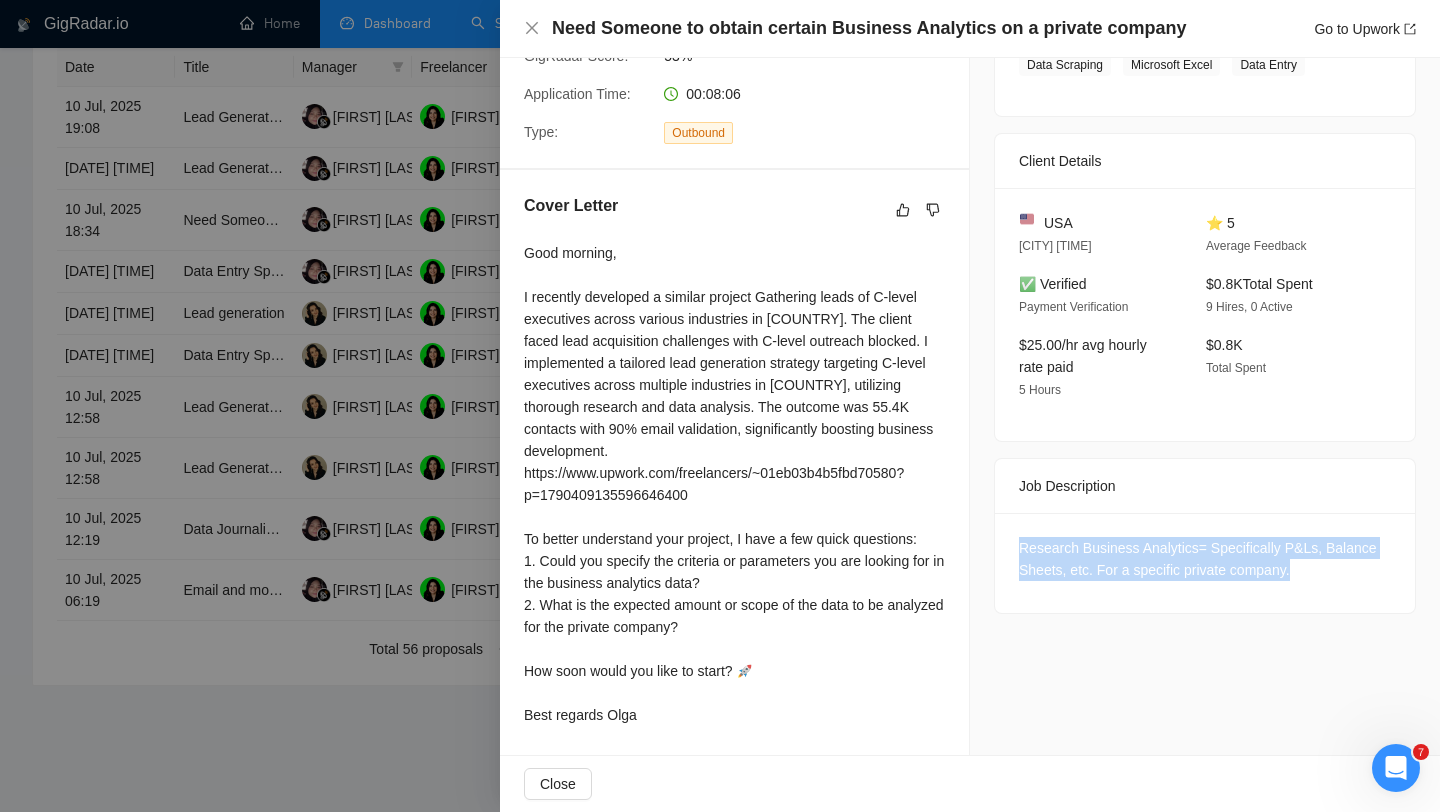 click at bounding box center [720, 406] 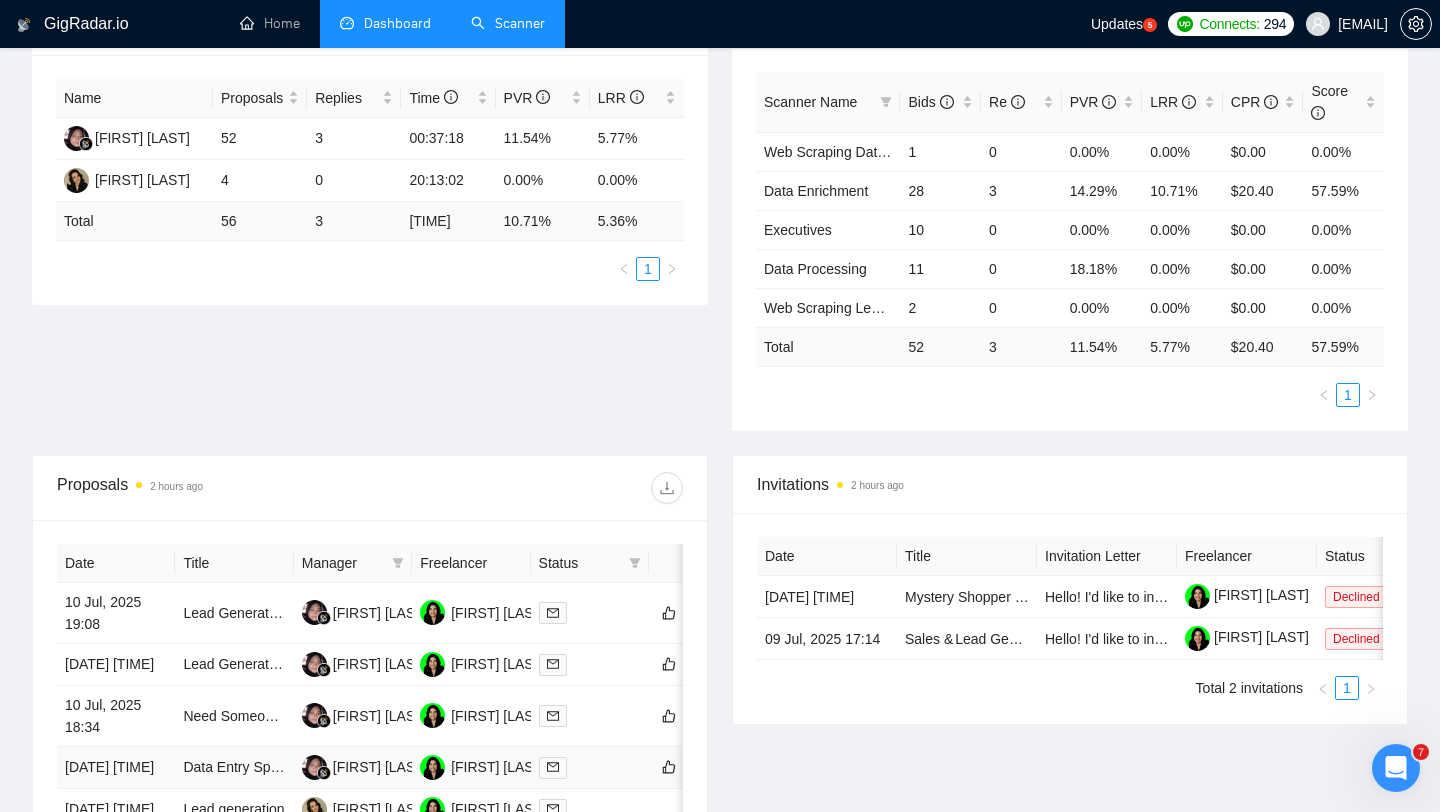 scroll, scrollTop: 0, scrollLeft: 0, axis: both 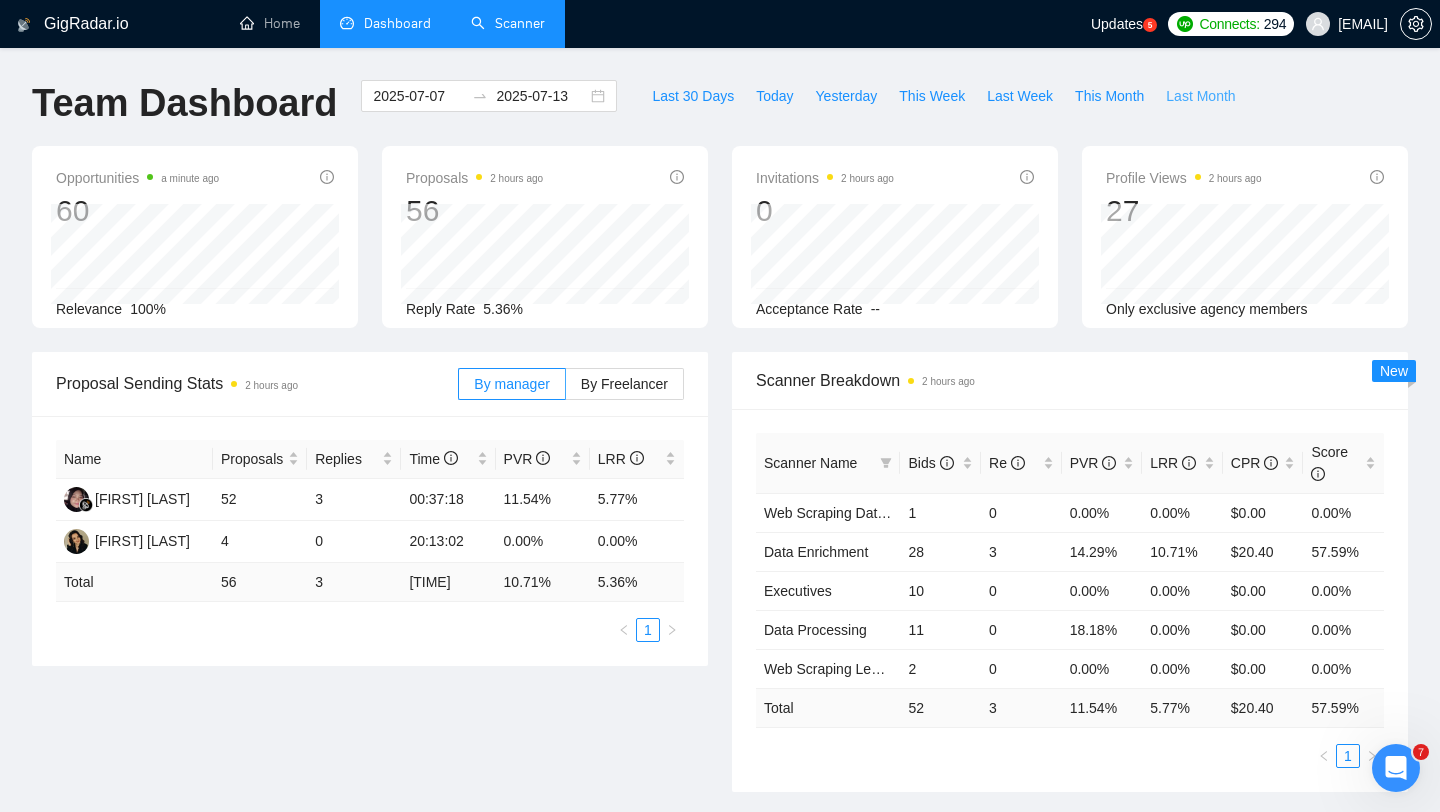 click on "Last Month" at bounding box center [1200, 96] 